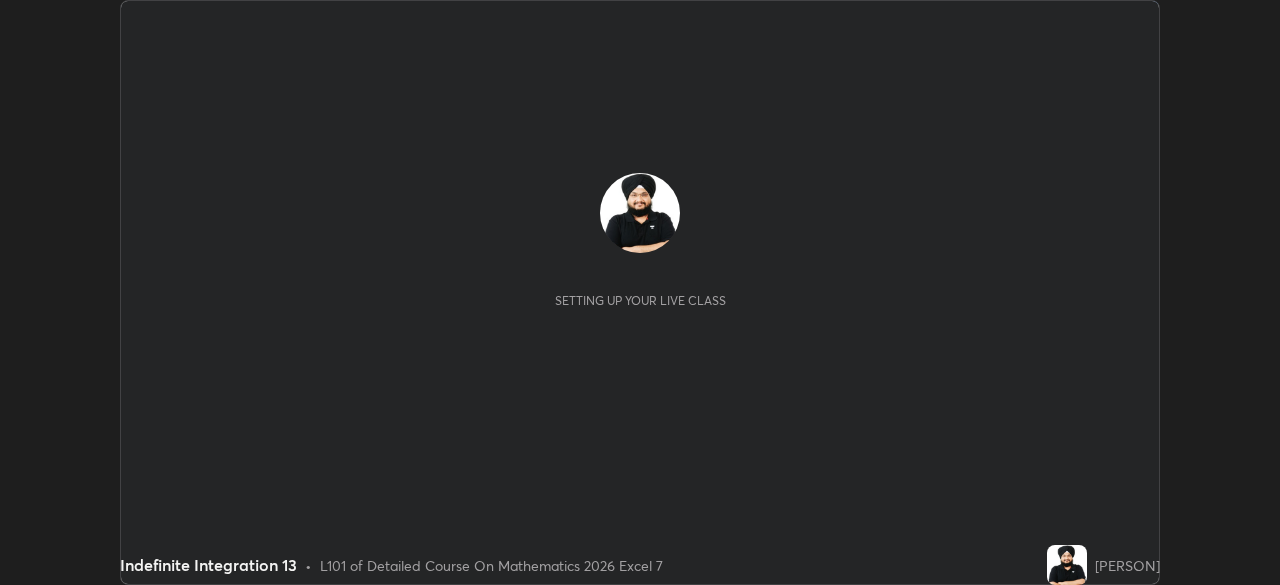 scroll, scrollTop: 0, scrollLeft: 0, axis: both 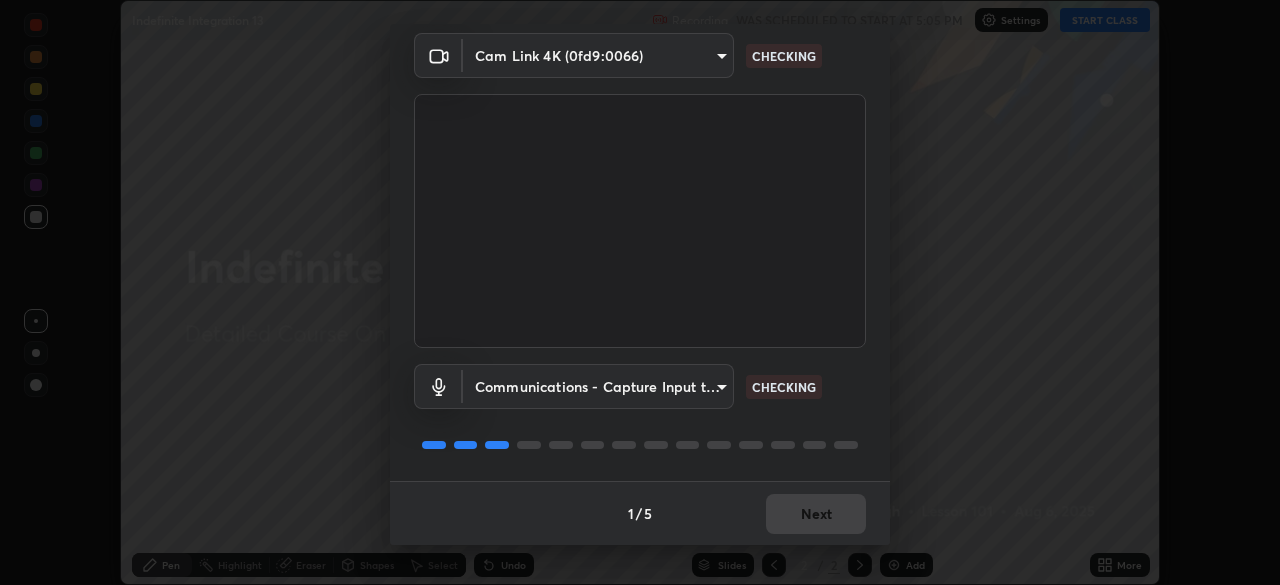 click at bounding box center [688, 445] 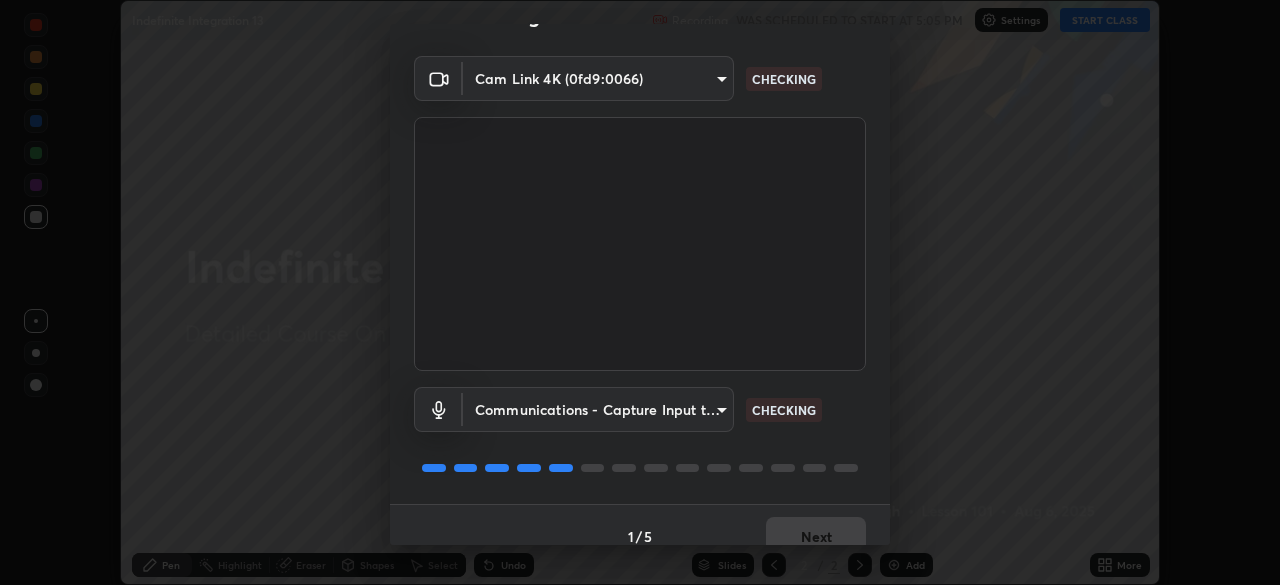 scroll, scrollTop: 71, scrollLeft: 0, axis: vertical 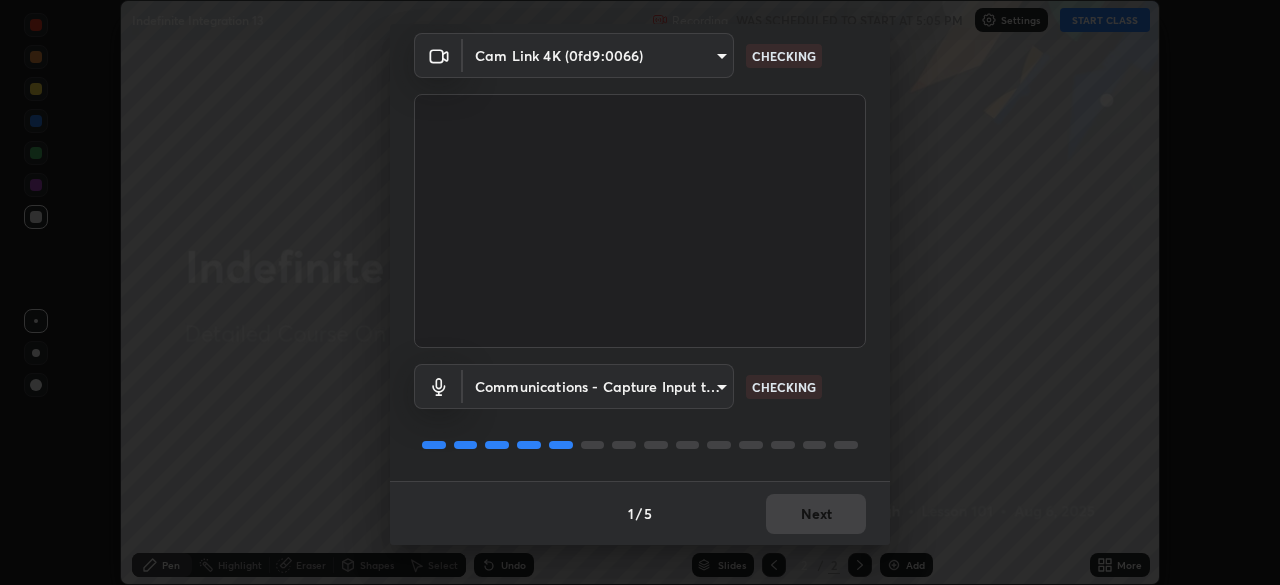 click on "Next" at bounding box center (816, 514) 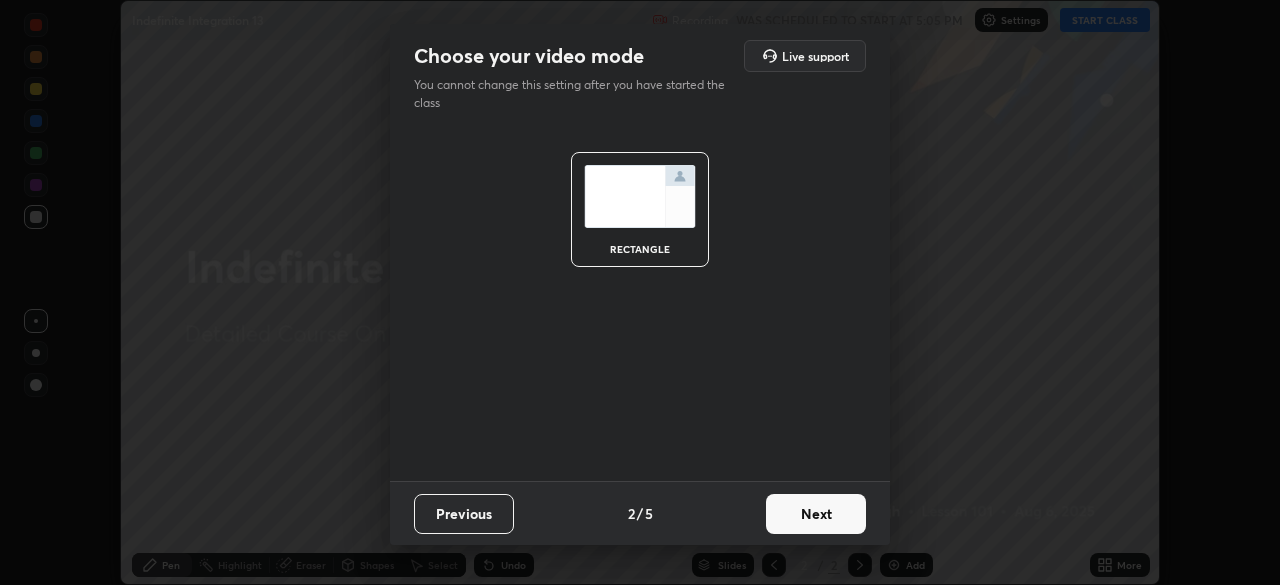 click on "Next" at bounding box center (816, 514) 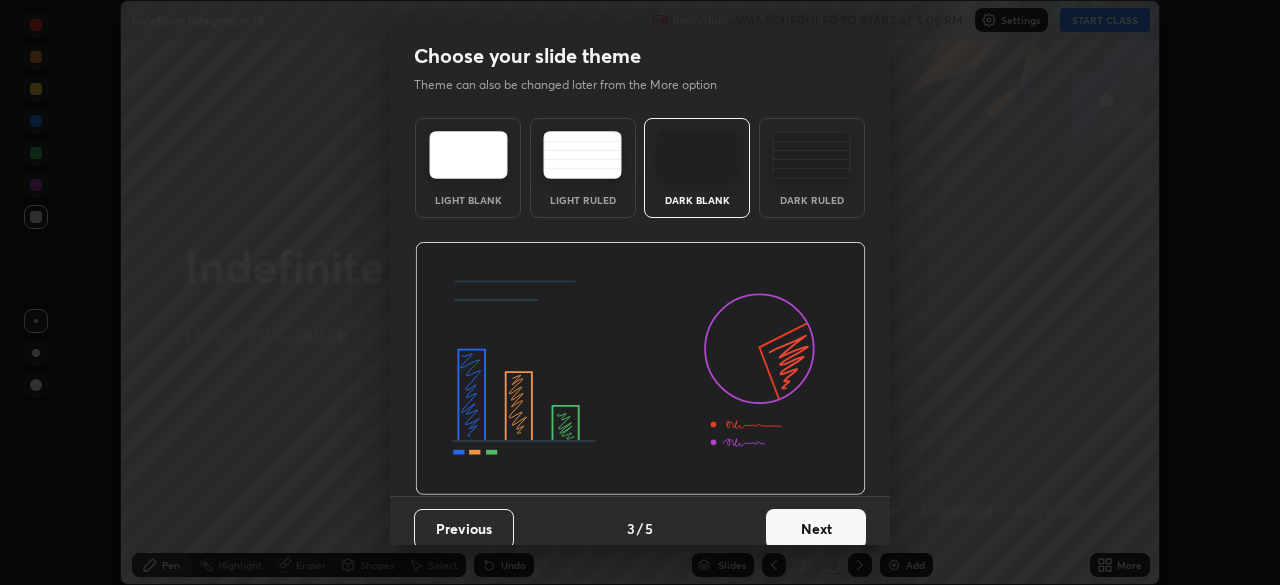 click on "Next" at bounding box center [816, 529] 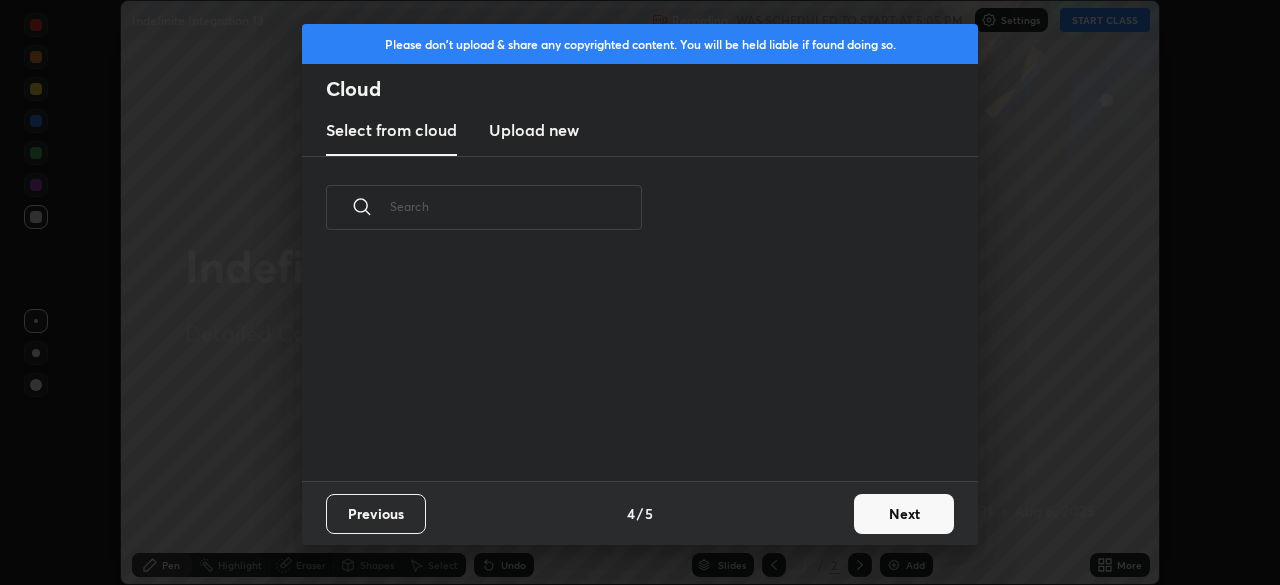 click on "Next" at bounding box center (904, 514) 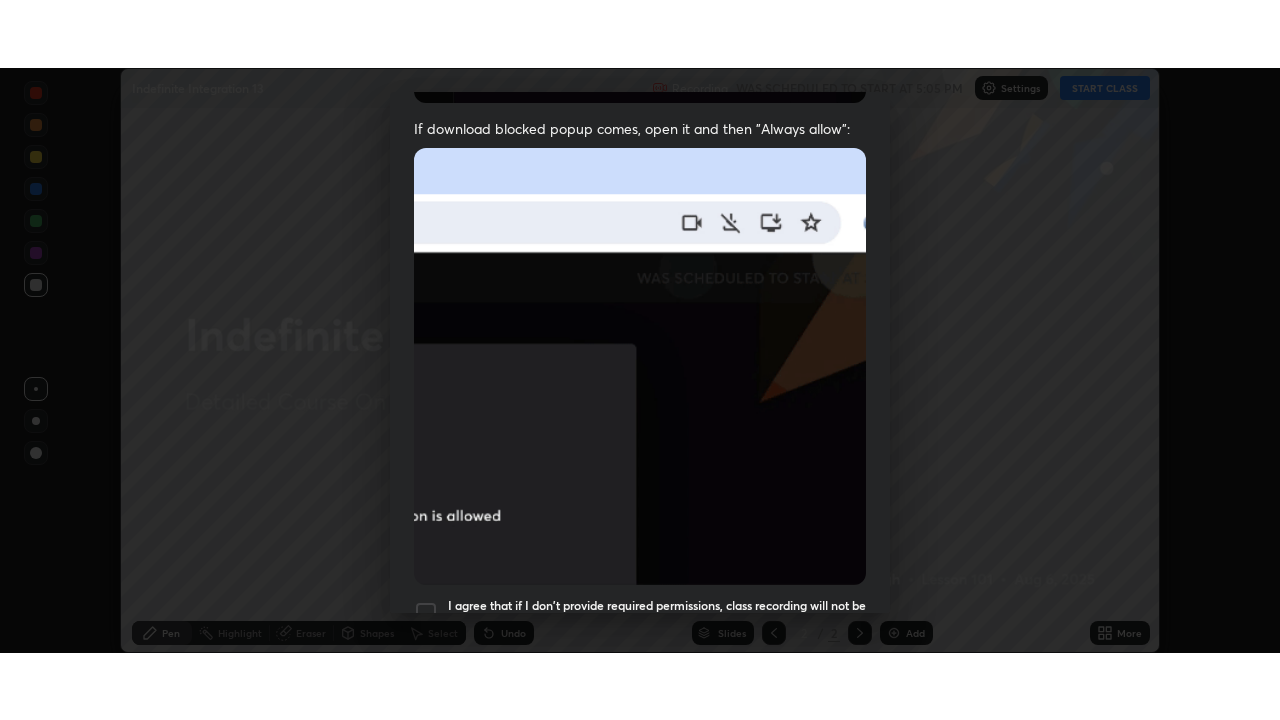 scroll, scrollTop: 479, scrollLeft: 0, axis: vertical 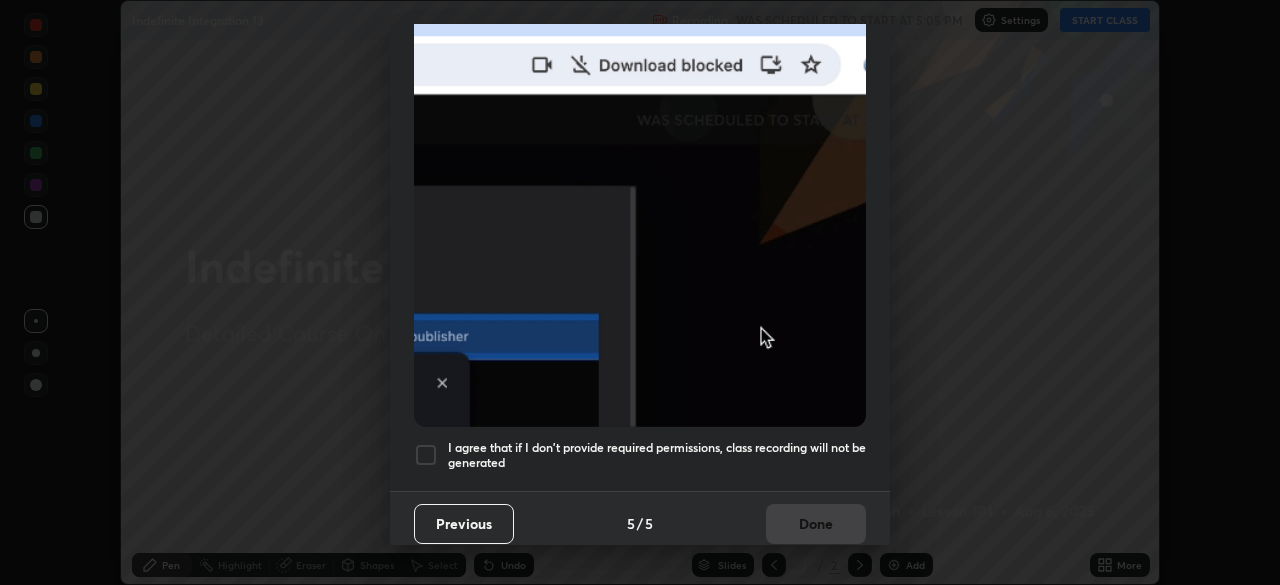 click on "I agree that if I don't provide required permissions, class recording will not be generated" at bounding box center (657, 455) 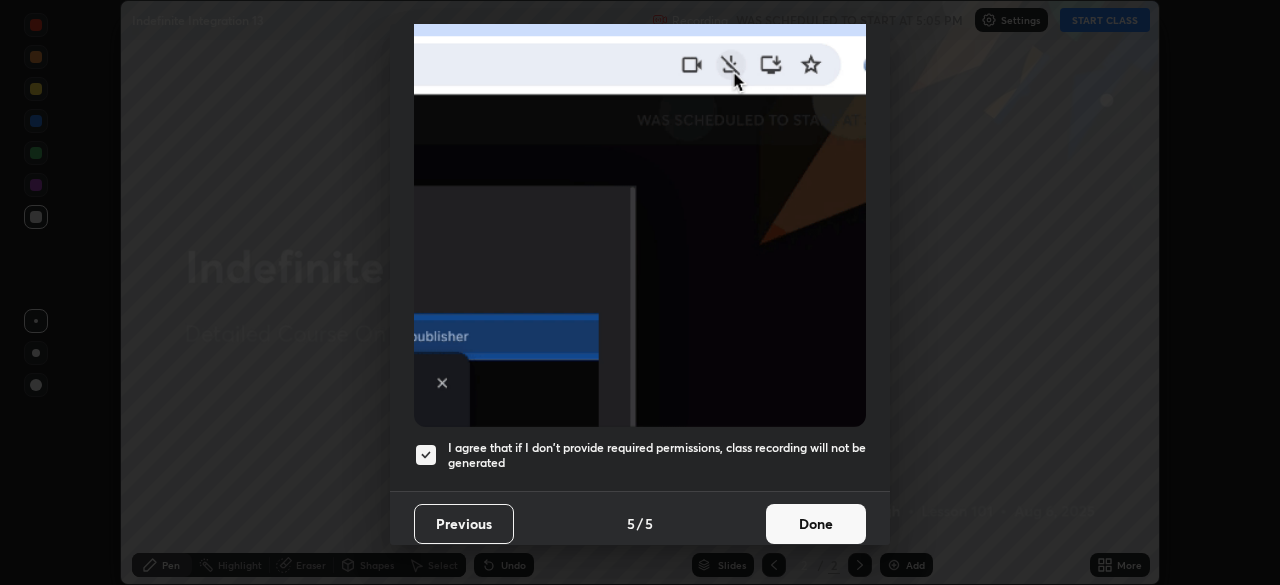 click on "Done" at bounding box center (816, 524) 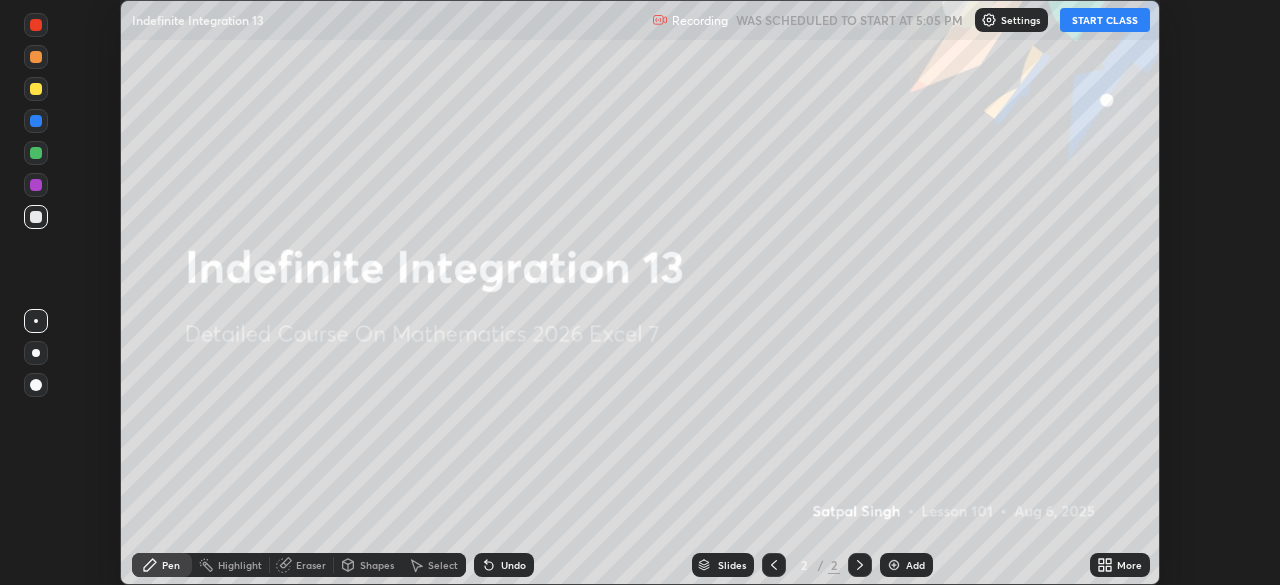 click on "START CLASS" at bounding box center [1105, 20] 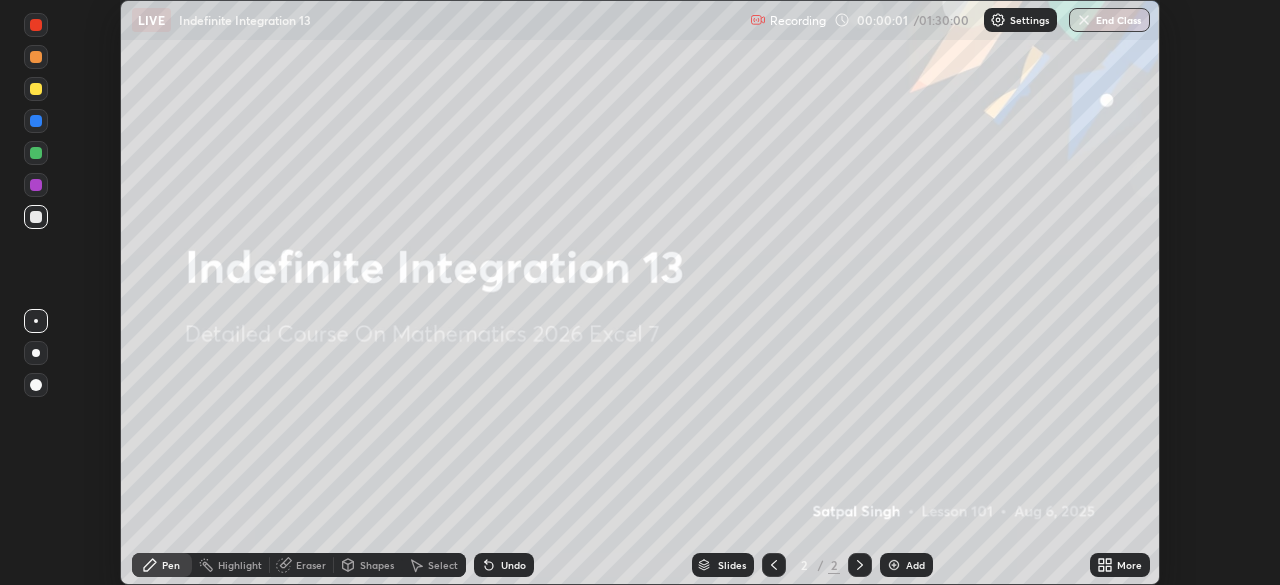 click 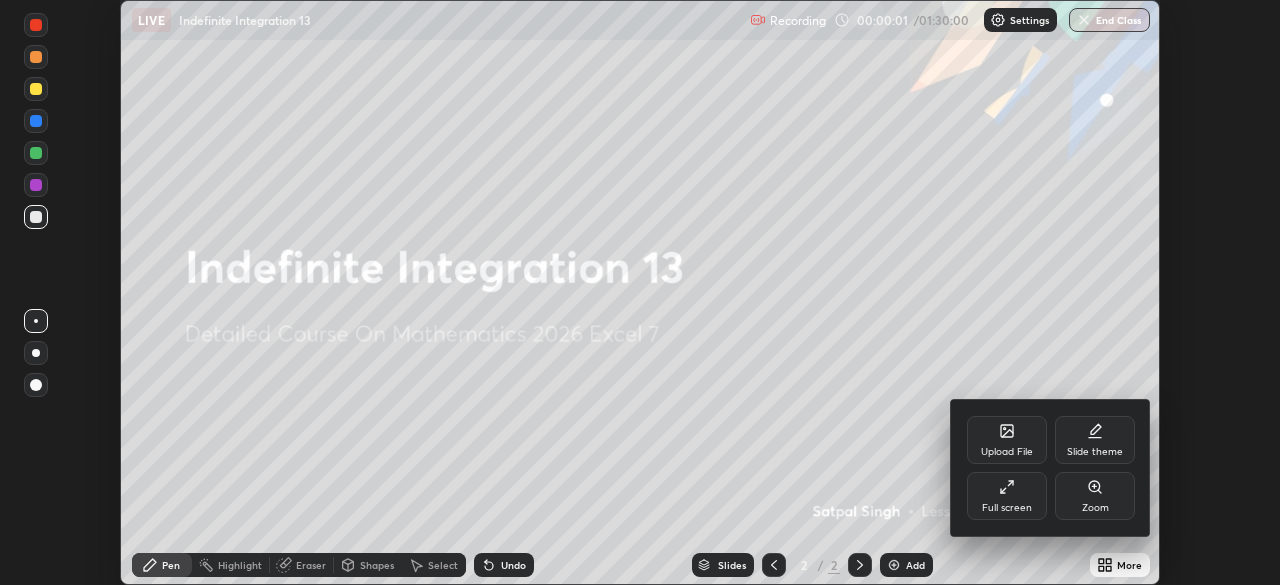 click on "Full screen" at bounding box center (1007, 496) 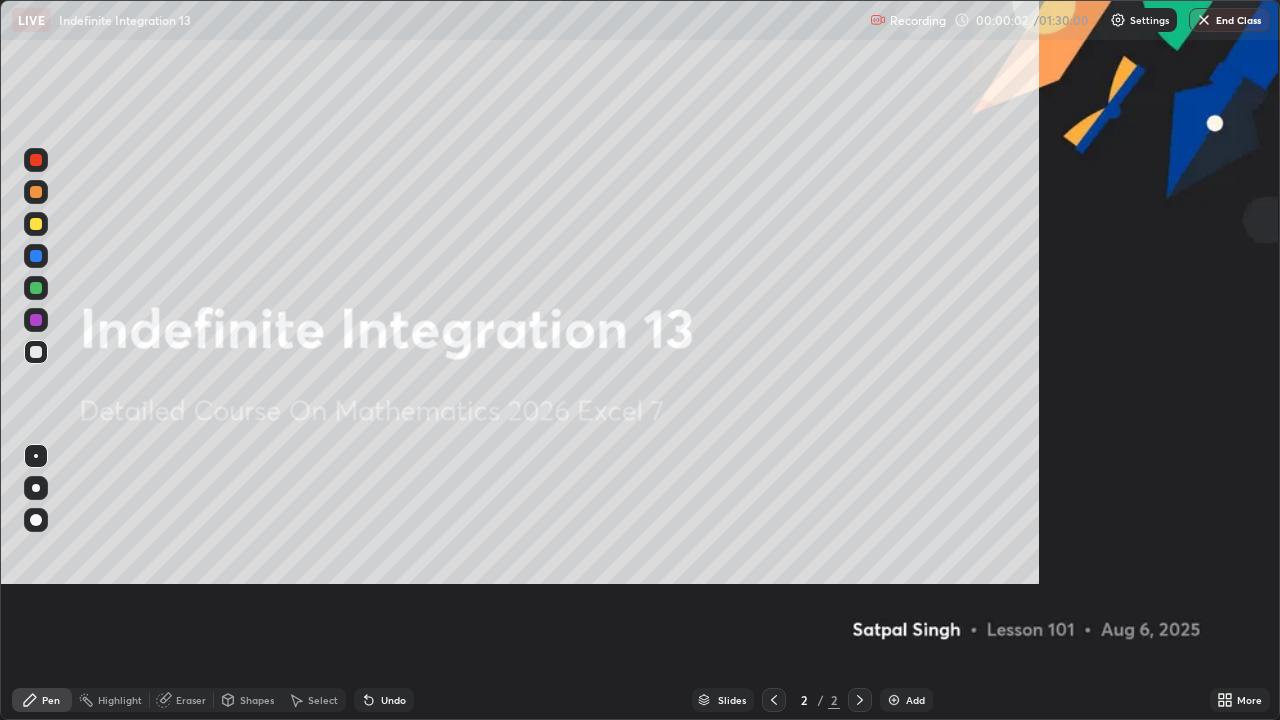 scroll, scrollTop: 99280, scrollLeft: 98720, axis: both 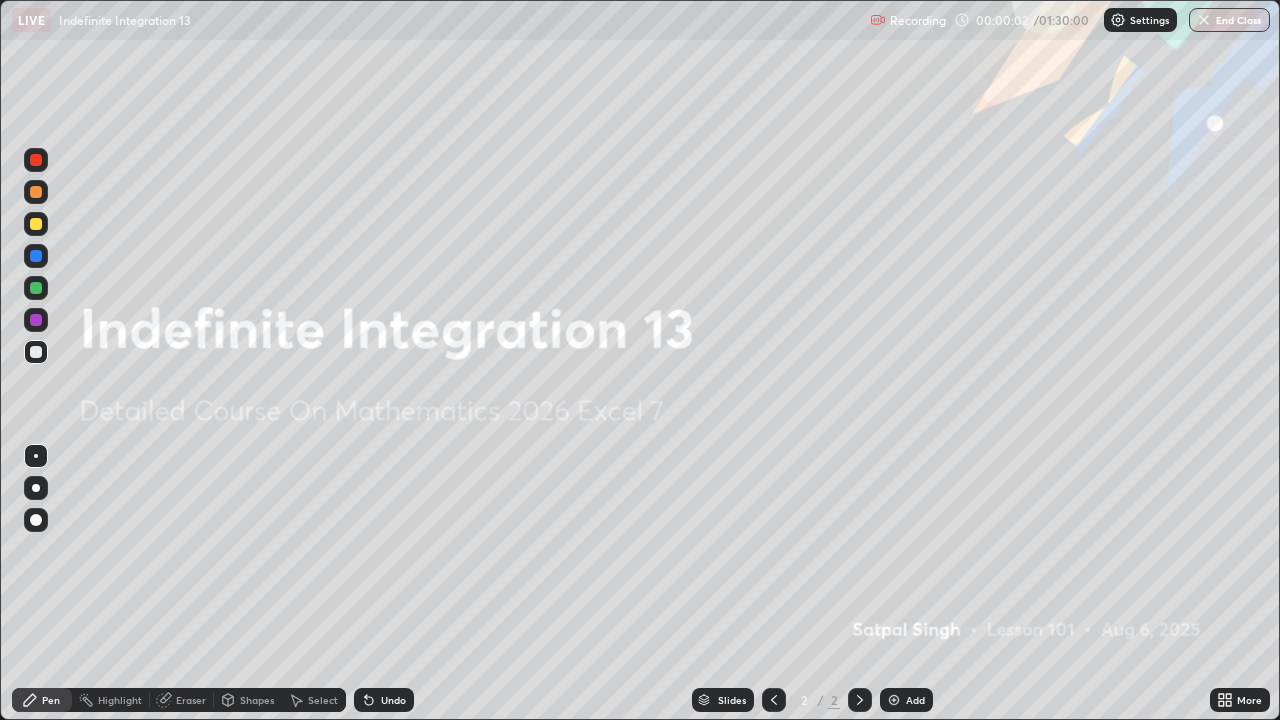 click at bounding box center [894, 700] 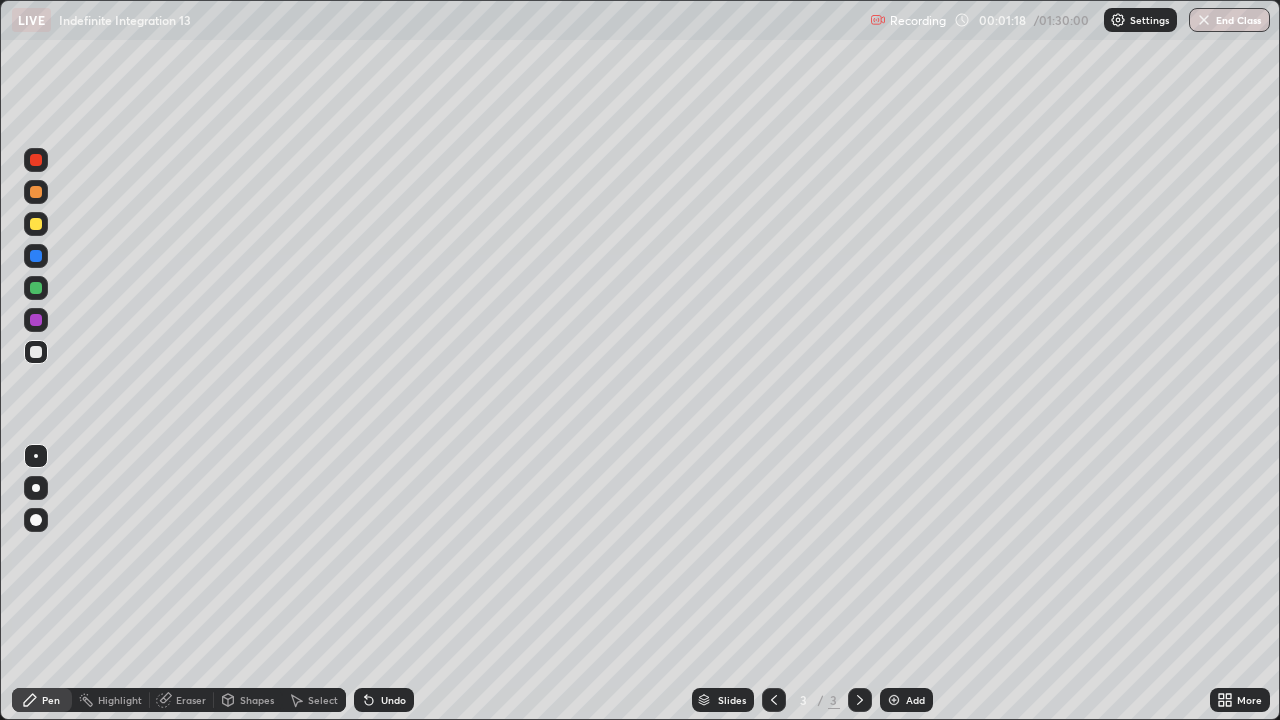 click 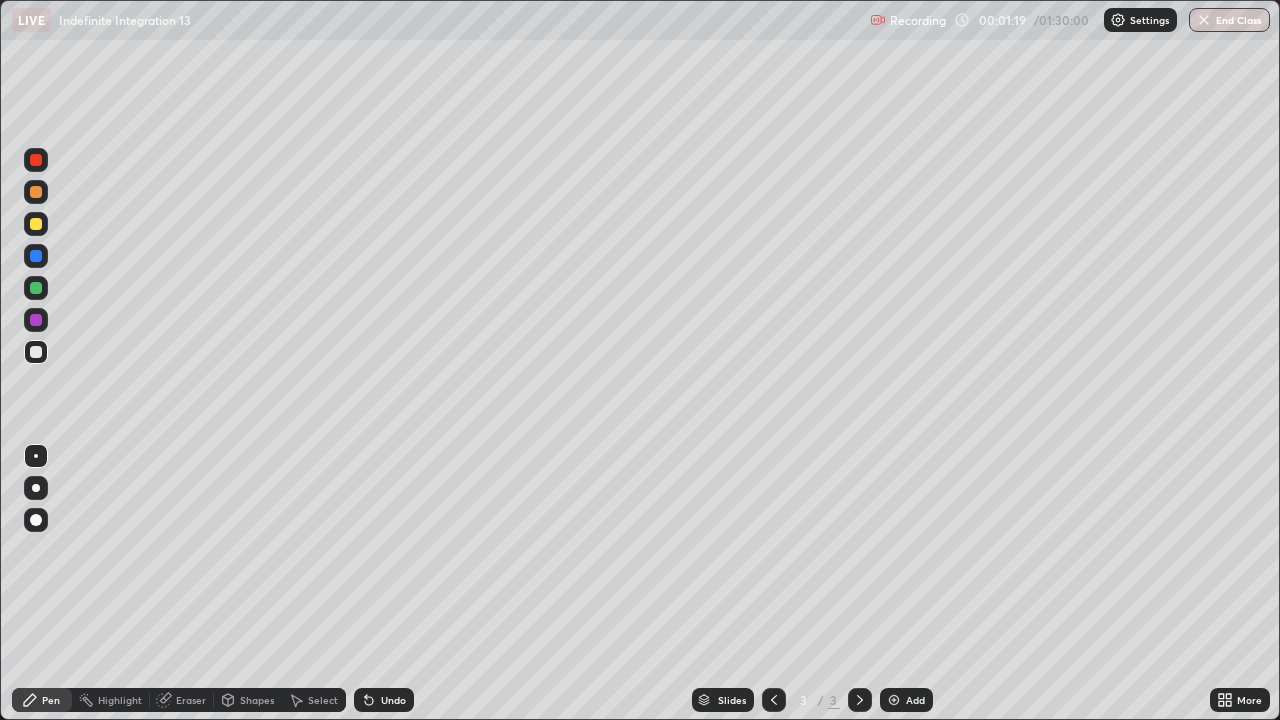 click 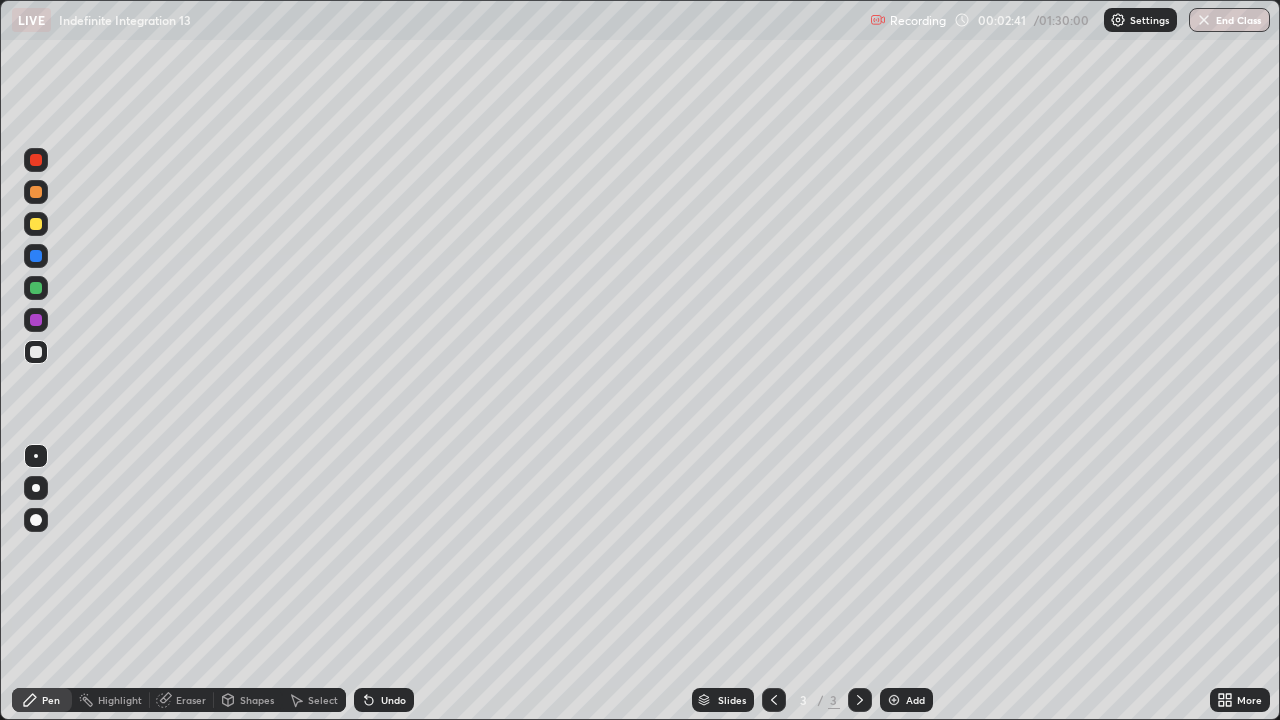 click 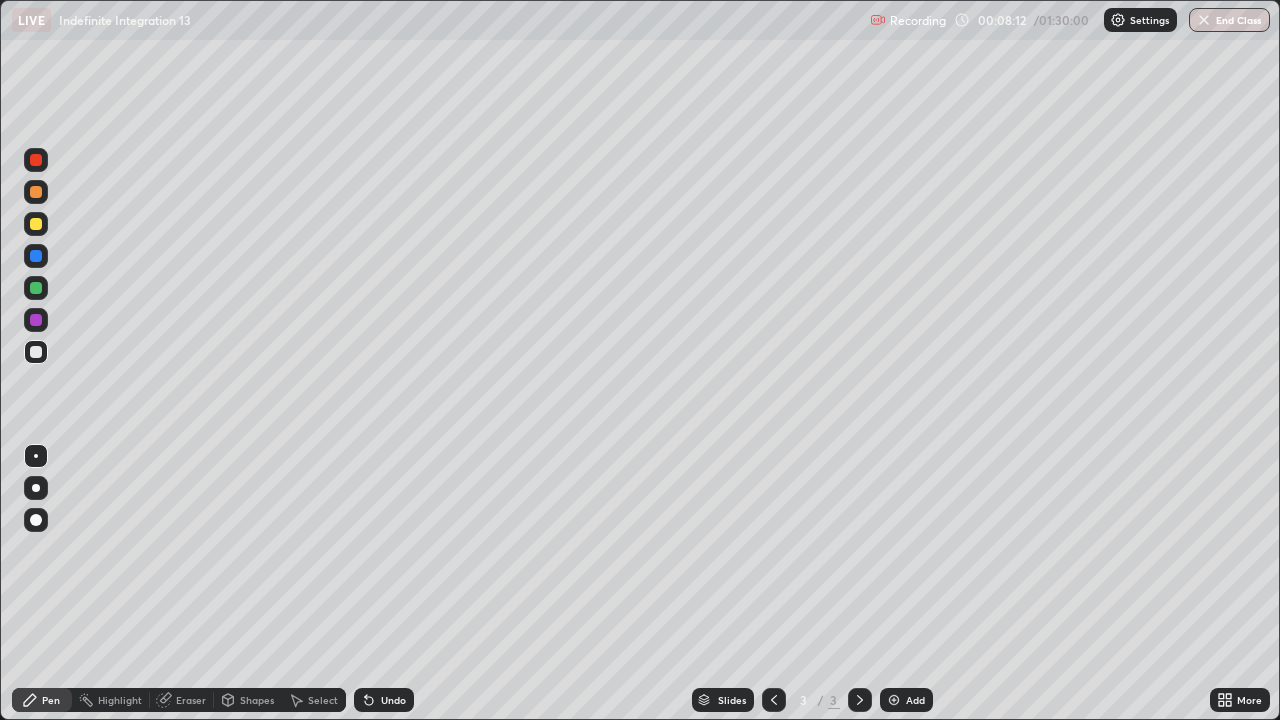 click on "Eraser" at bounding box center [191, 700] 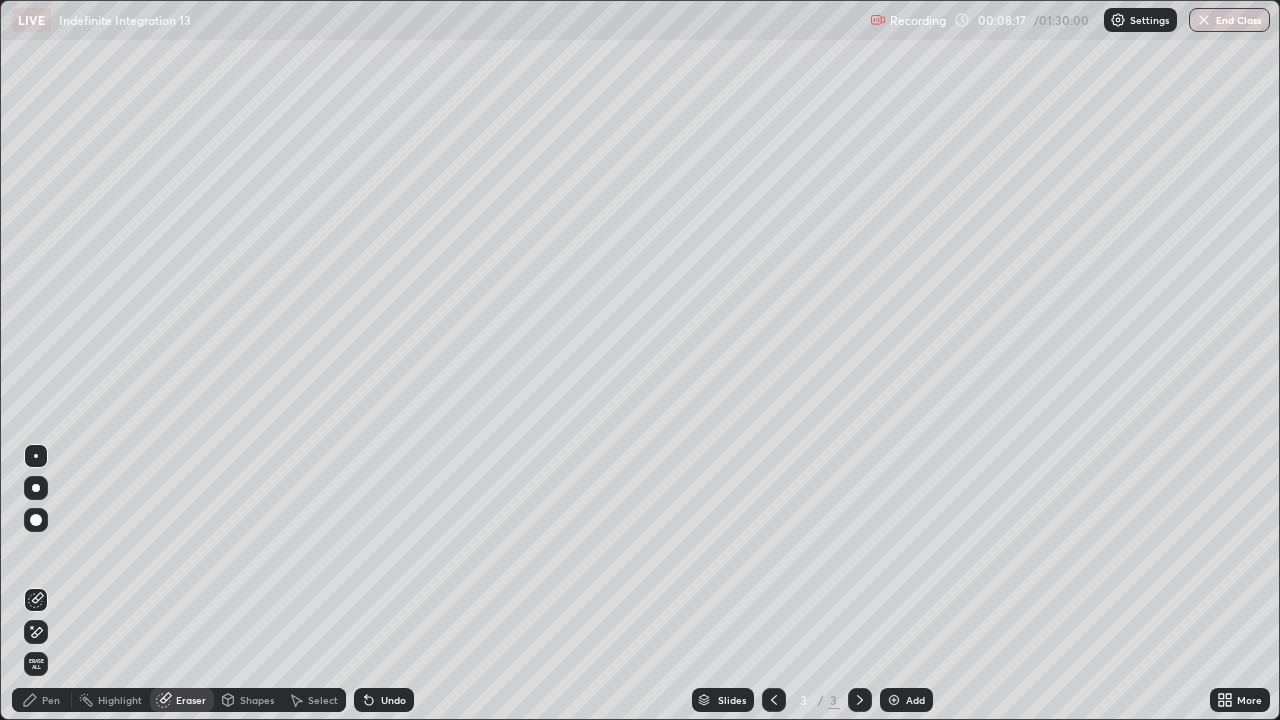 click on "Pen" at bounding box center (51, 700) 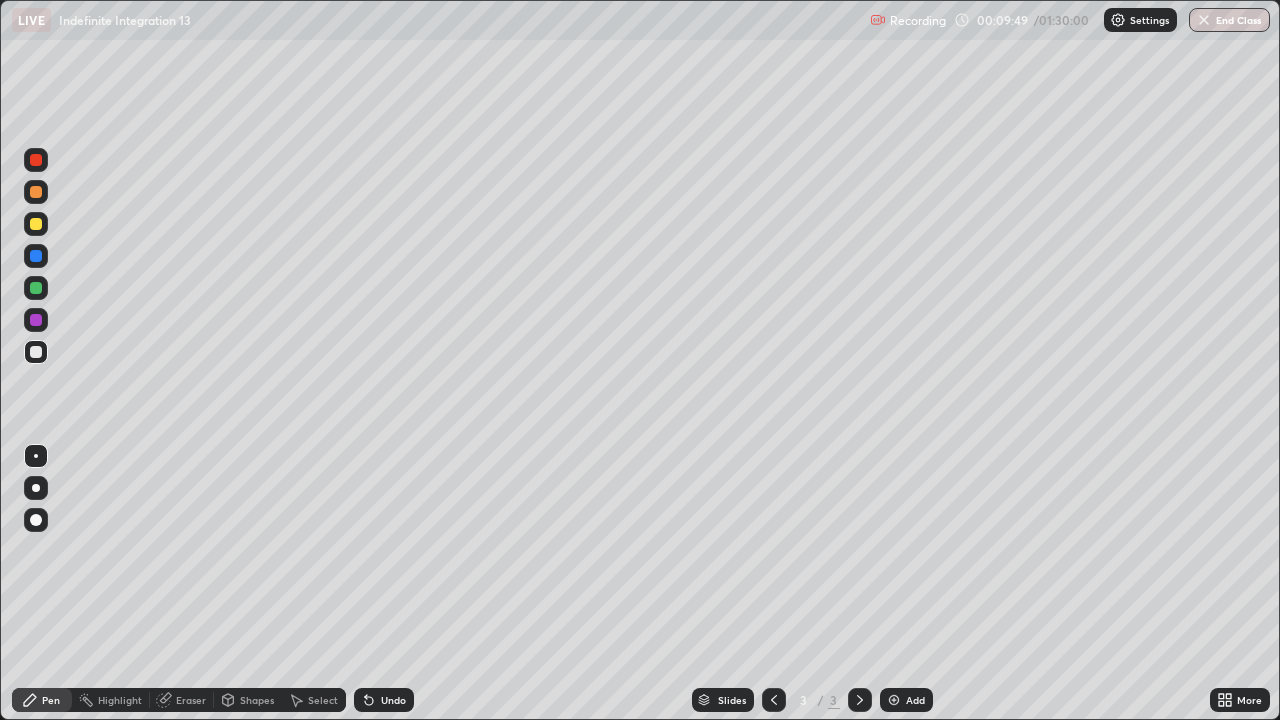 click on "Select" at bounding box center [323, 700] 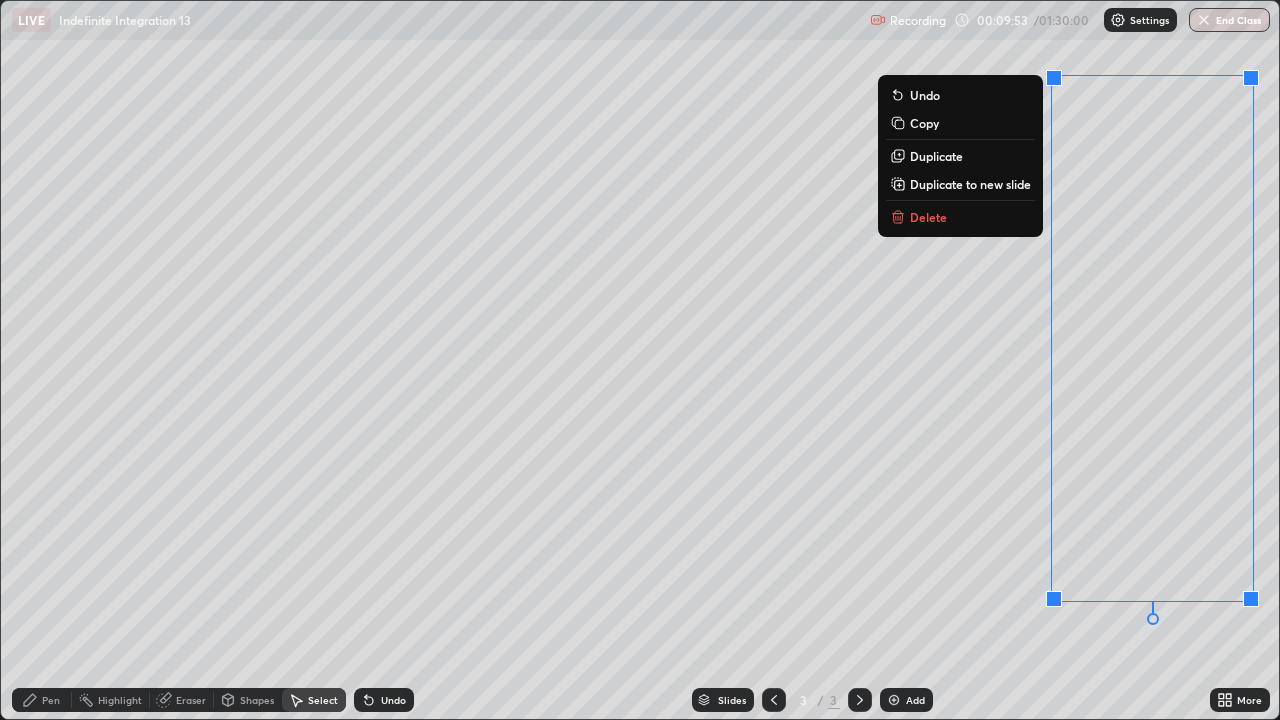 click on "Duplicate to new slide" at bounding box center (970, 184) 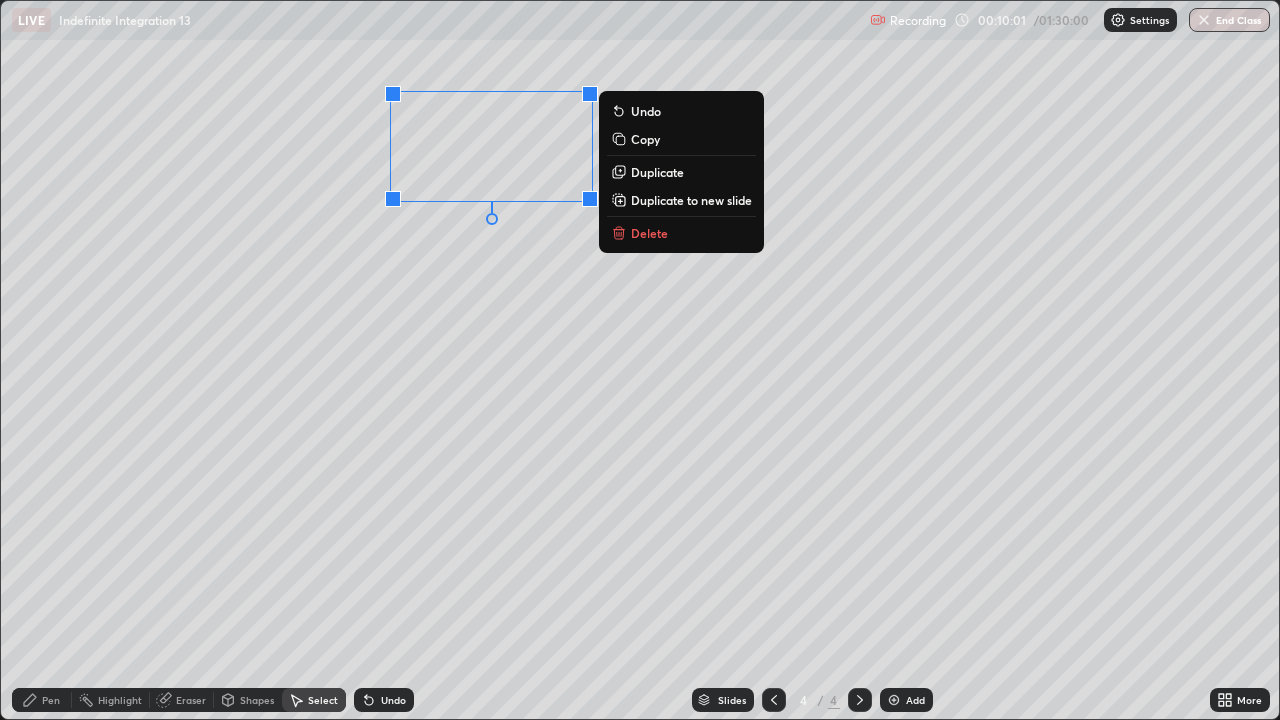 click on "0 ° Undo Copy Duplicate Duplicate to new slide Delete" at bounding box center (640, 360) 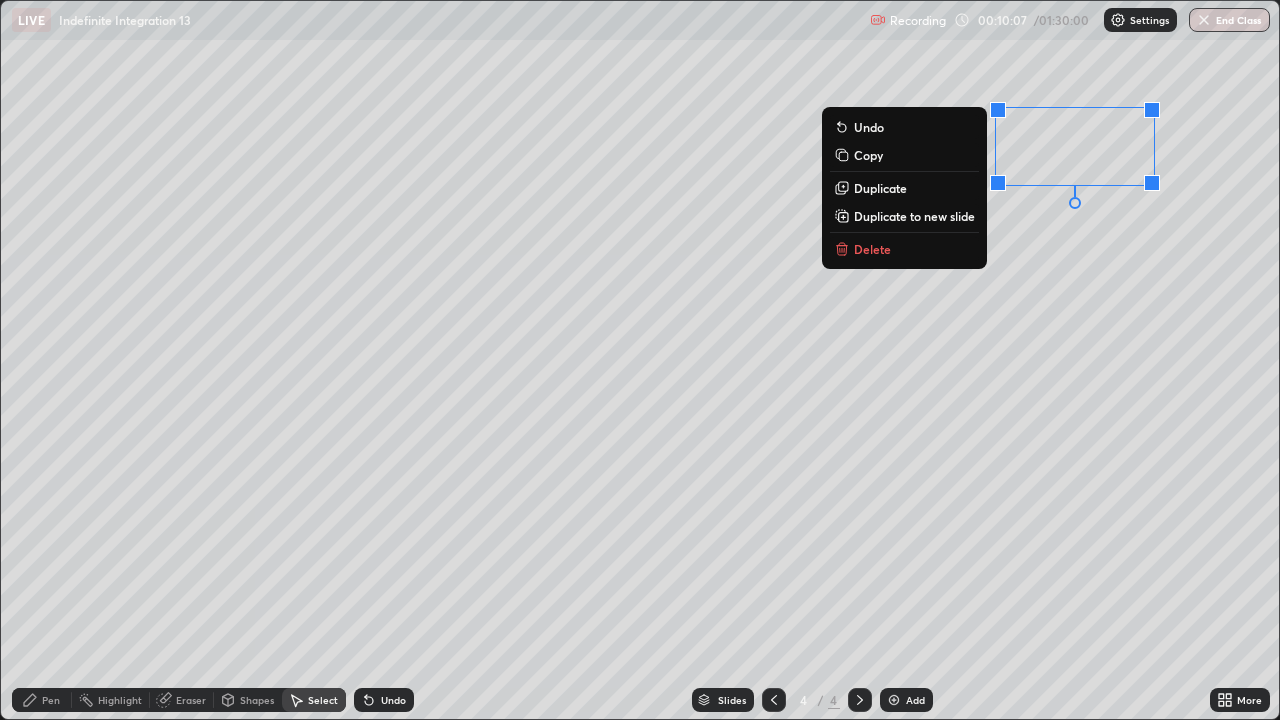click on "0 ° Undo Copy Duplicate Duplicate to new slide Delete" at bounding box center (640, 360) 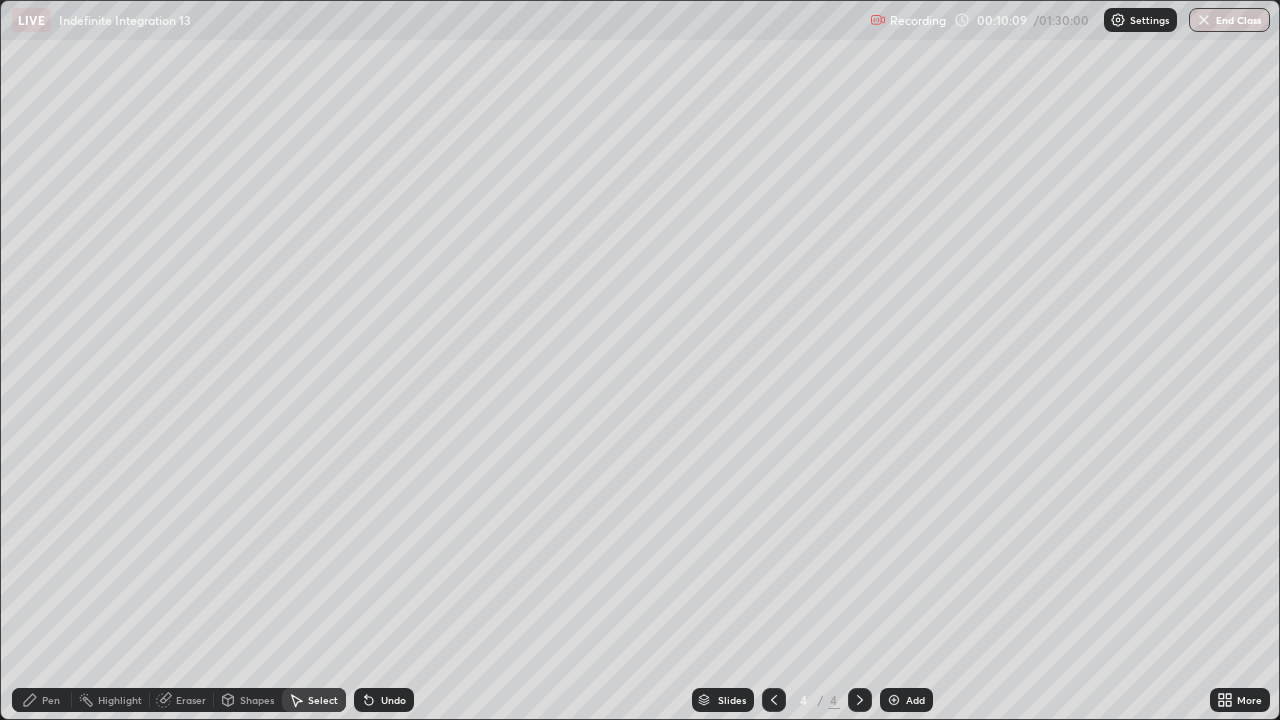 click 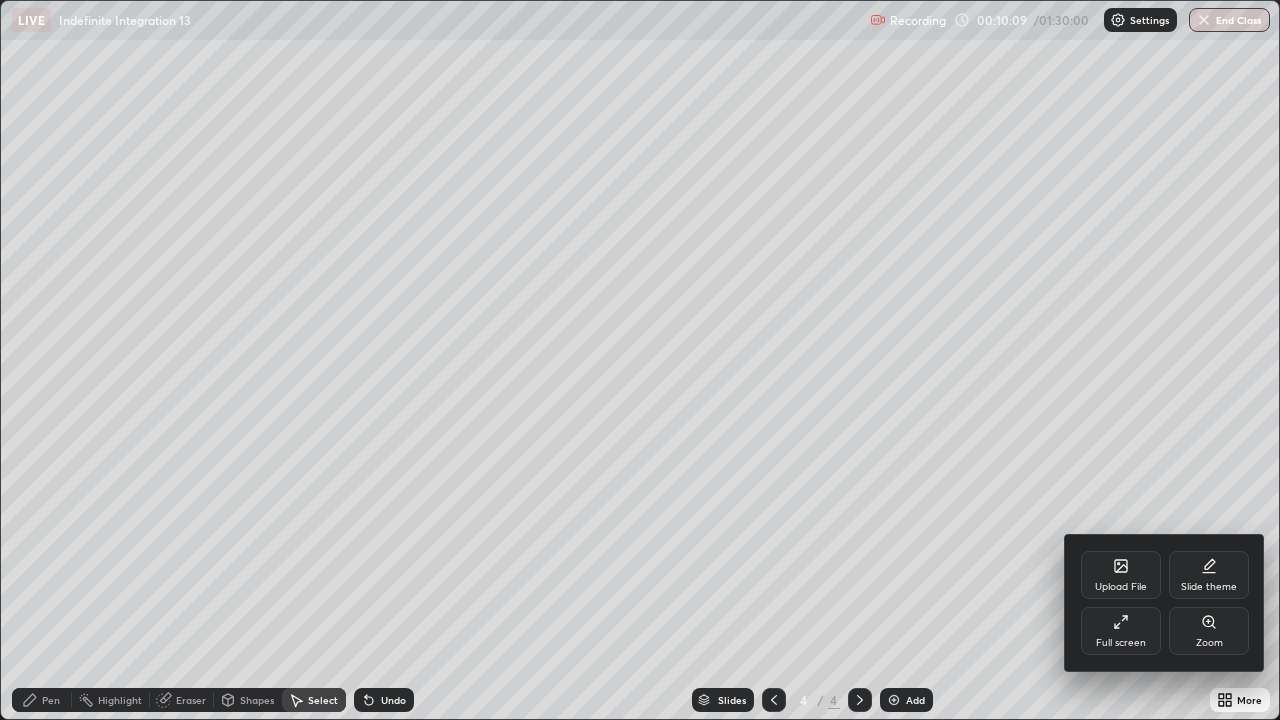 click on "Full screen" at bounding box center (1121, 643) 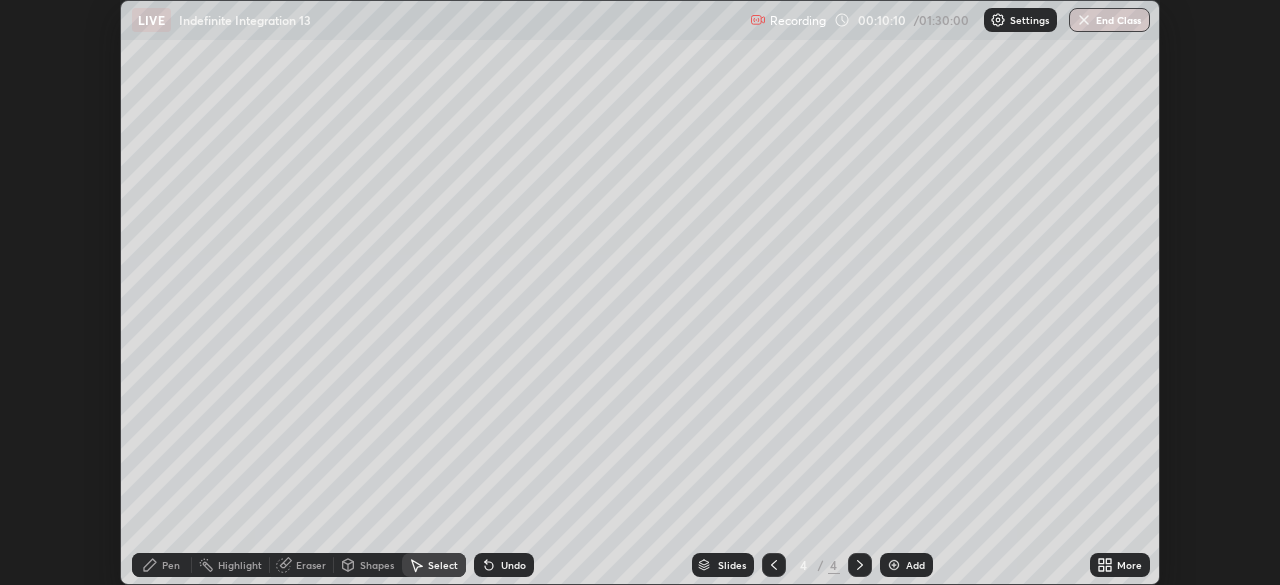 scroll, scrollTop: 585, scrollLeft: 1280, axis: both 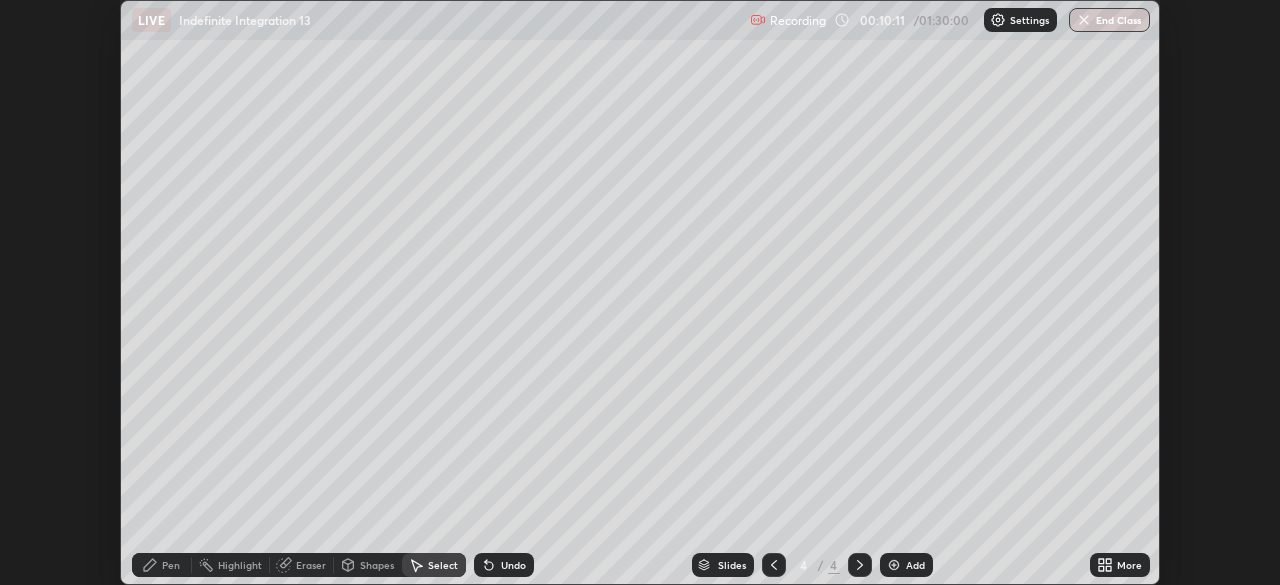 click on "More" at bounding box center [1120, 565] 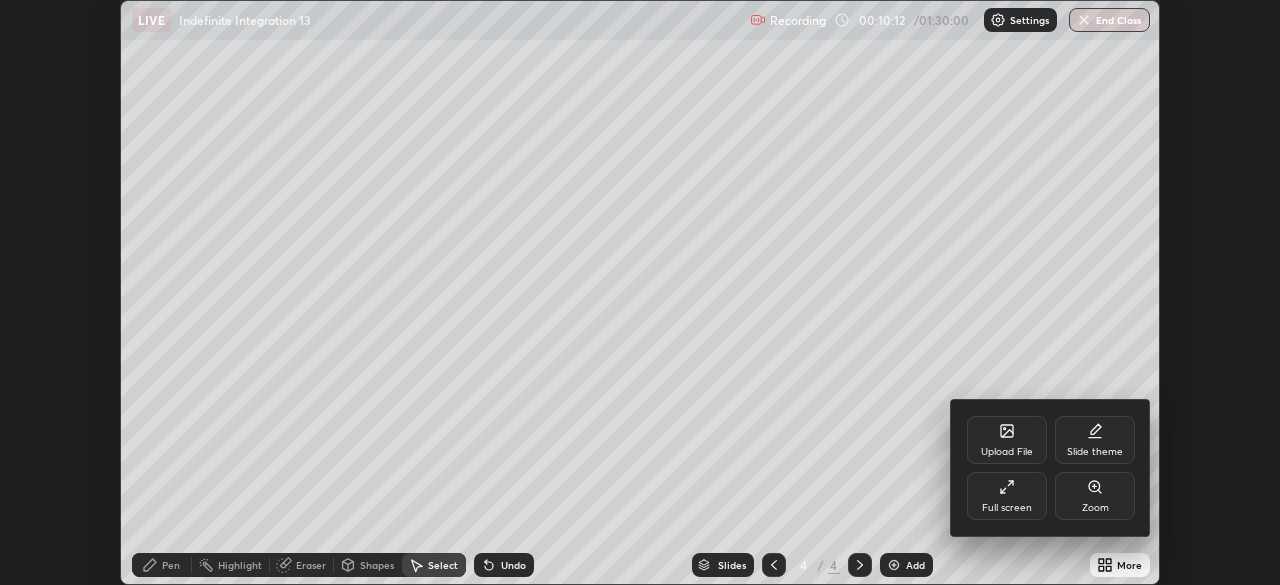 click on "Full screen" at bounding box center [1007, 508] 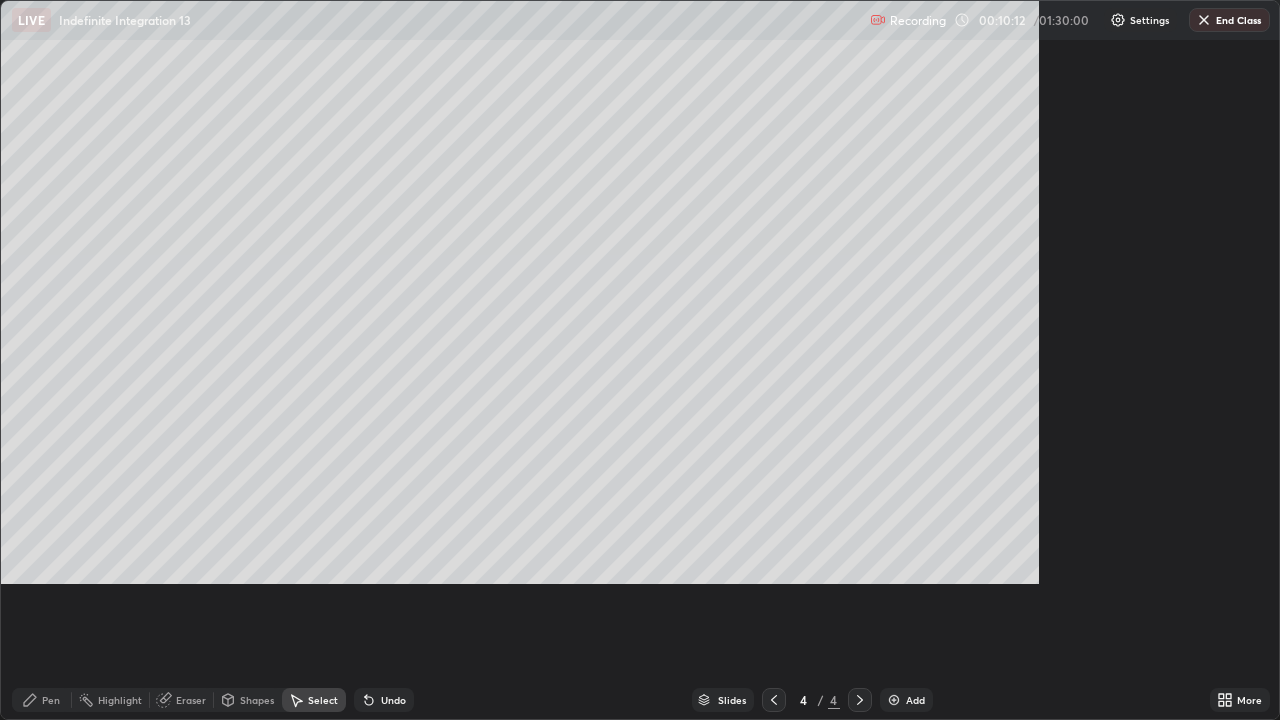 scroll, scrollTop: 99280, scrollLeft: 98720, axis: both 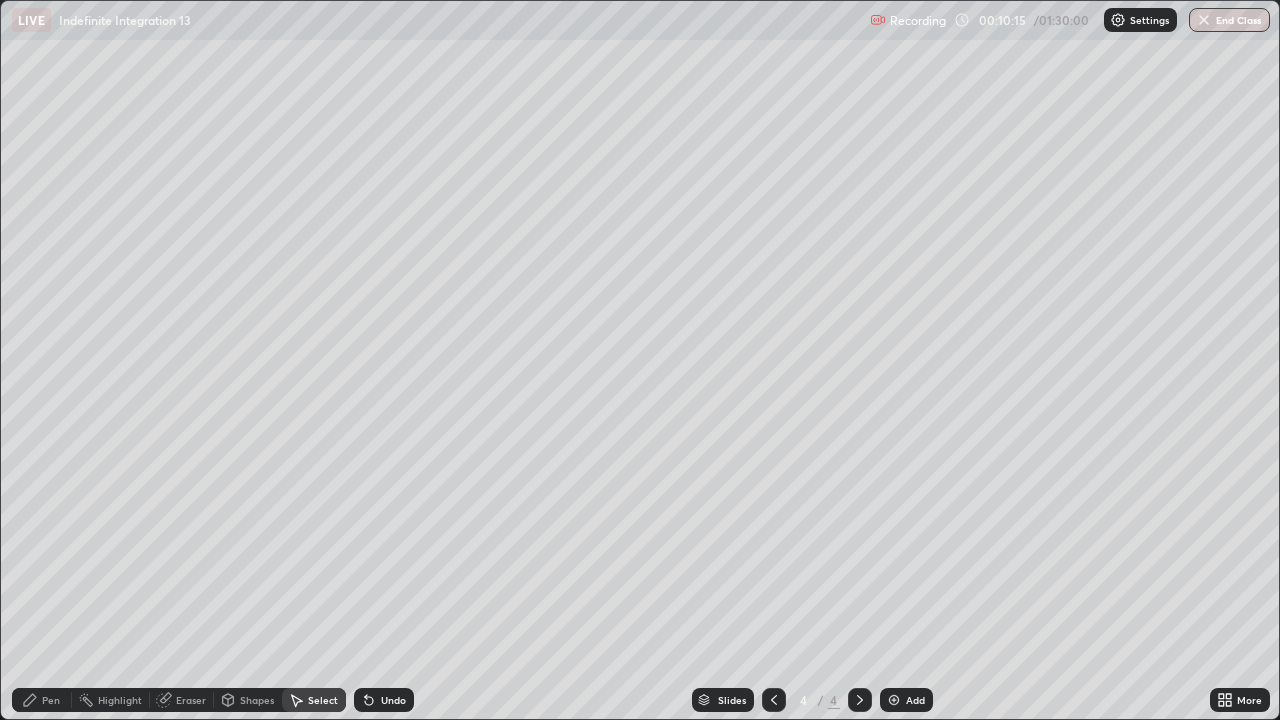 click on "Pen" at bounding box center [51, 700] 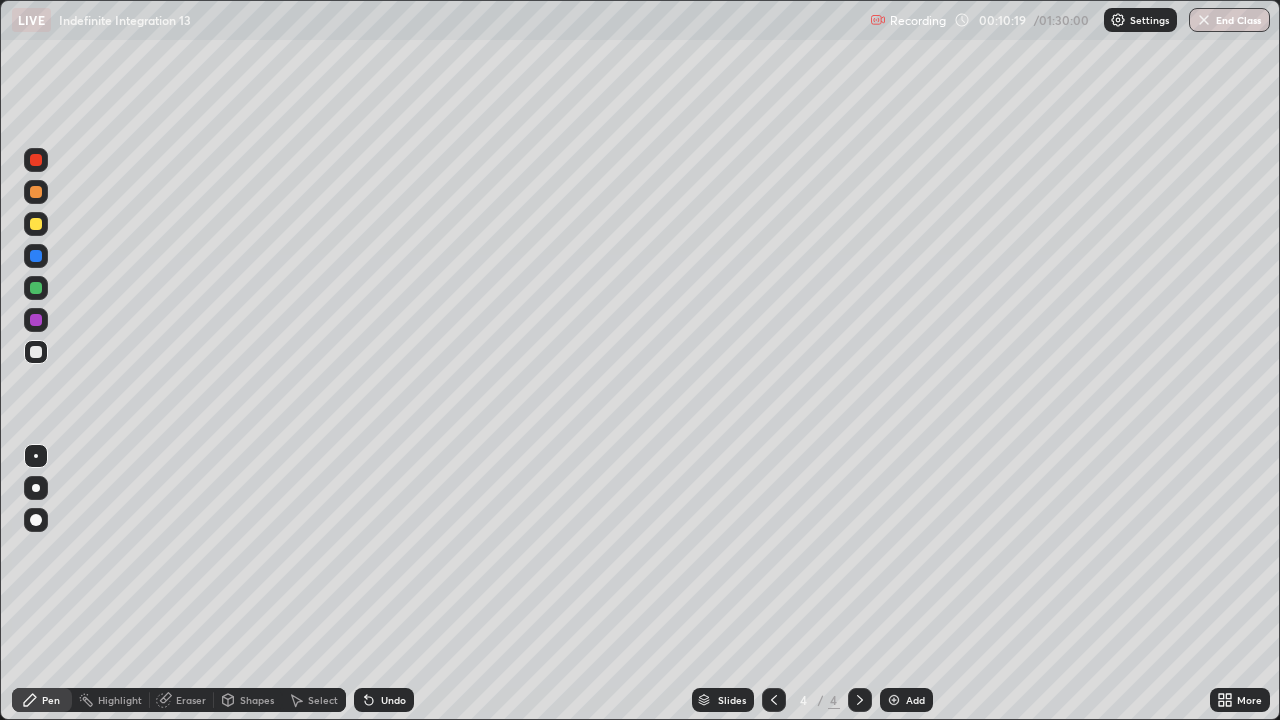 click on "Undo" at bounding box center [384, 700] 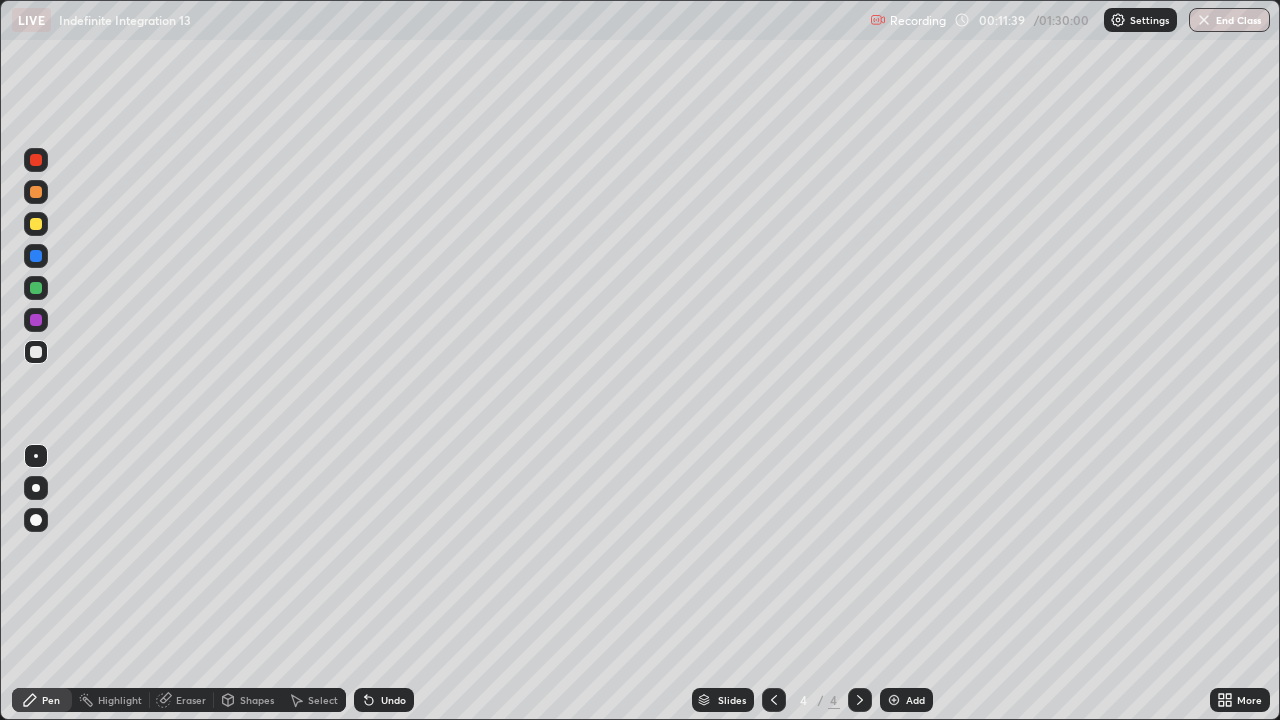 click on "Select" at bounding box center (314, 700) 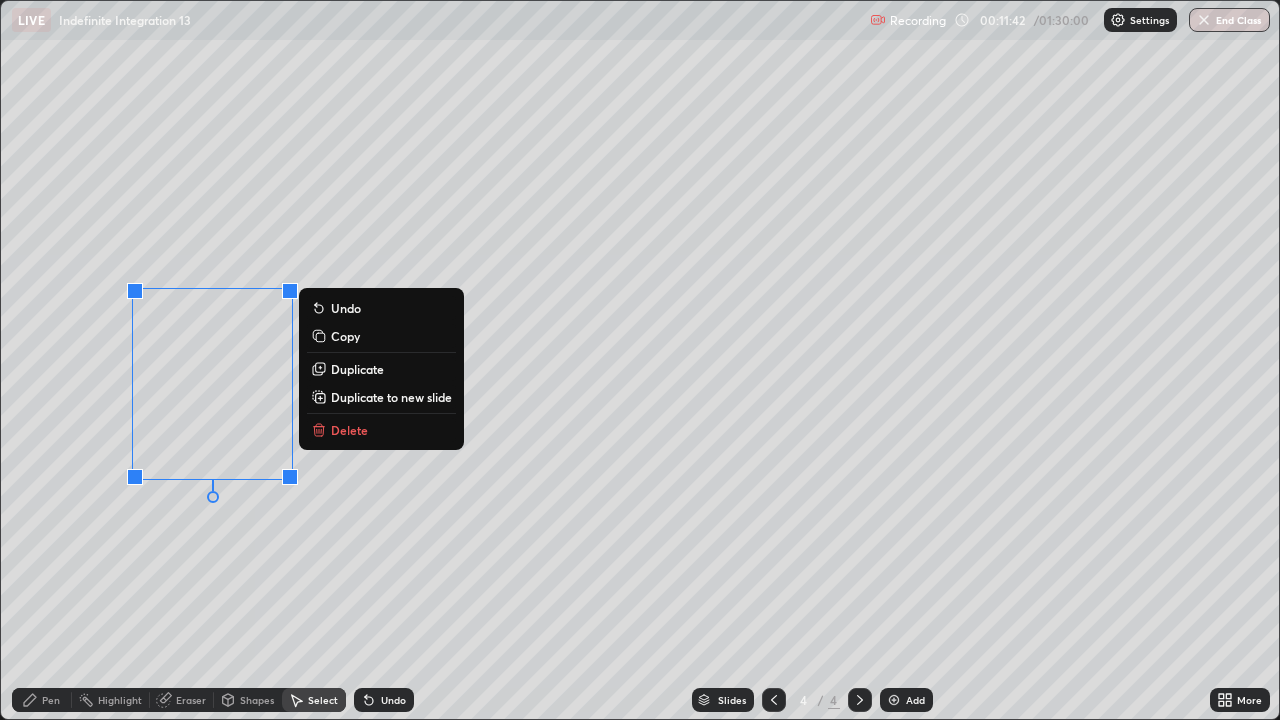 click on "Pen" at bounding box center [51, 700] 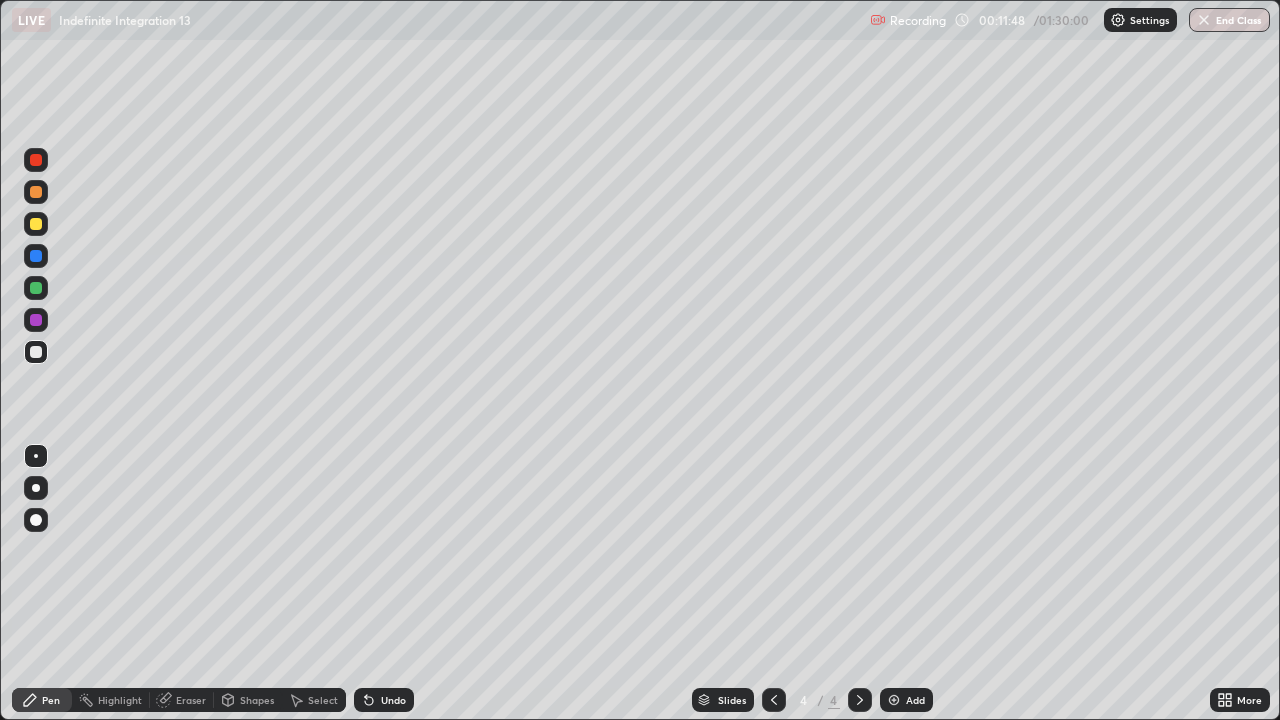click on "Pen" at bounding box center (51, 700) 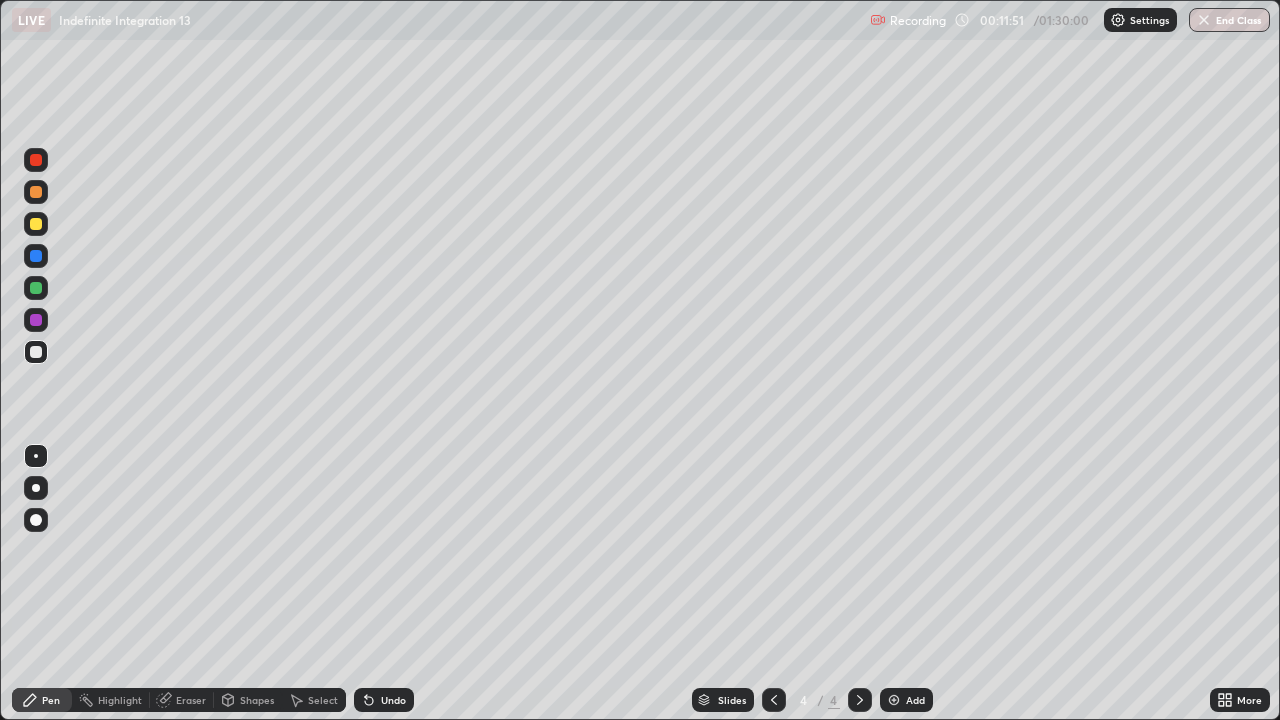 click 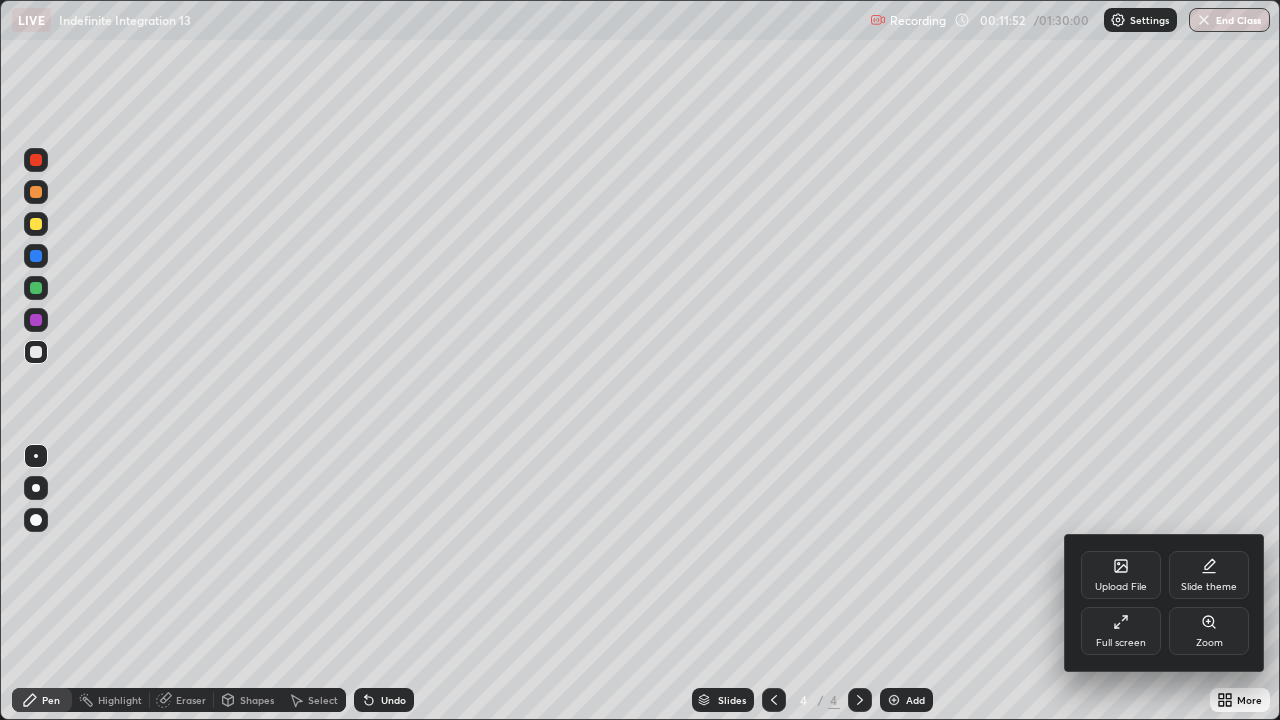 click on "Full screen" at bounding box center (1121, 631) 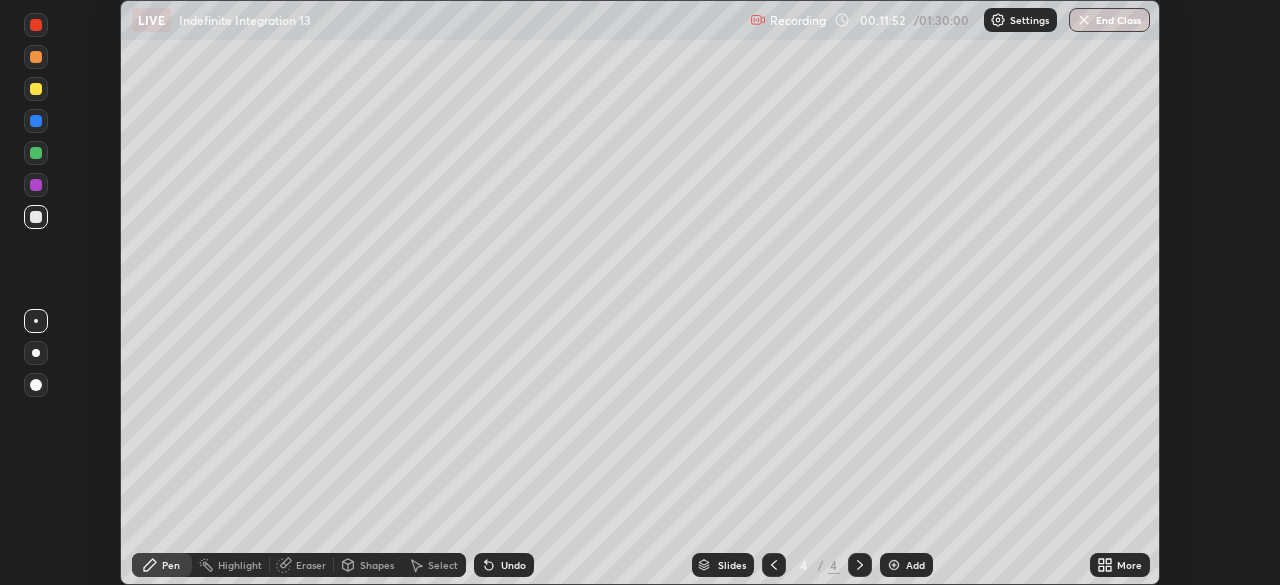 scroll, scrollTop: 585, scrollLeft: 1280, axis: both 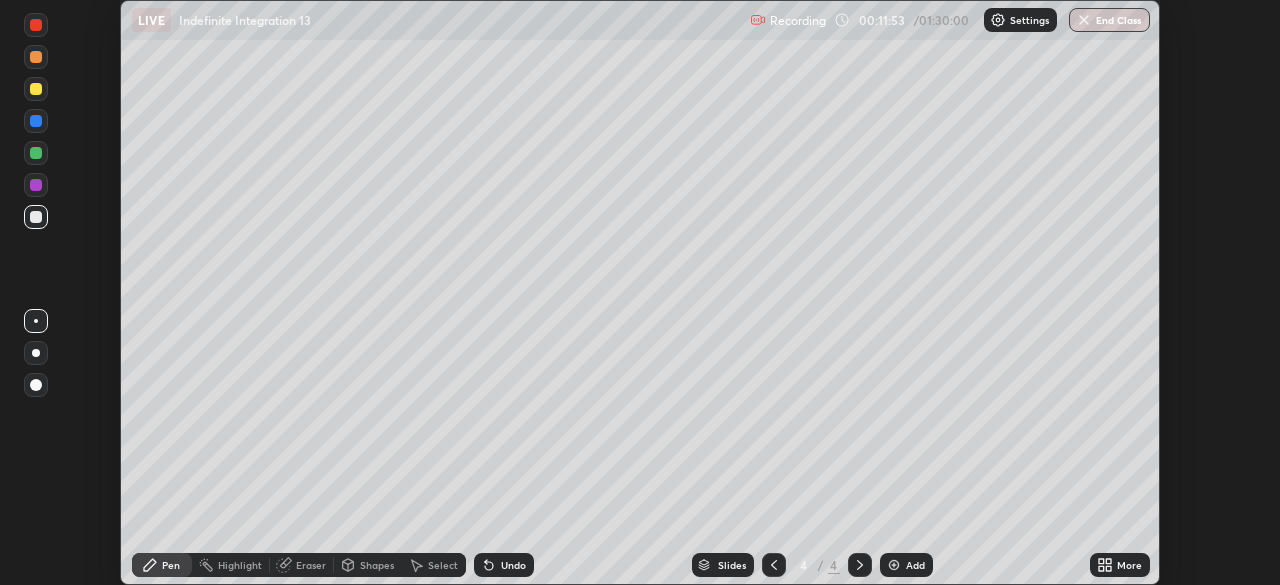 click 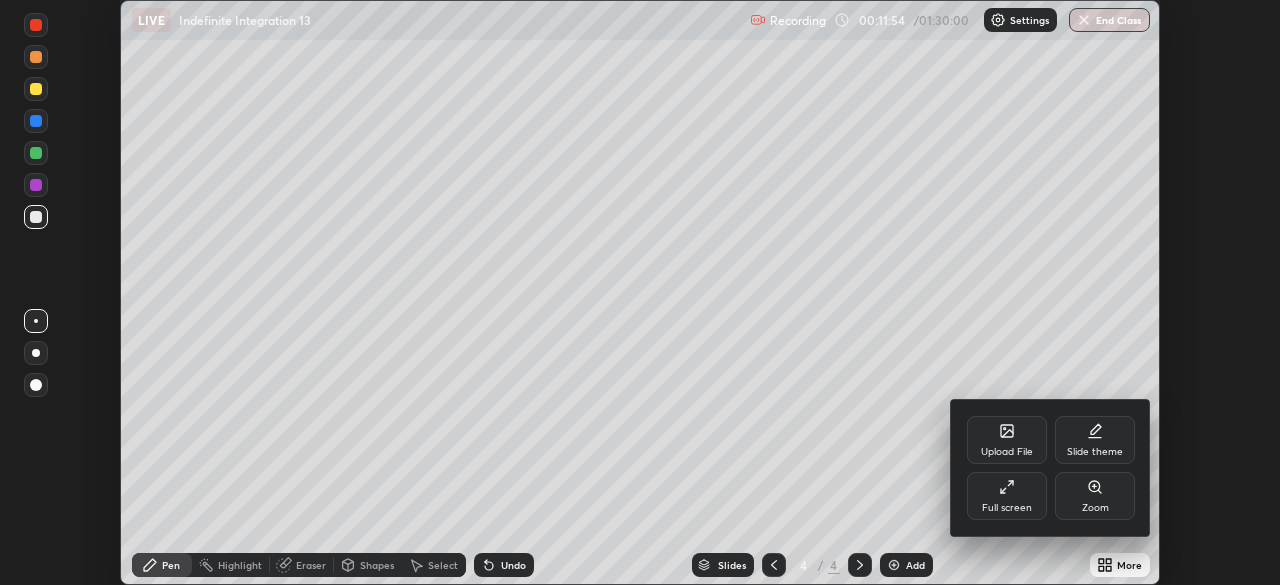 click on "Full screen" at bounding box center [1007, 508] 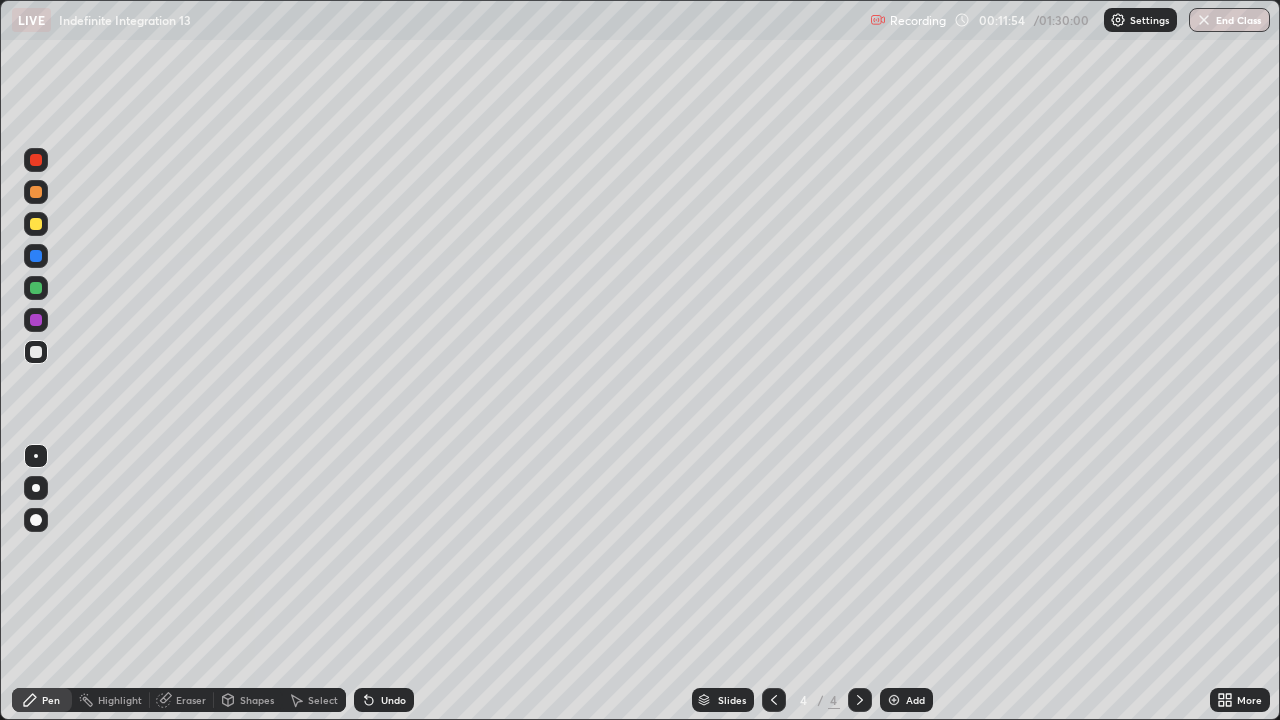 scroll, scrollTop: 99280, scrollLeft: 98720, axis: both 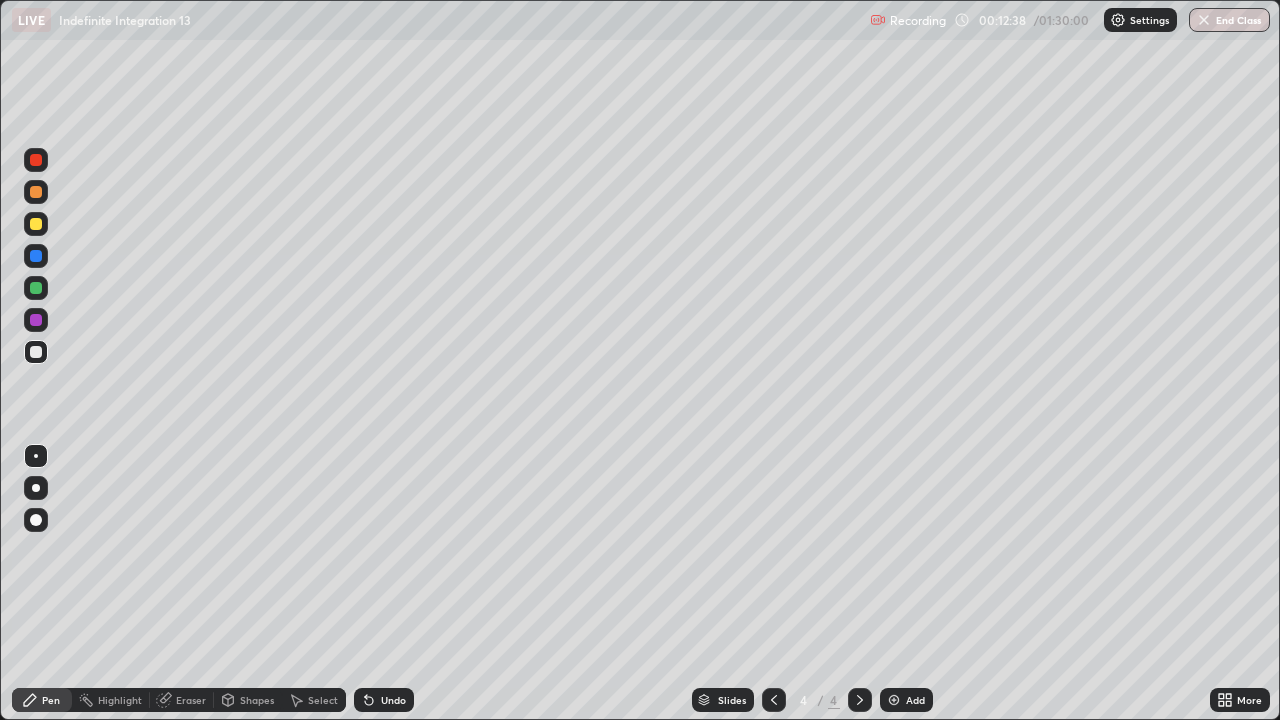 click on "Eraser" at bounding box center (191, 700) 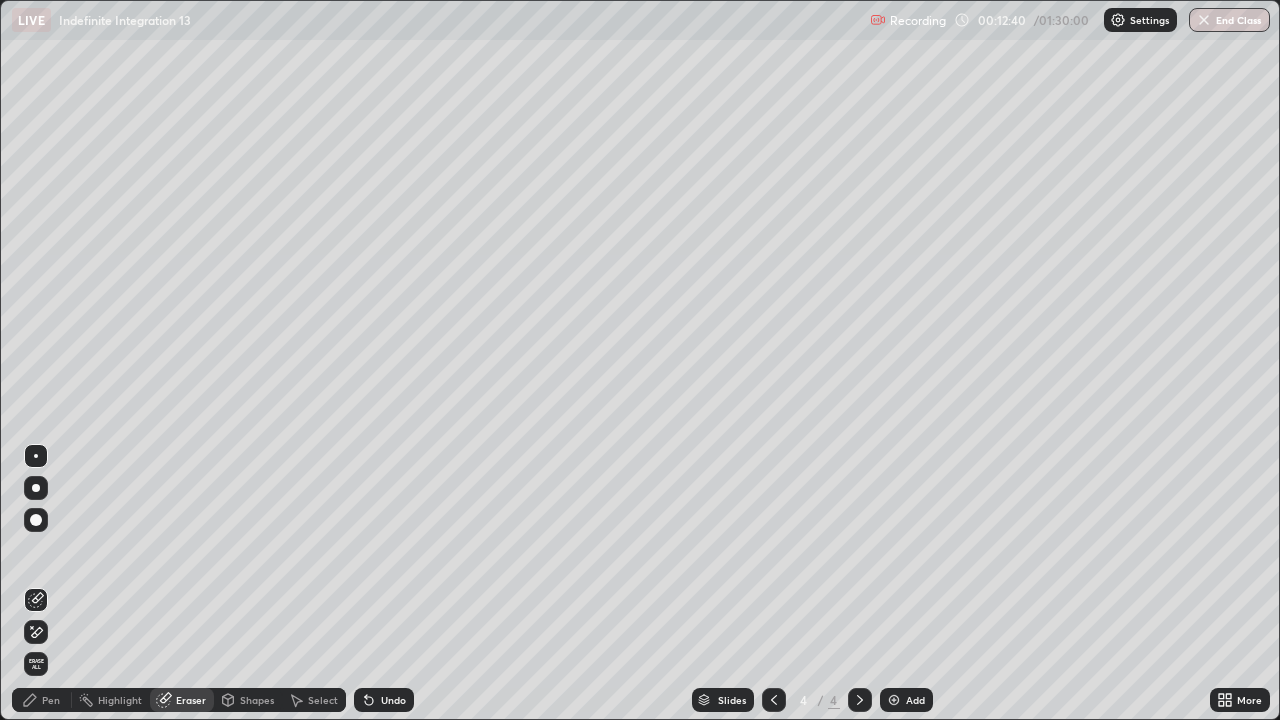 click on "Pen" at bounding box center (42, 700) 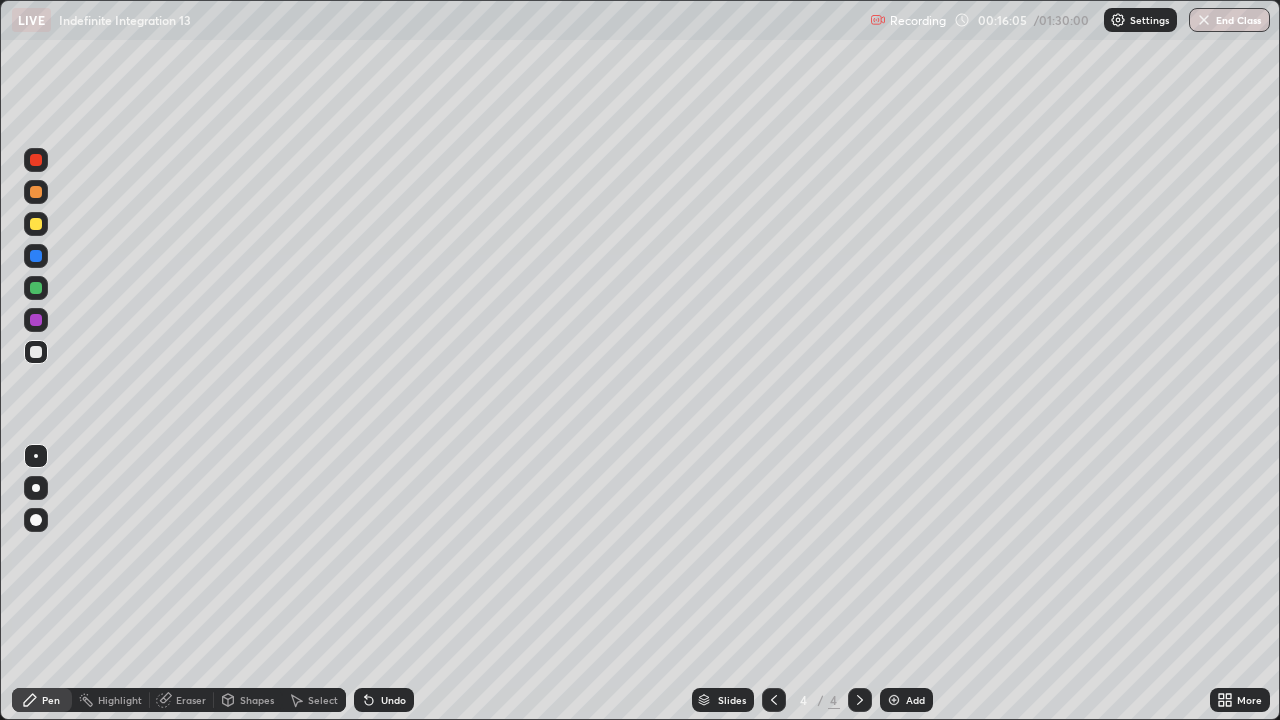 click on "Select" at bounding box center (323, 700) 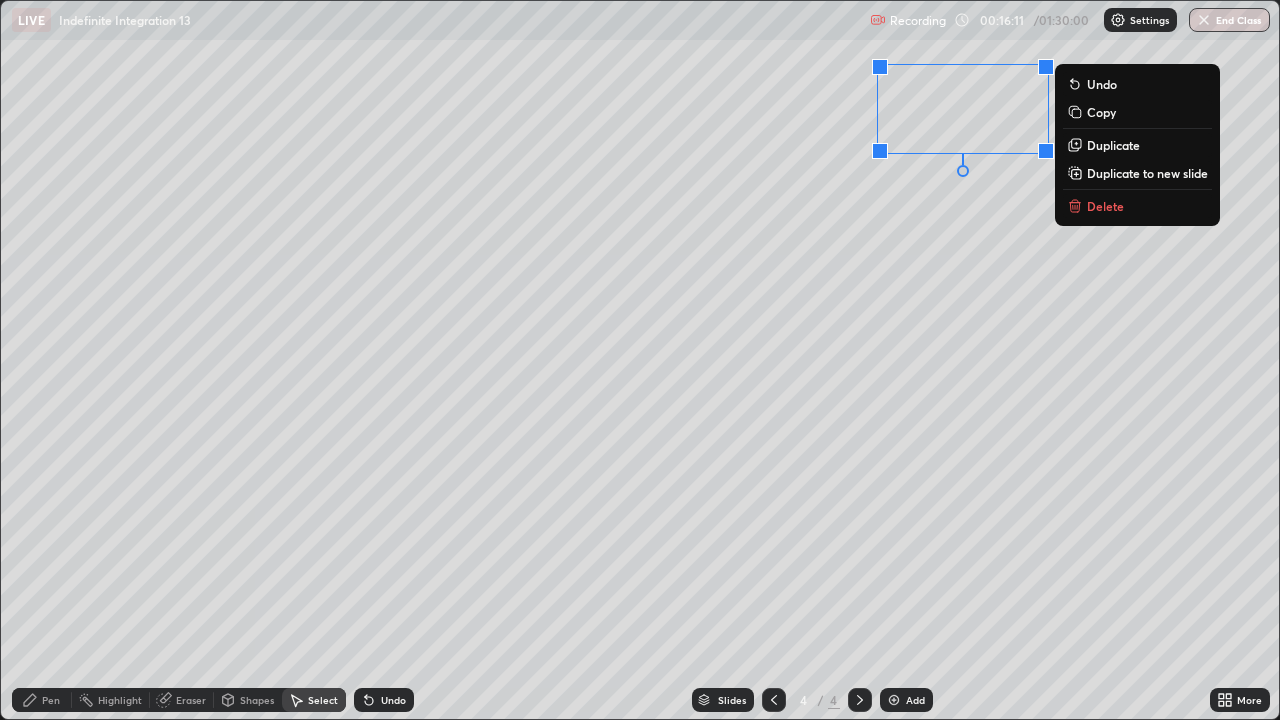 click on "0 ° Undo Copy Duplicate Duplicate to new slide Delete" at bounding box center [640, 360] 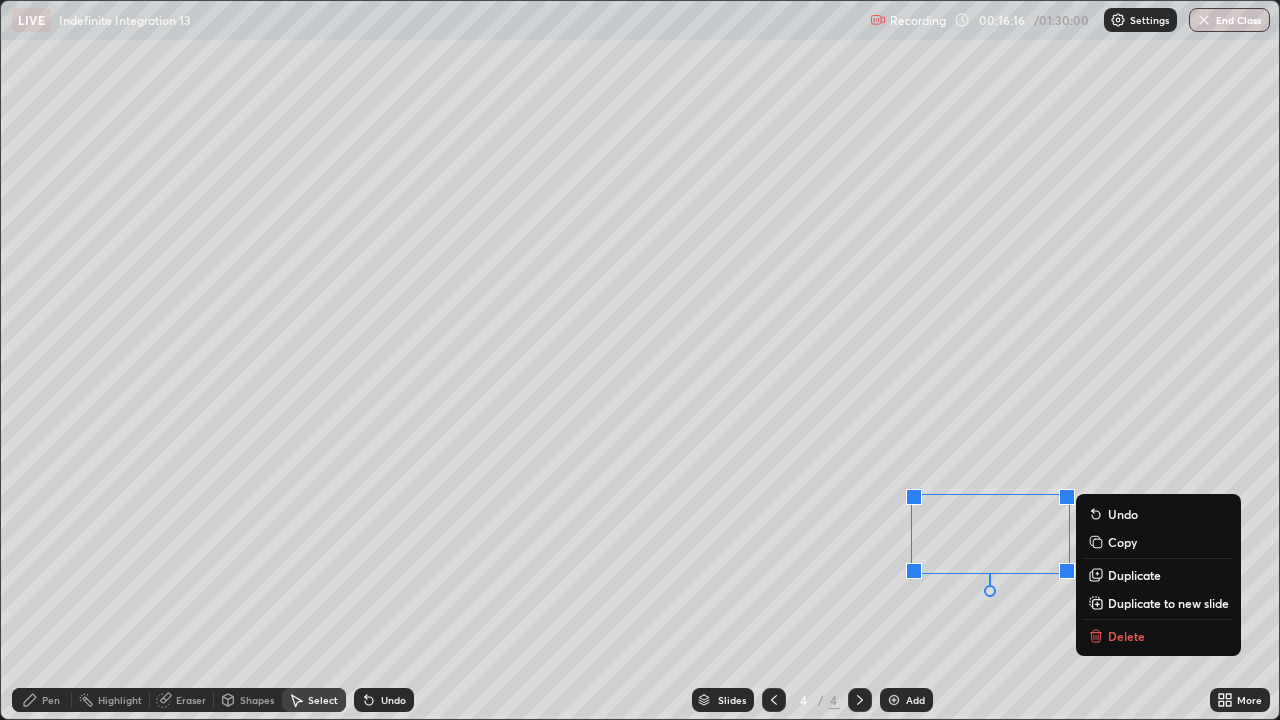 click on "Pen" at bounding box center (51, 700) 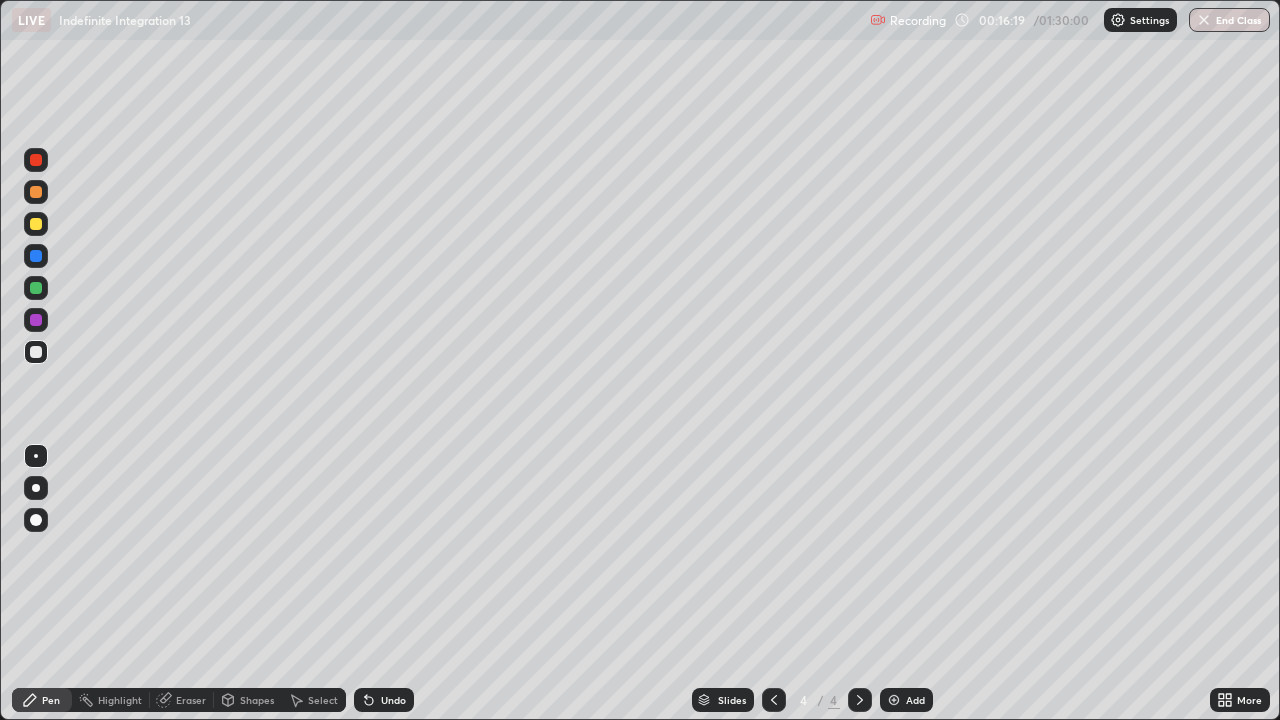 click 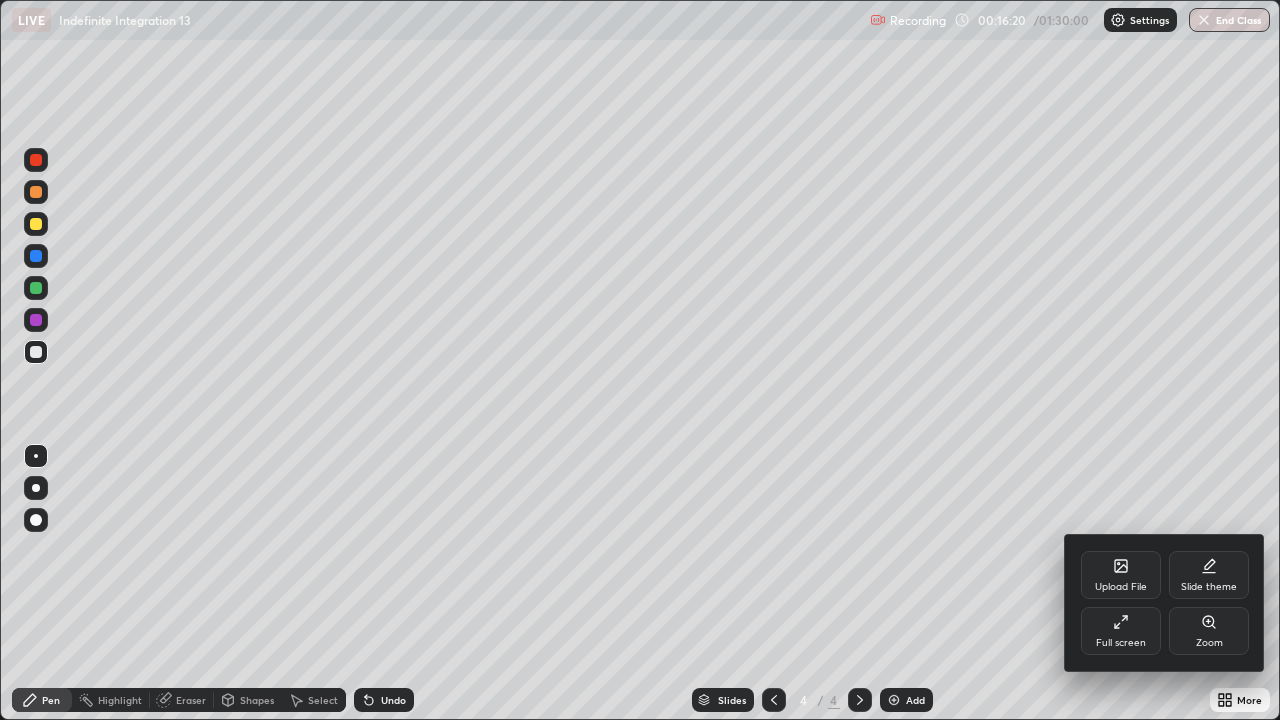 click on "Full screen" at bounding box center (1121, 631) 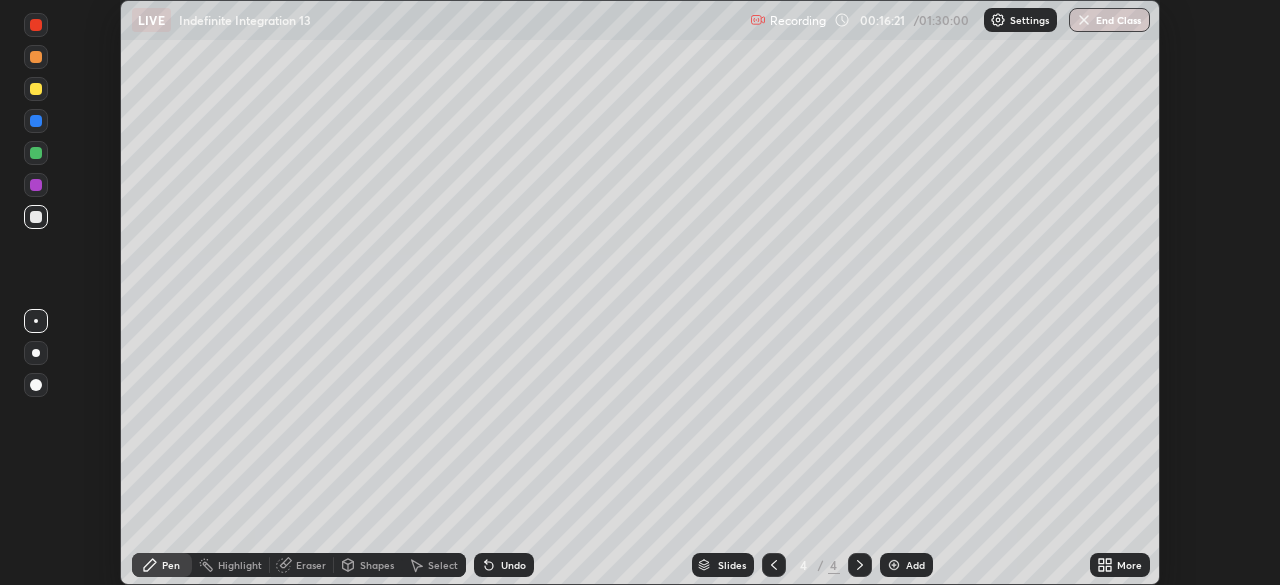 scroll, scrollTop: 585, scrollLeft: 1280, axis: both 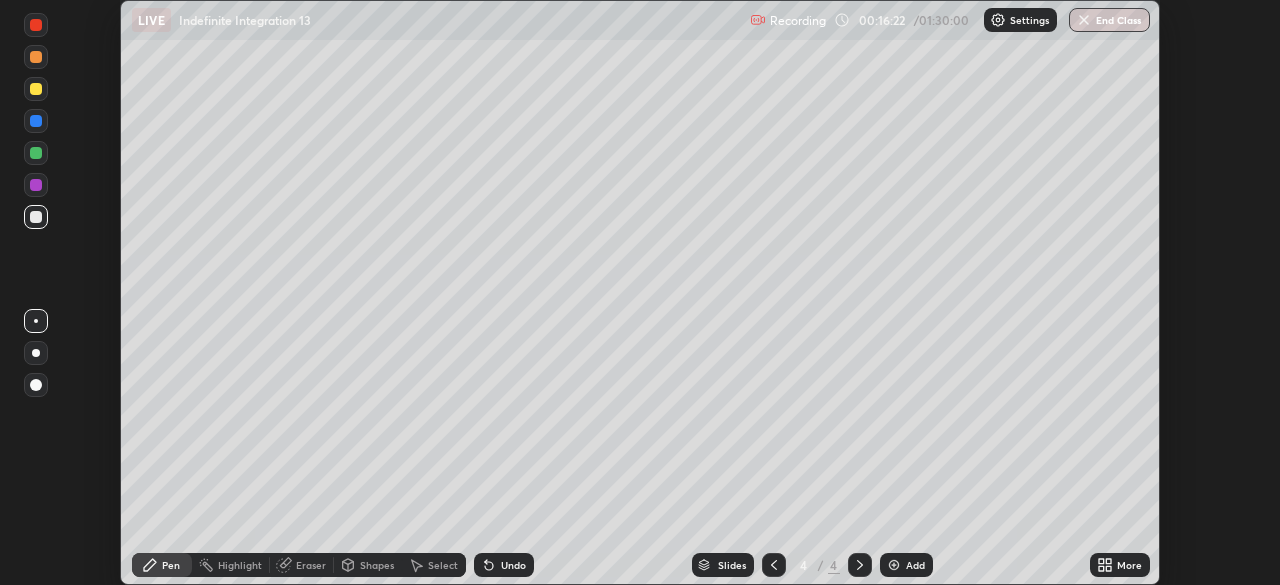 click on "More" at bounding box center [1129, 565] 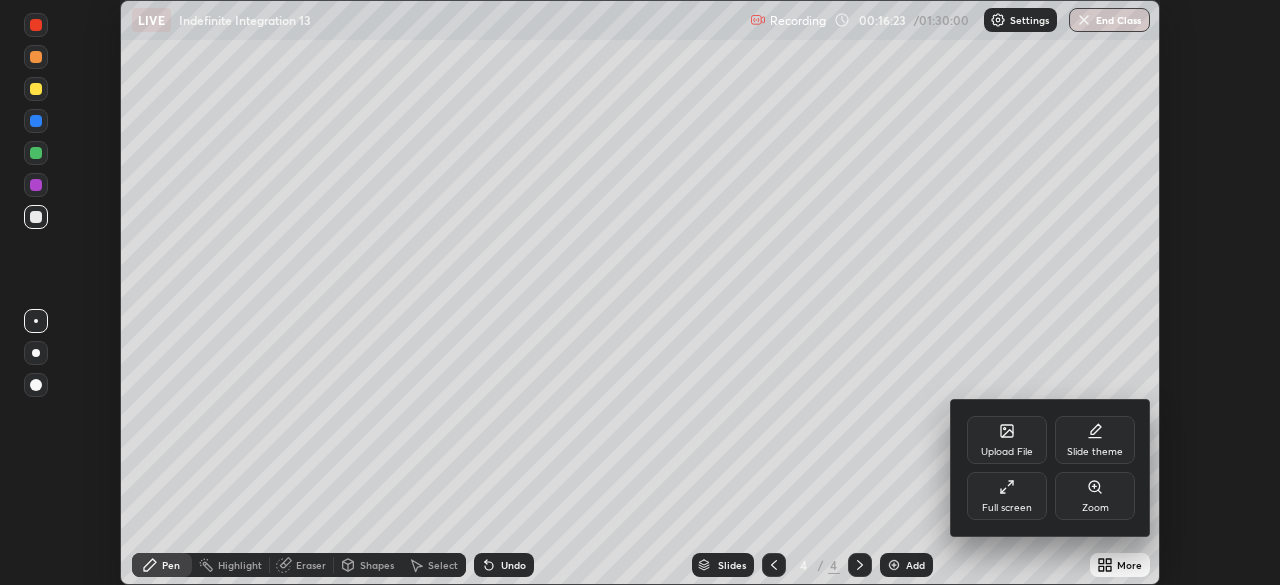 click on "Full screen" at bounding box center (1007, 496) 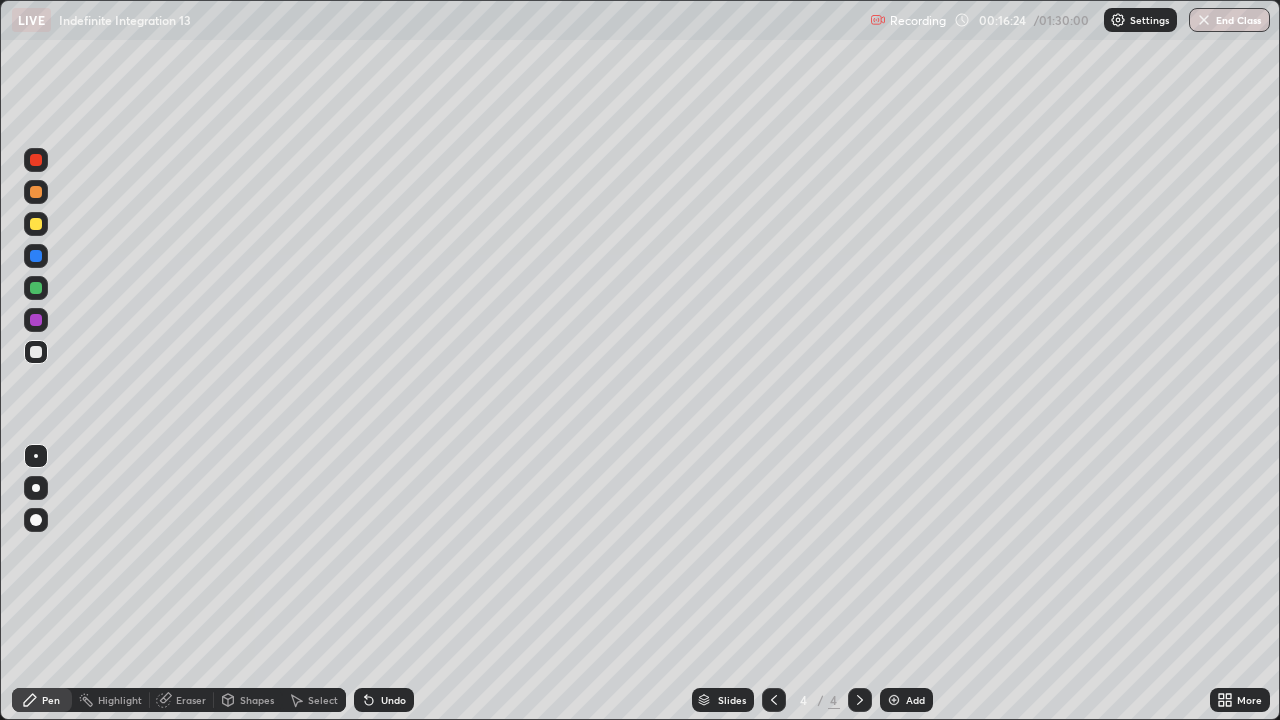scroll, scrollTop: 99280, scrollLeft: 98720, axis: both 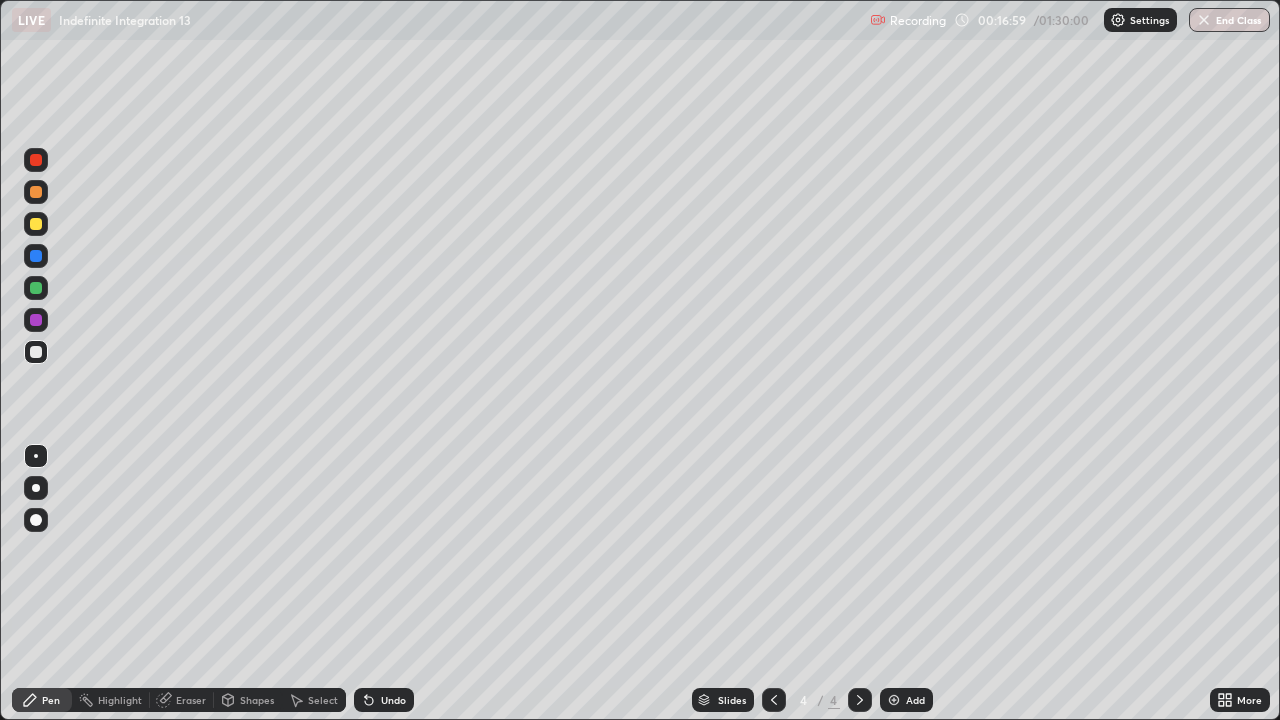 click on "Select" at bounding box center [323, 700] 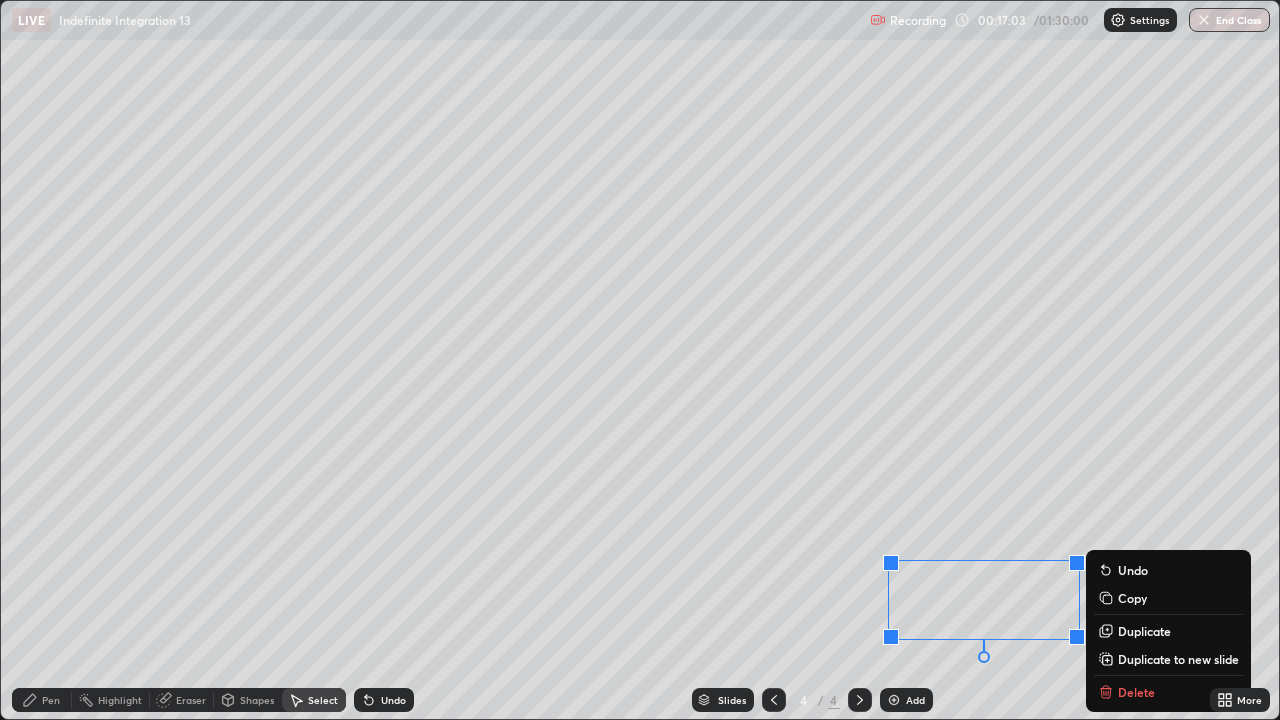 click on "Pen" at bounding box center [42, 700] 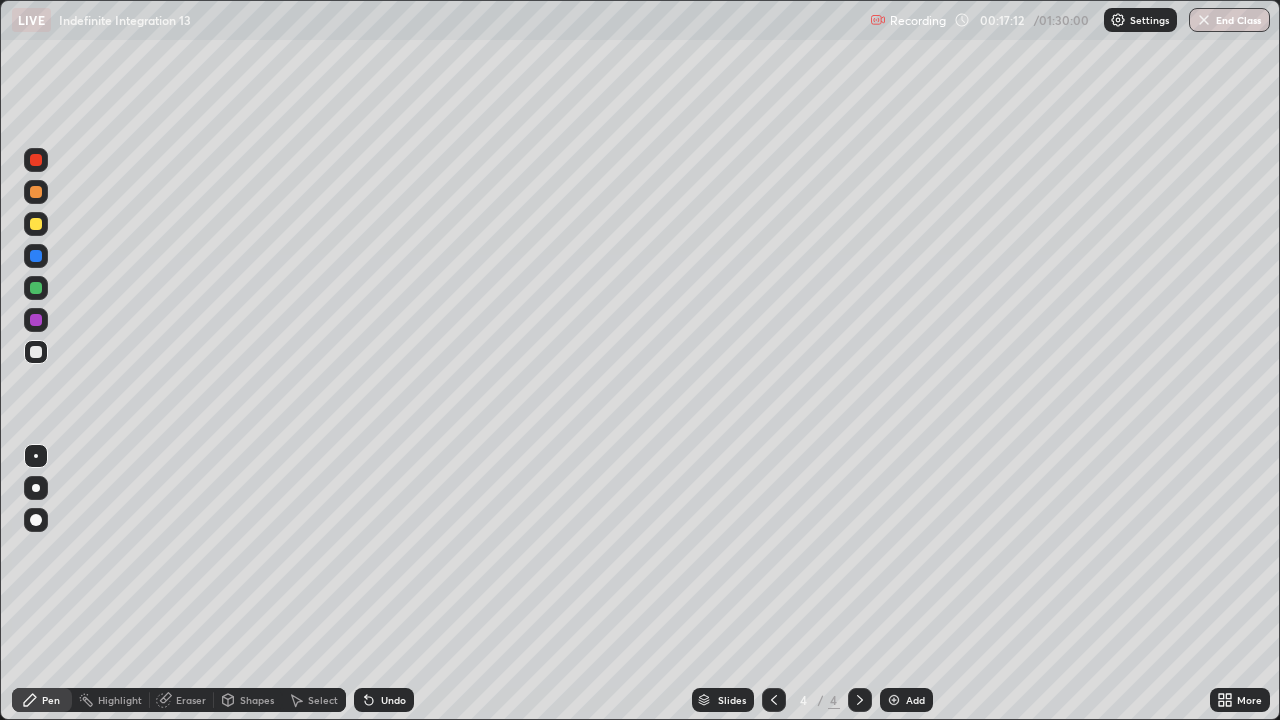 click 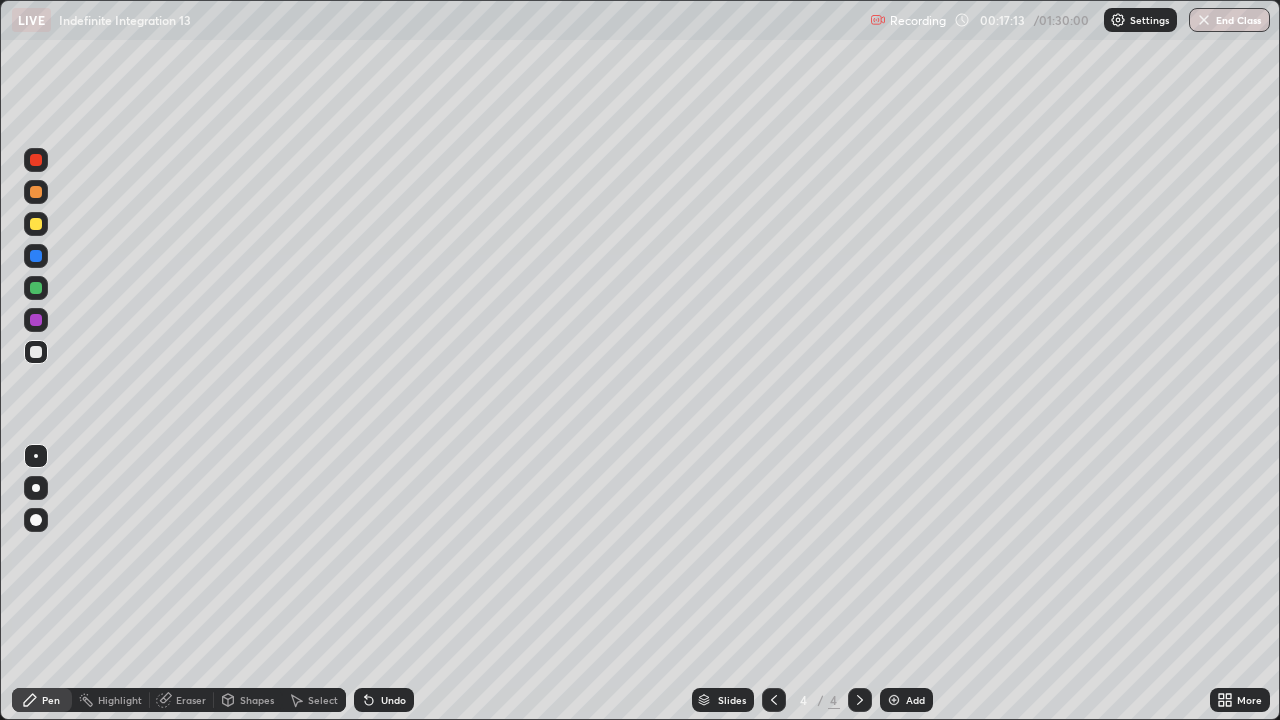 click on "Undo" at bounding box center [384, 700] 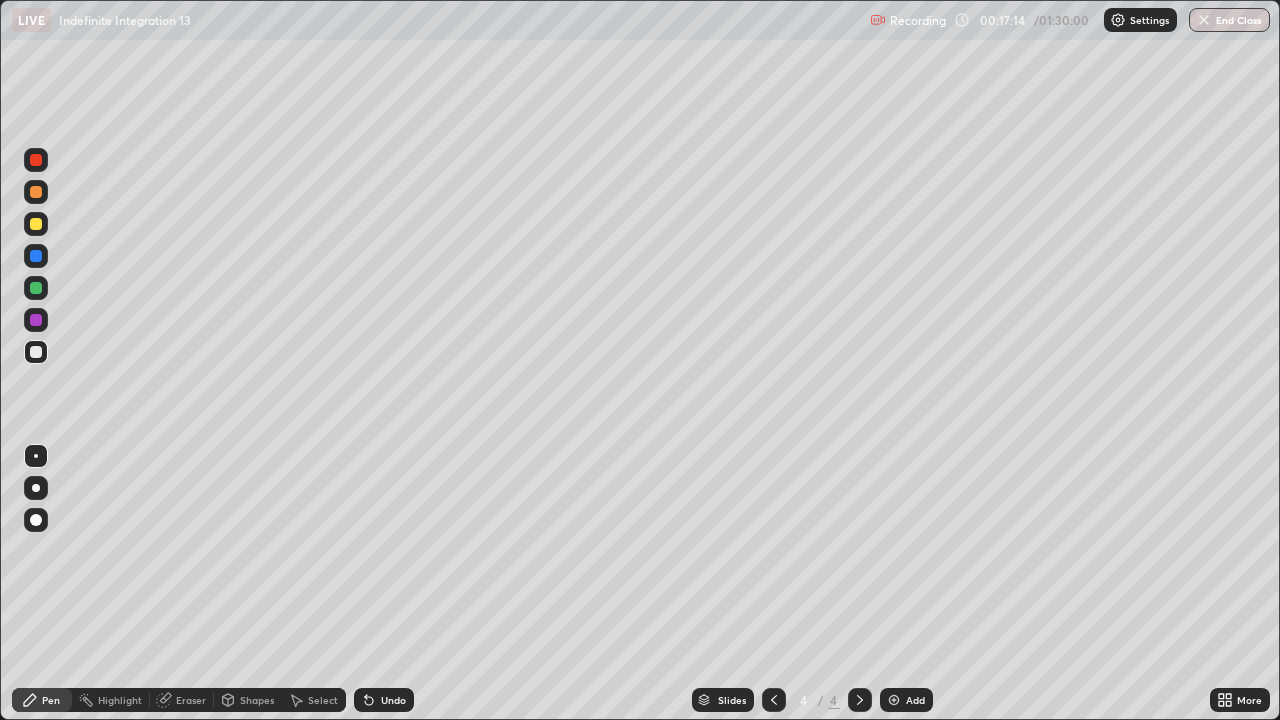click 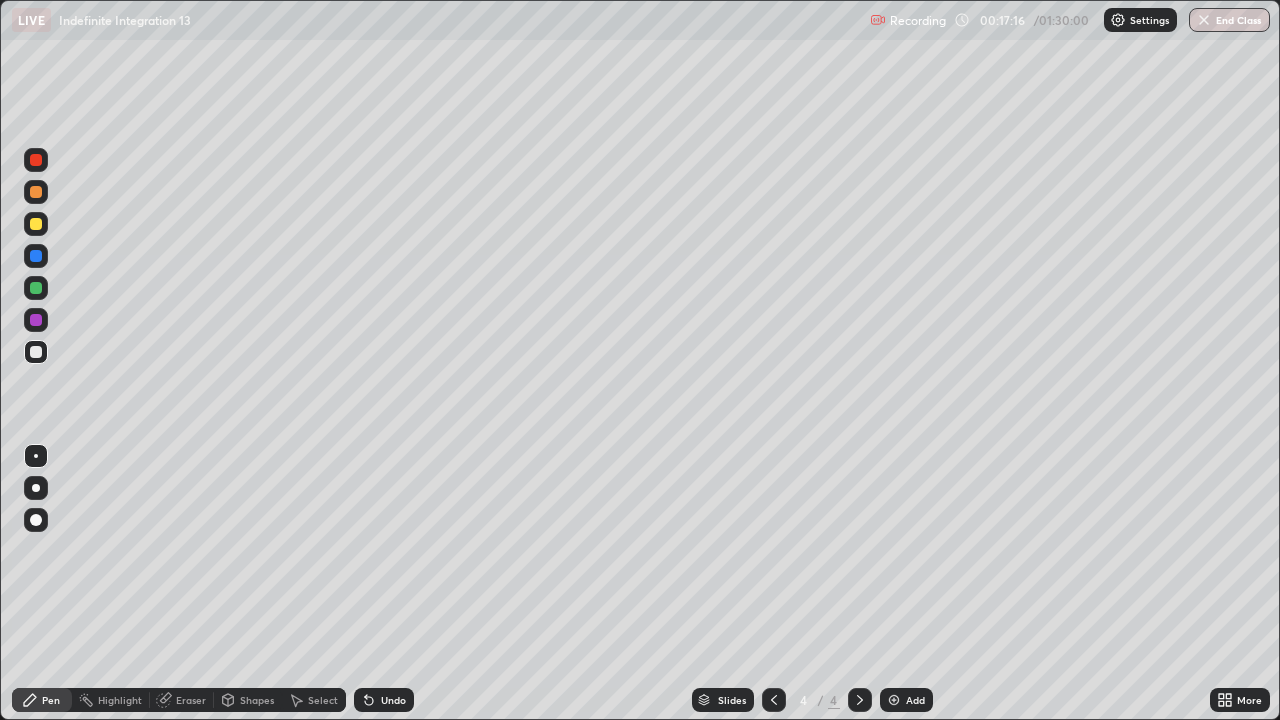 click on "Undo" at bounding box center [384, 700] 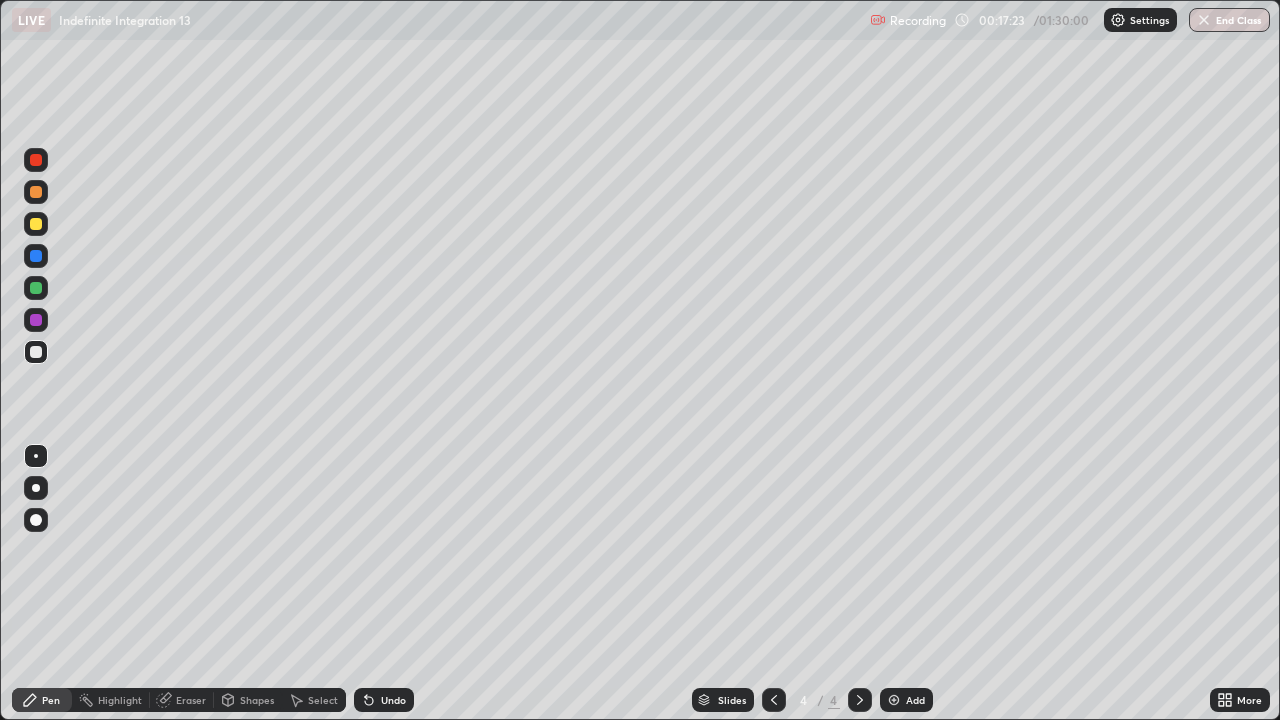 click 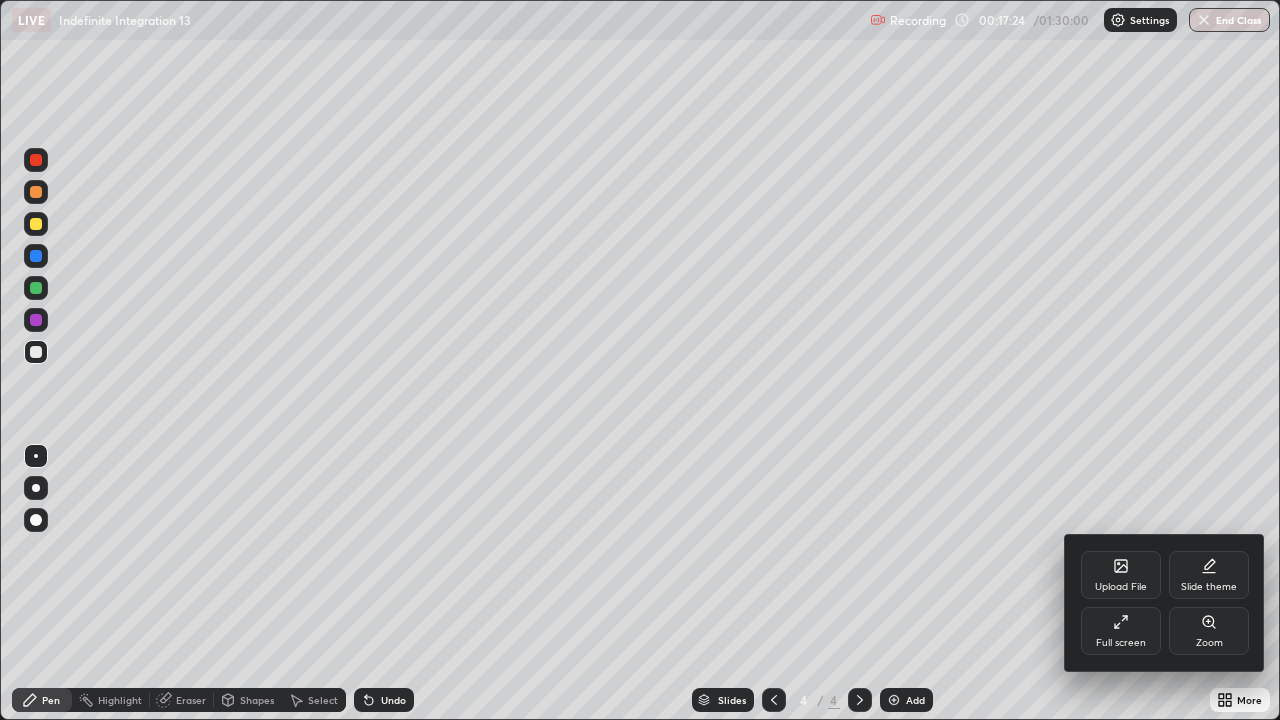 click on "Full screen" at bounding box center [1121, 643] 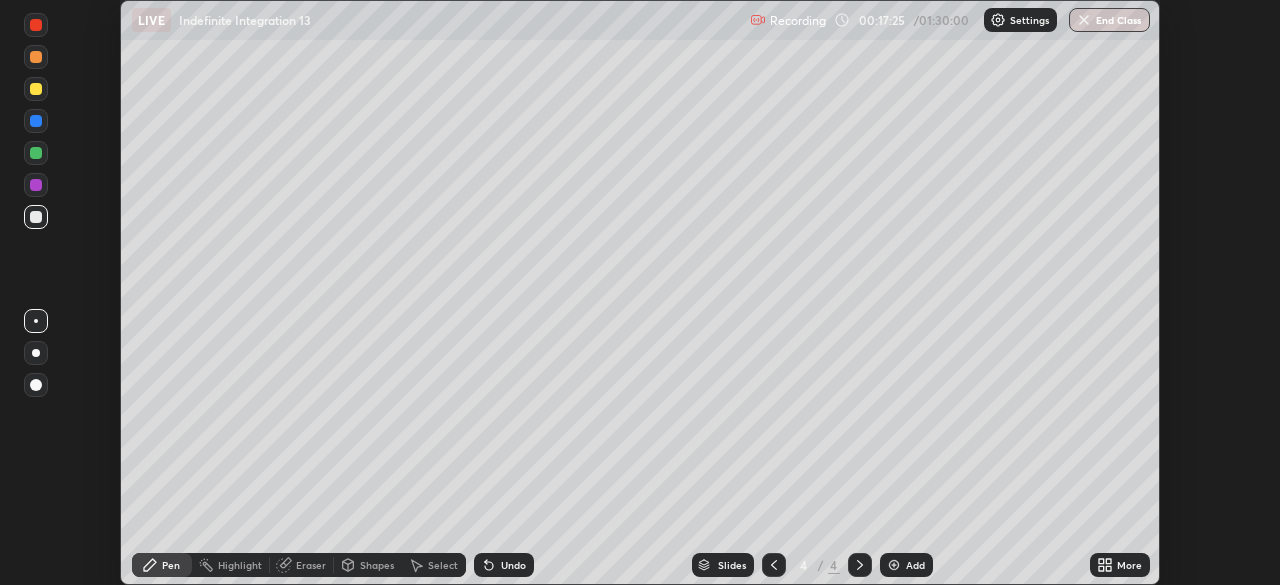 scroll, scrollTop: 585, scrollLeft: 1280, axis: both 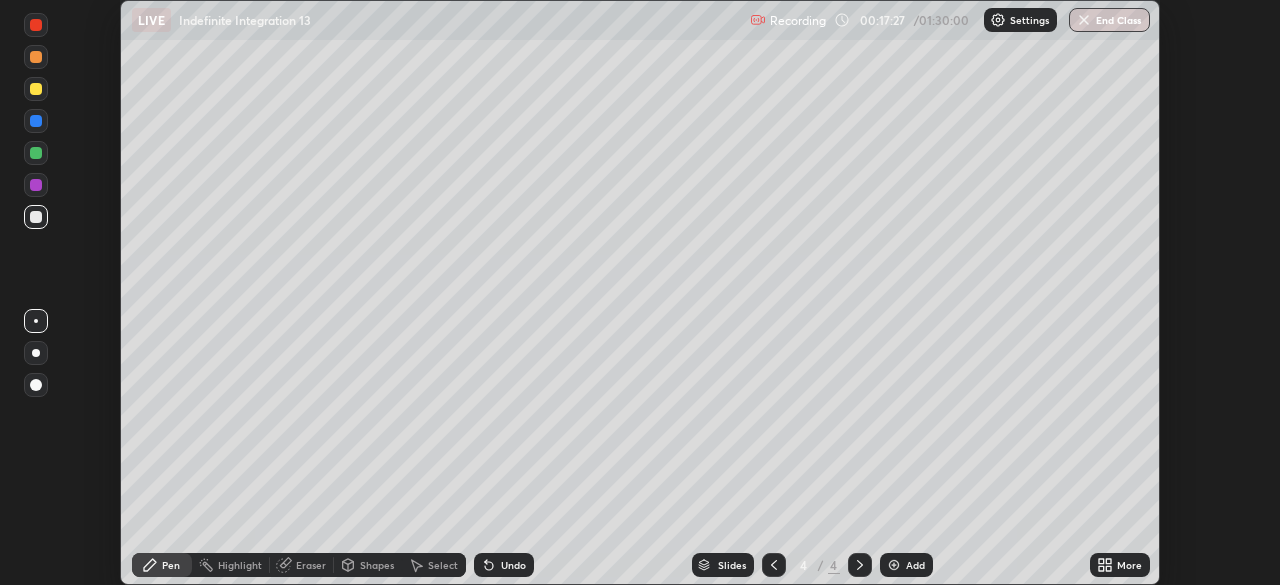 click 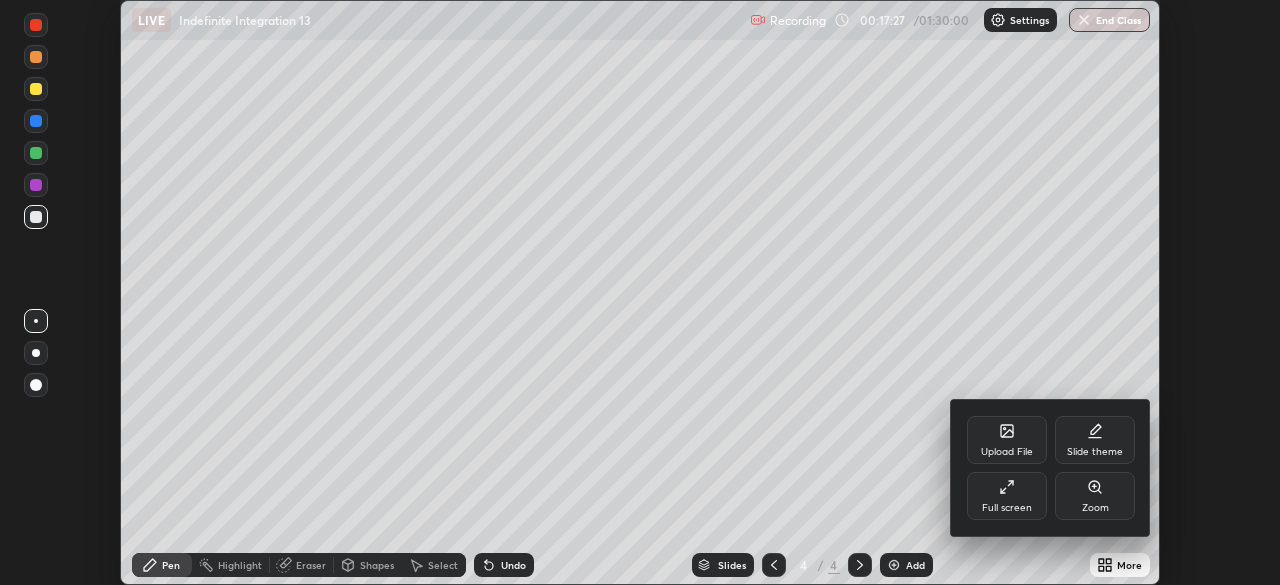 click on "Full screen" at bounding box center (1007, 496) 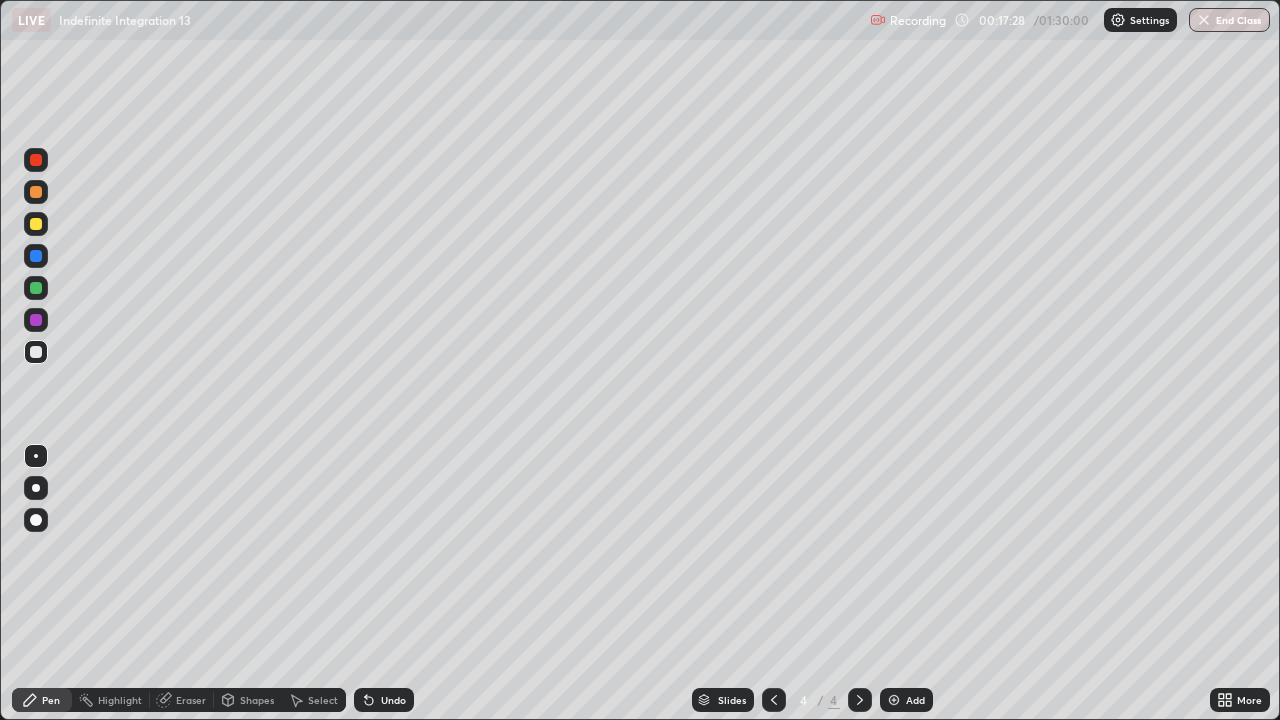 scroll, scrollTop: 99280, scrollLeft: 98720, axis: both 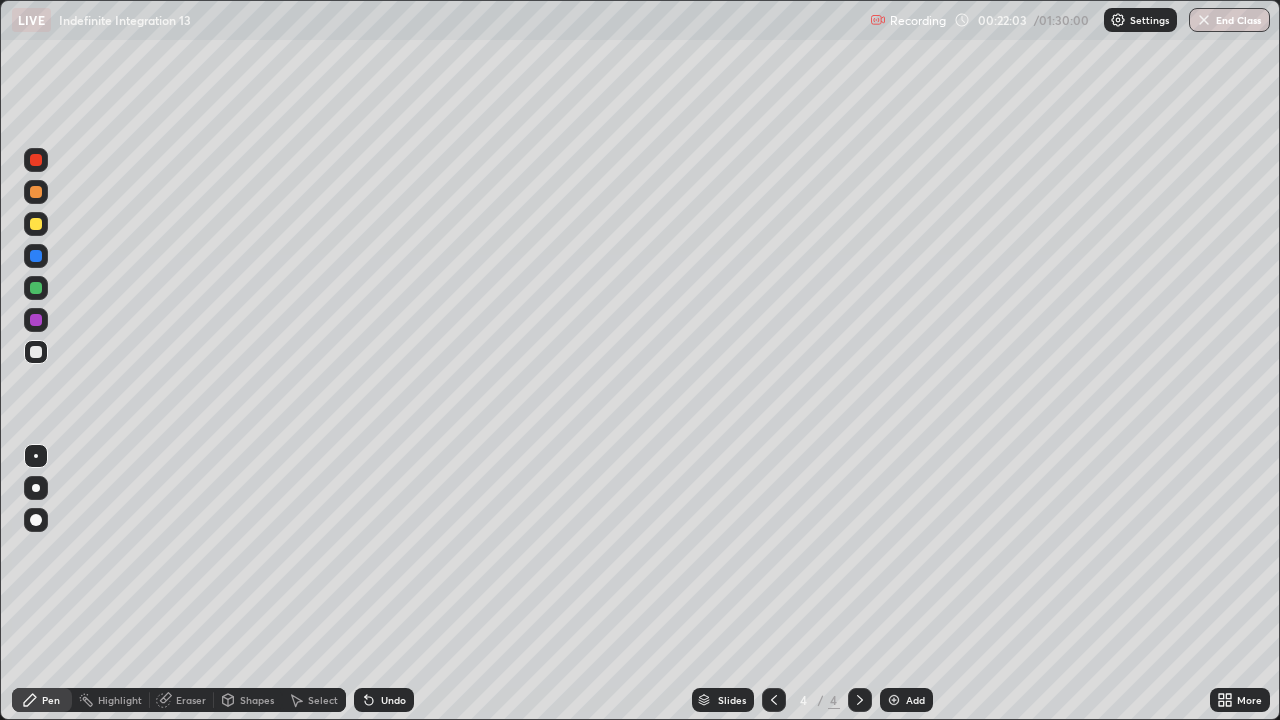 click on "Select" at bounding box center [323, 700] 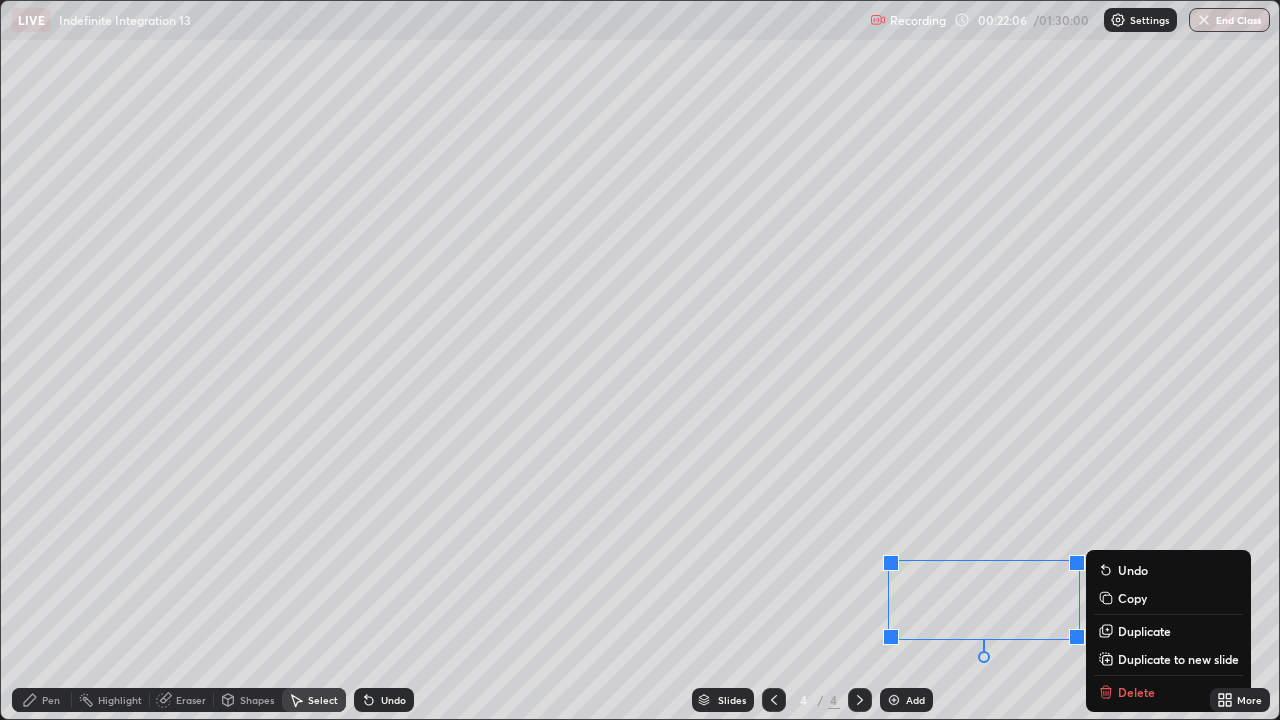 click 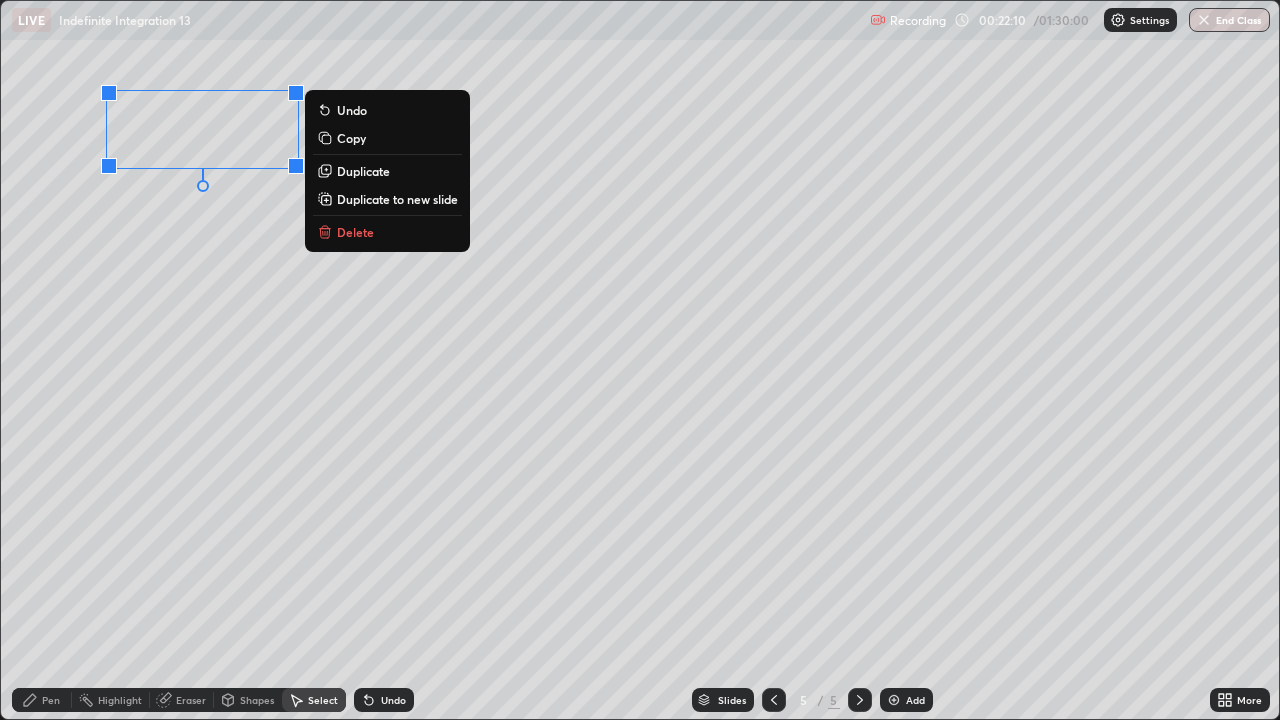 click on "Pen" at bounding box center (51, 700) 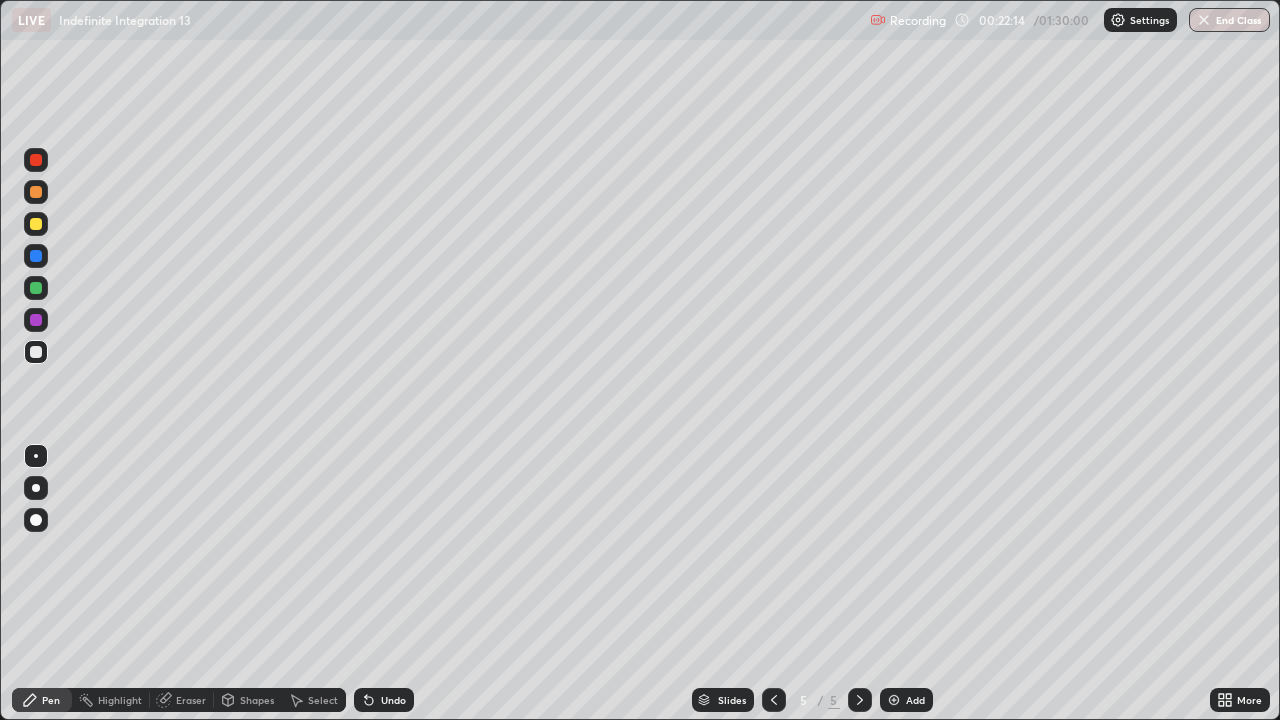click 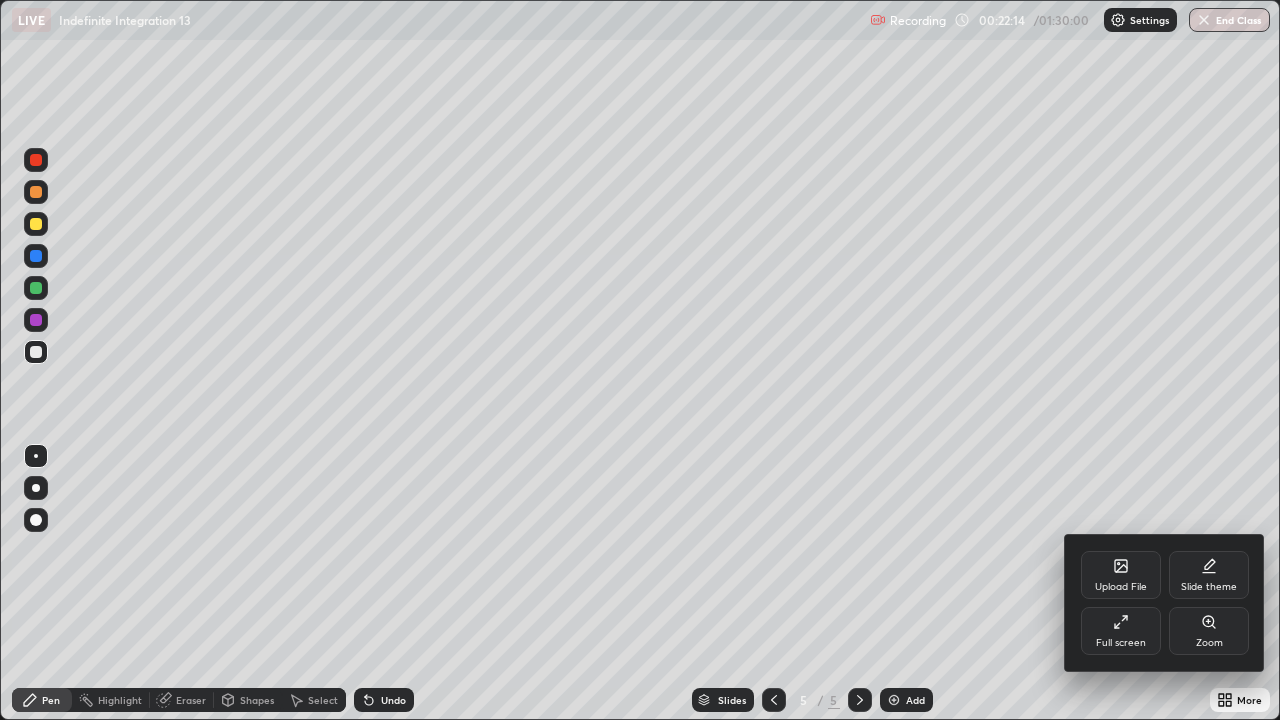 click on "Full screen" at bounding box center (1121, 643) 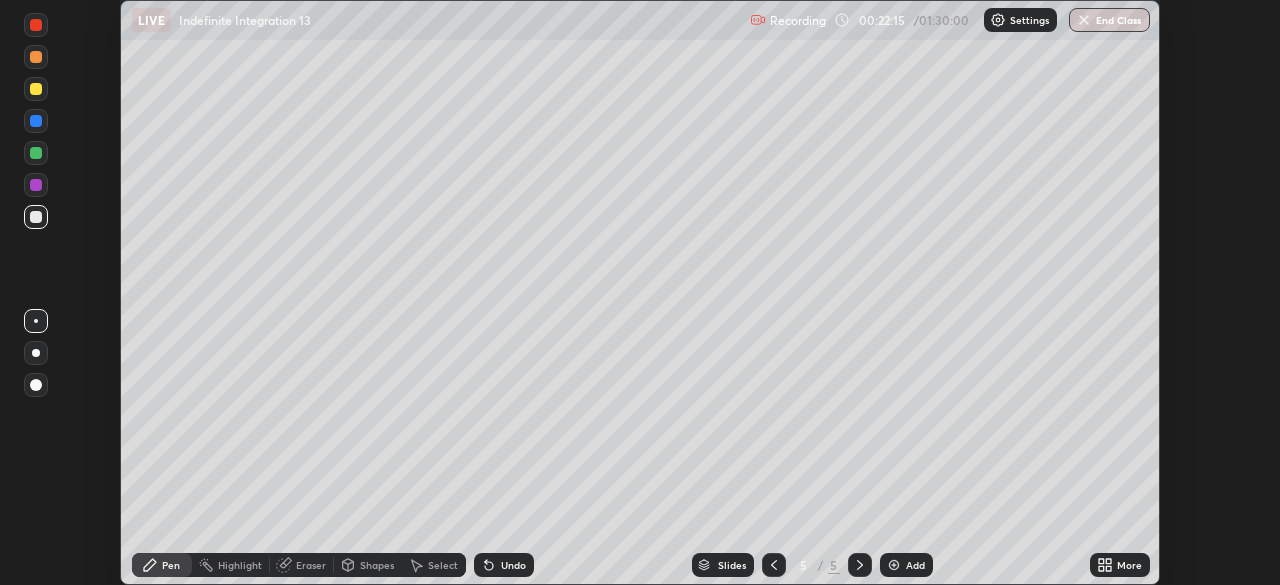 scroll, scrollTop: 585, scrollLeft: 1280, axis: both 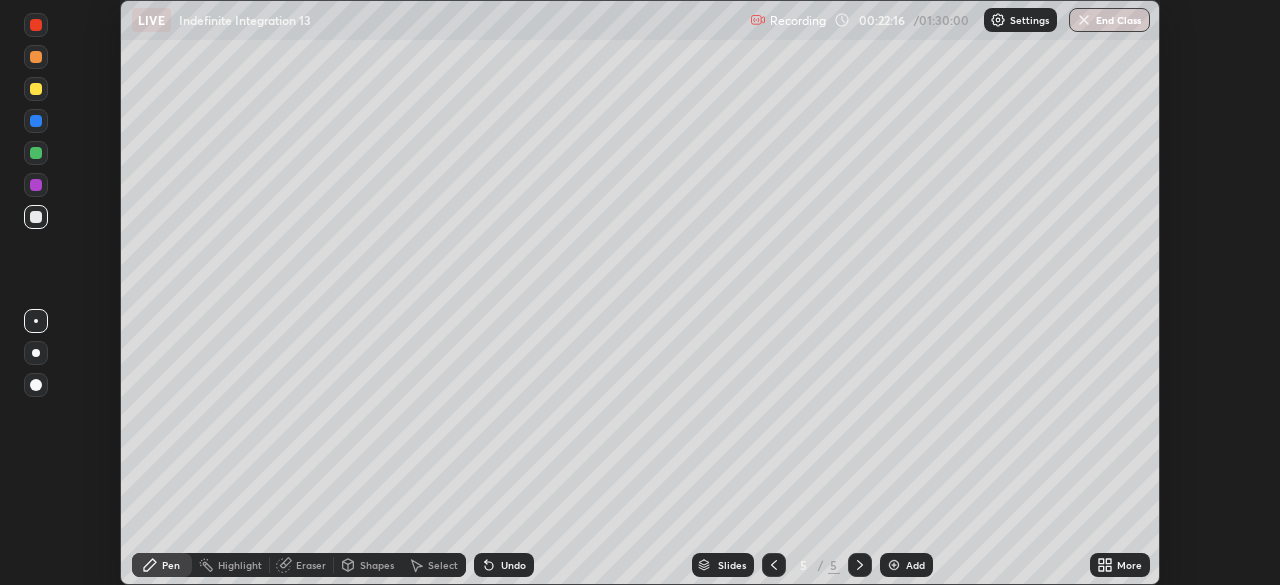 click on "More" at bounding box center [1129, 565] 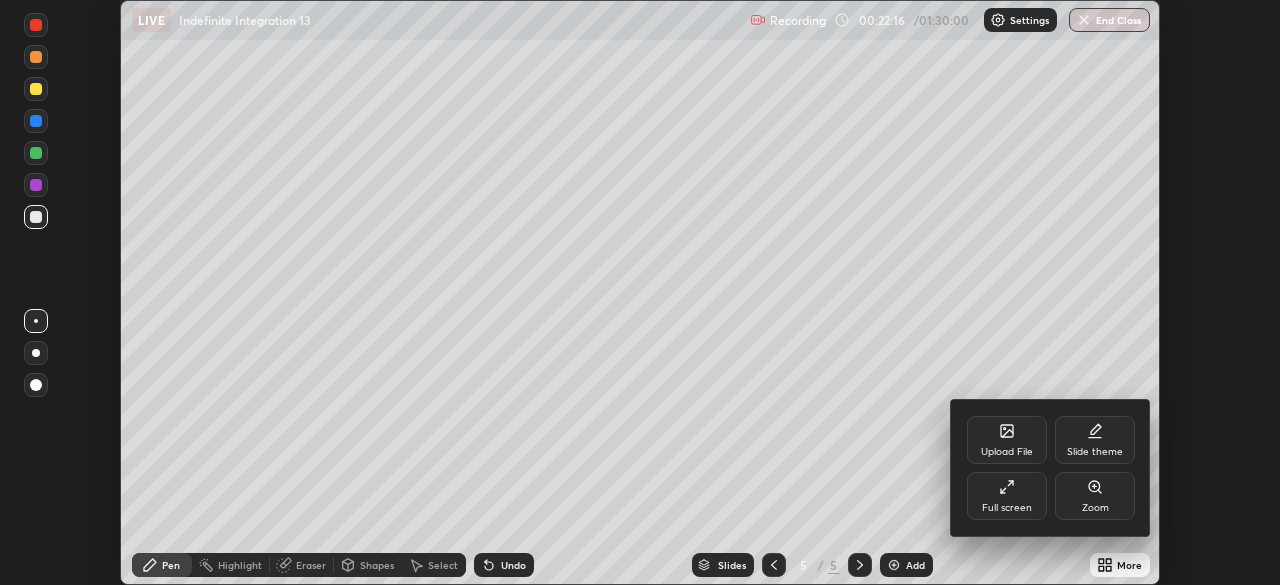 click on "Full screen" at bounding box center (1007, 496) 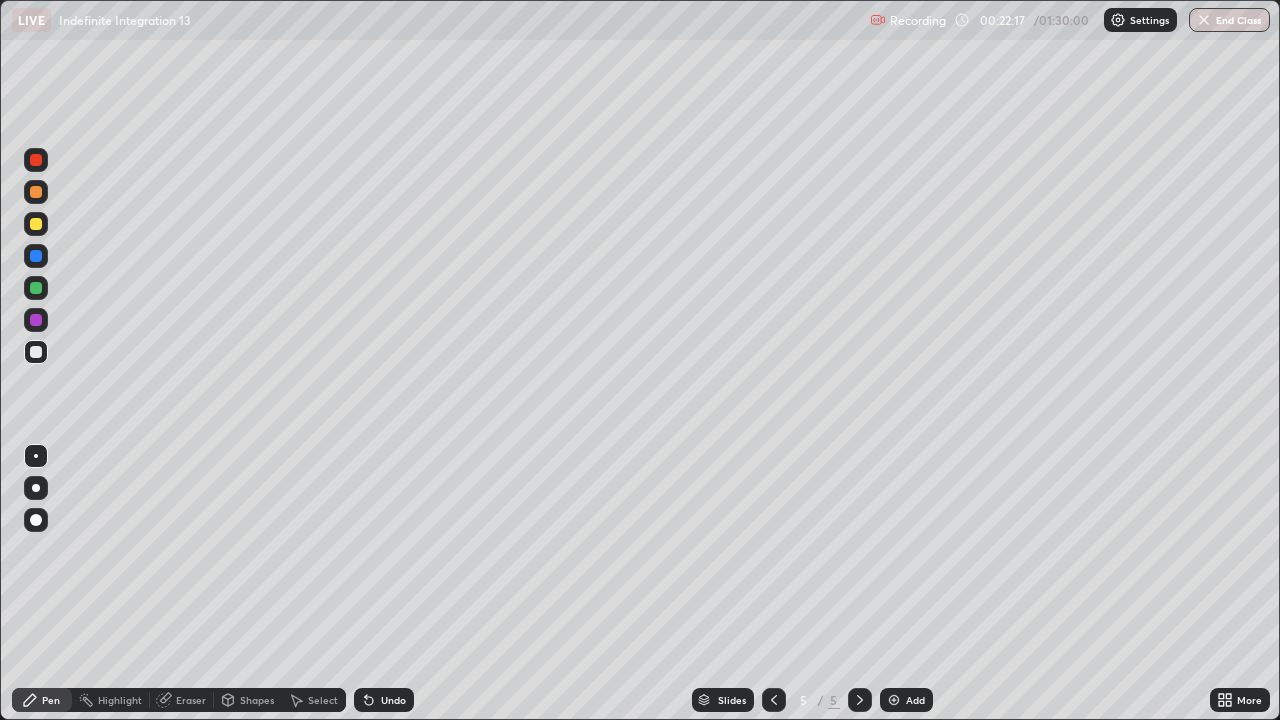 scroll, scrollTop: 99280, scrollLeft: 98720, axis: both 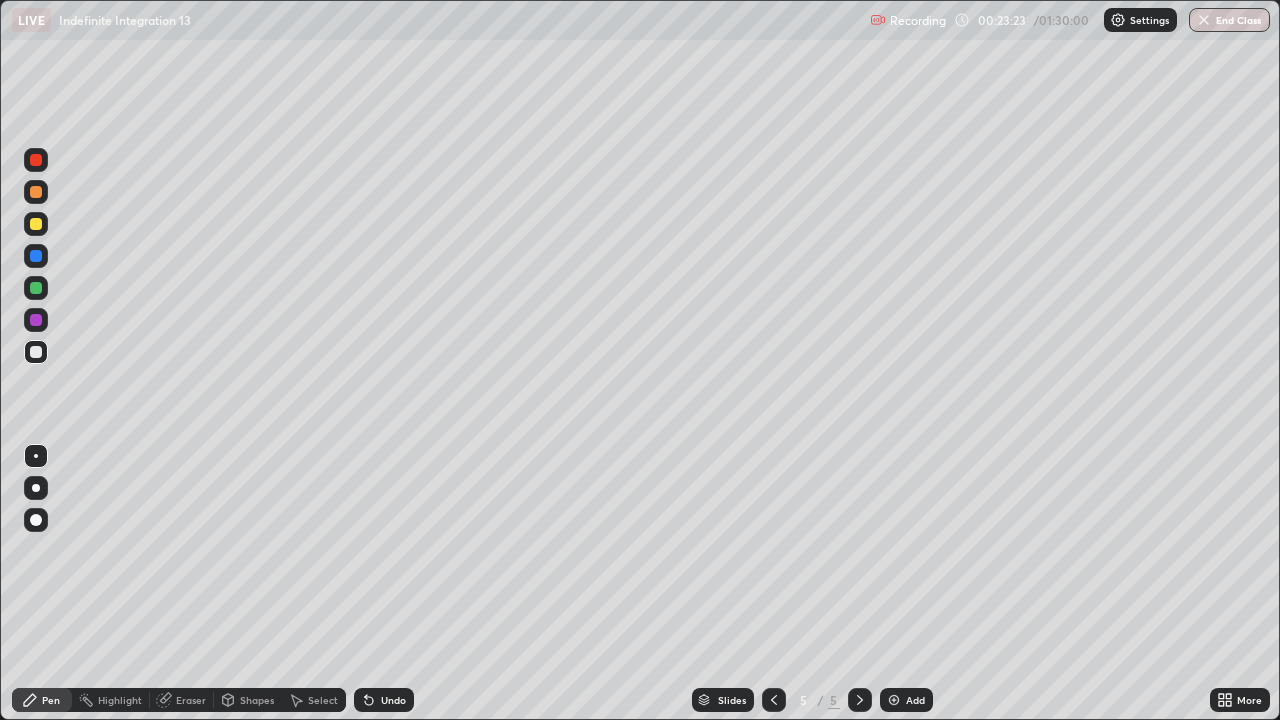 click on "Undo" at bounding box center [393, 700] 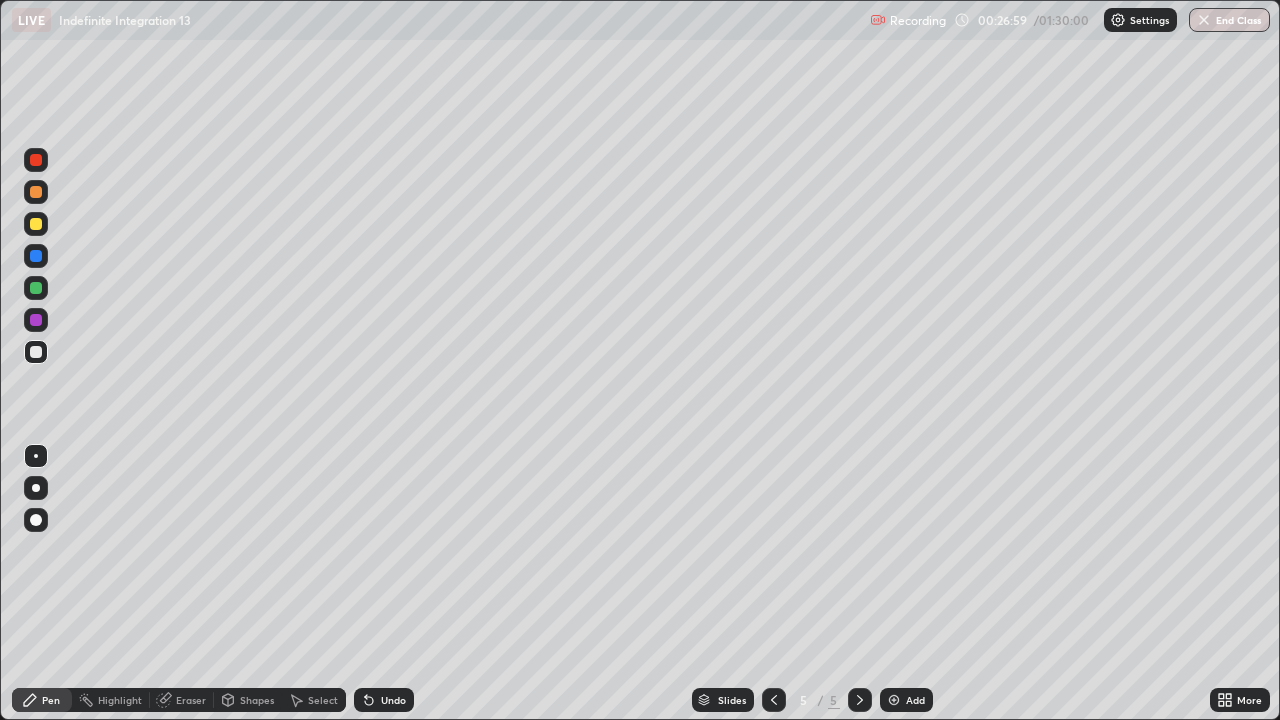 click on "Eraser" at bounding box center (182, 700) 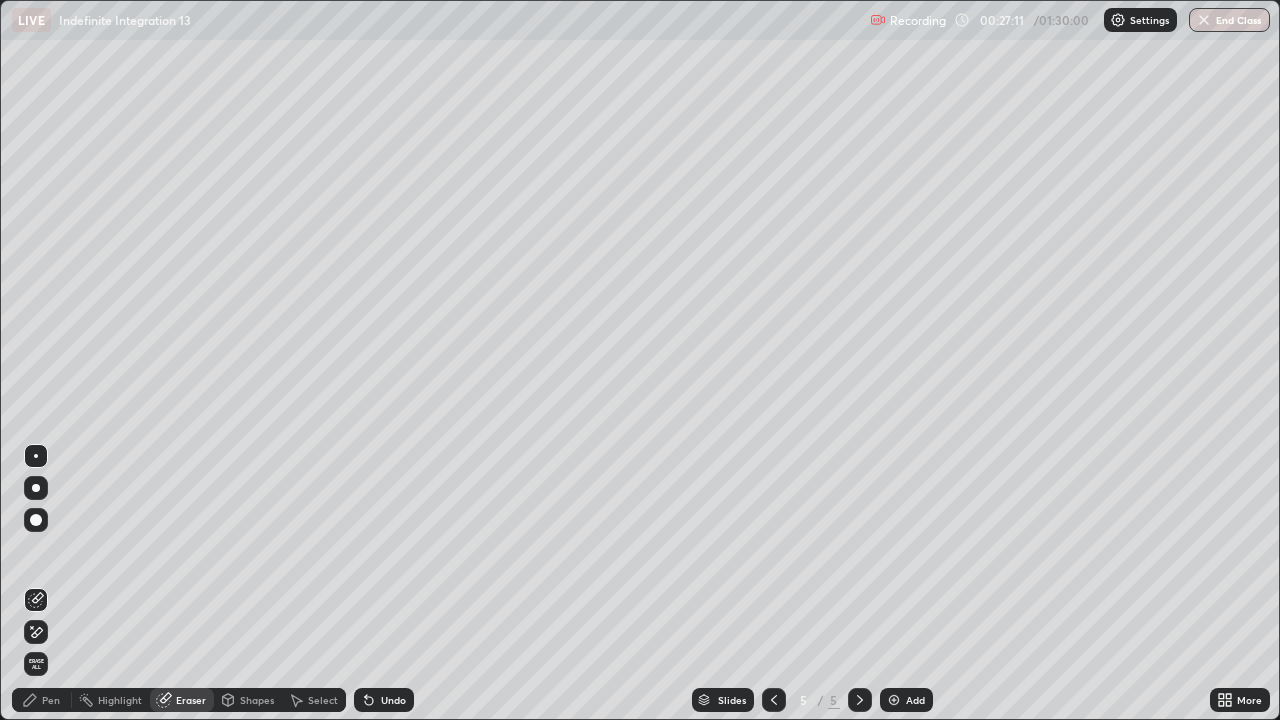 click on "Pen" at bounding box center (42, 700) 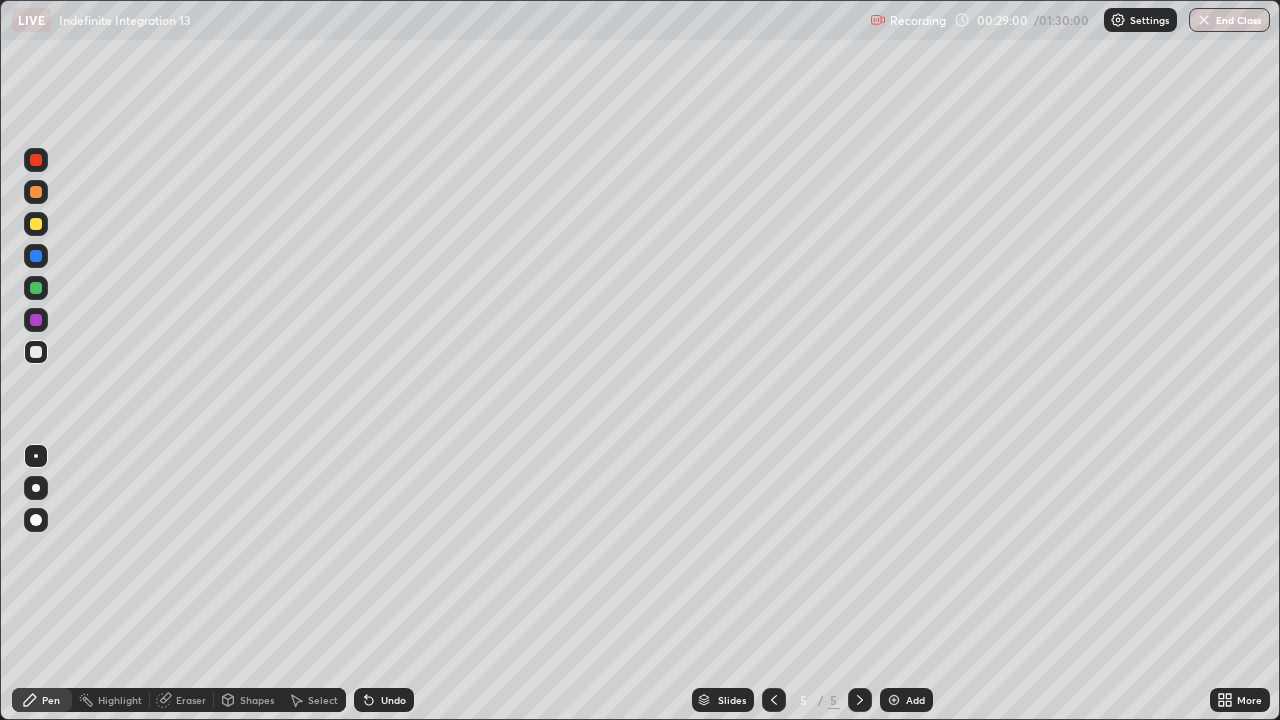 click 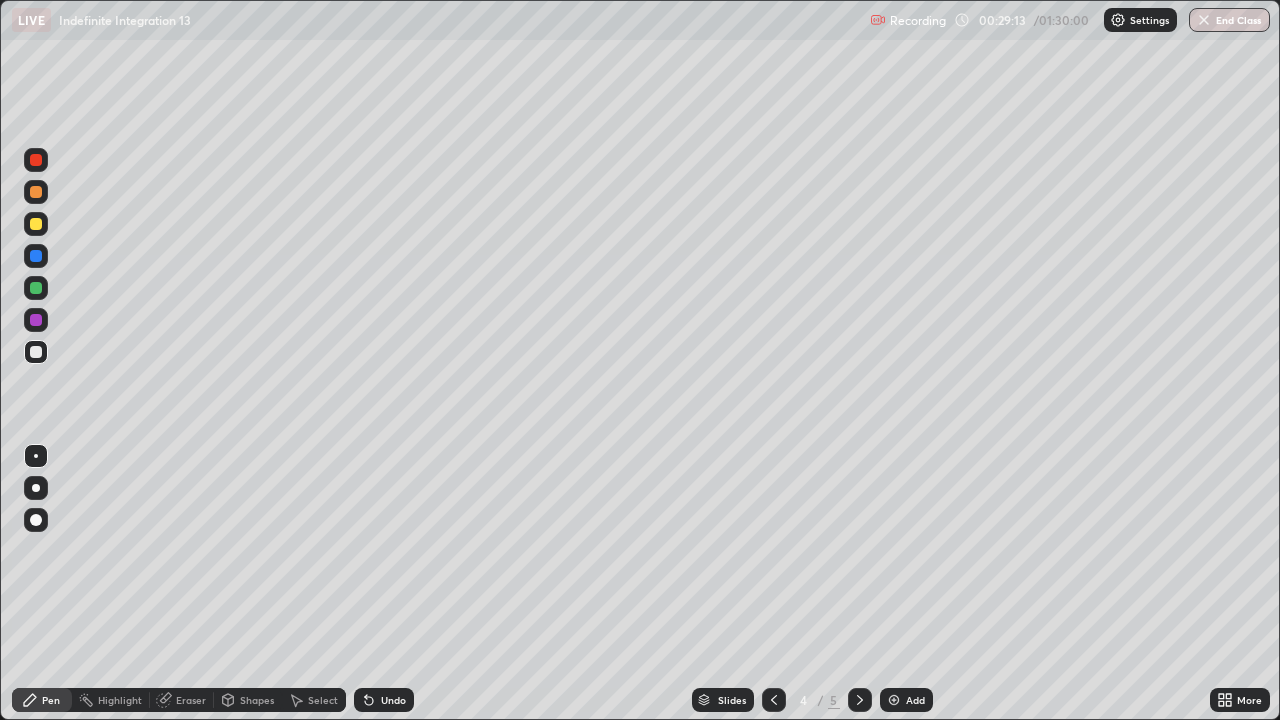 click 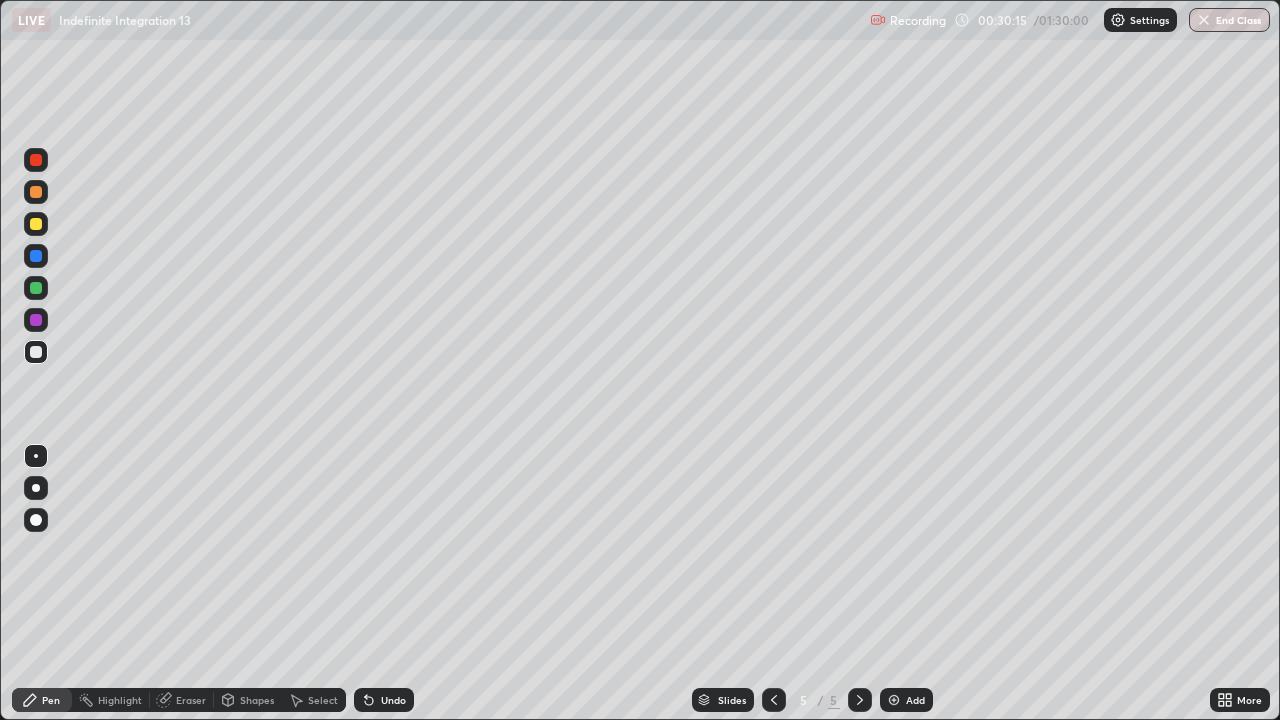 click on "Eraser" at bounding box center [182, 700] 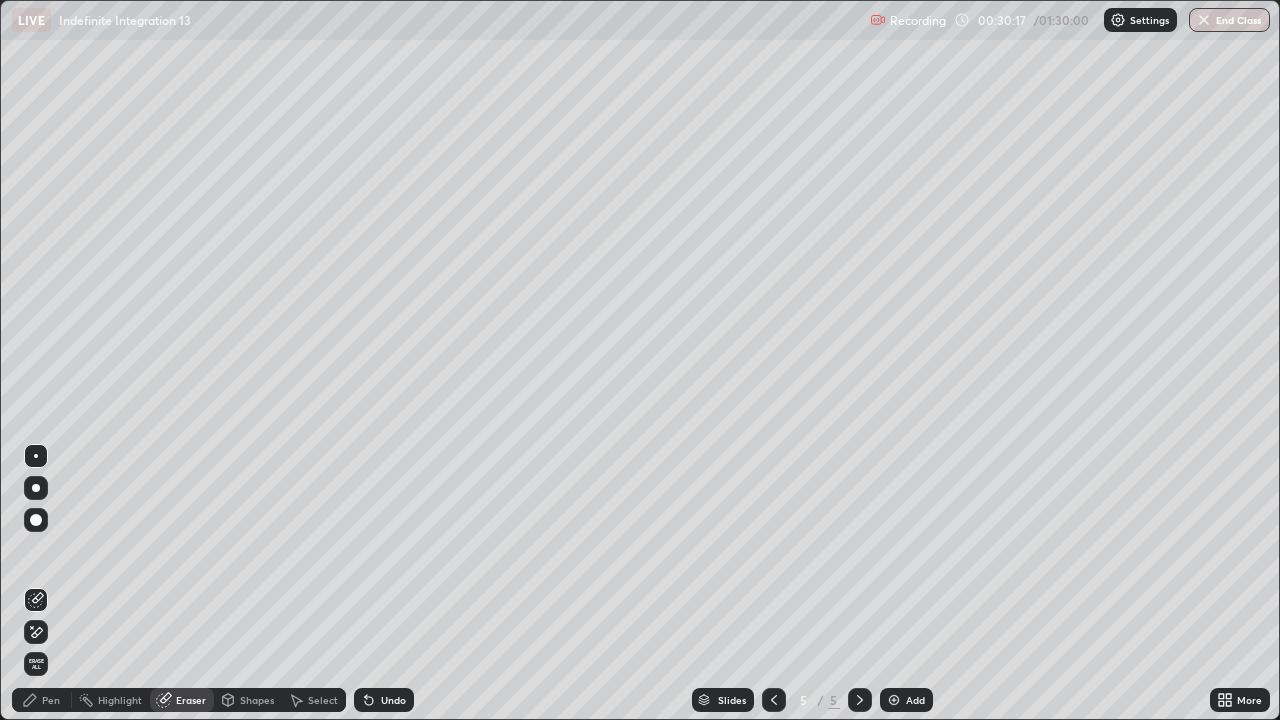 click 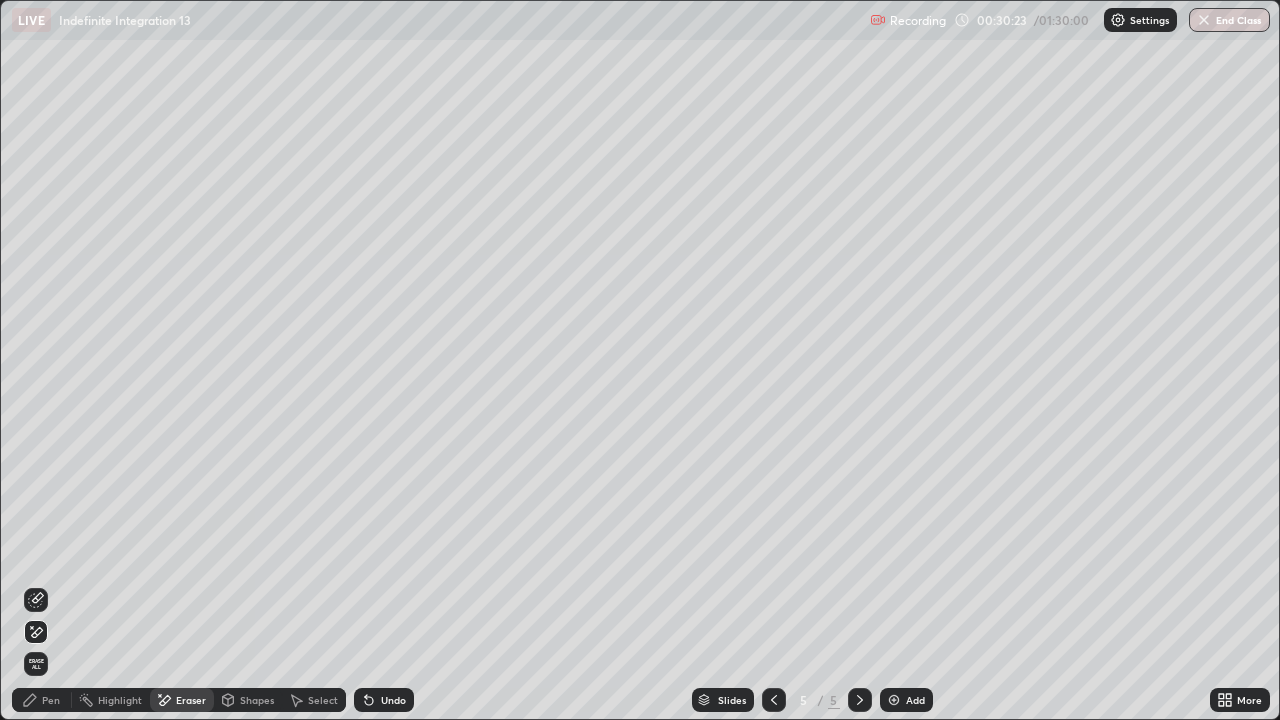 click on "Pen" at bounding box center (42, 700) 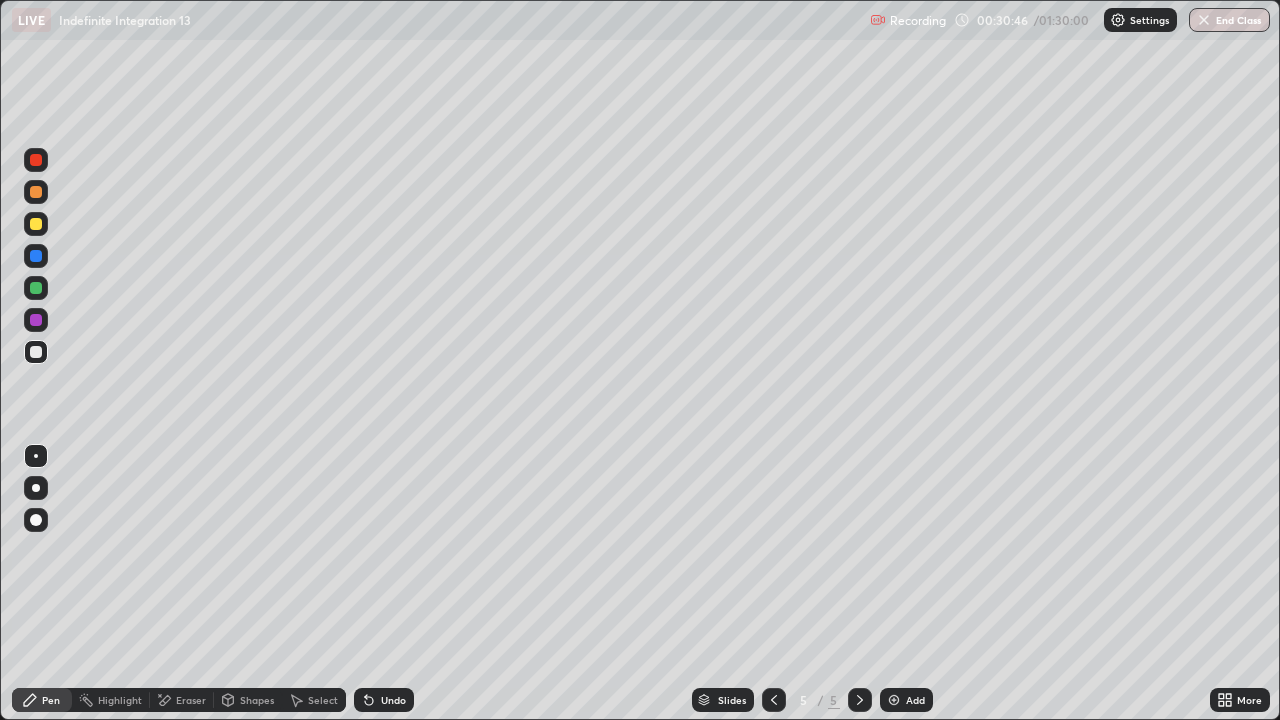 click on "Undo" at bounding box center (384, 700) 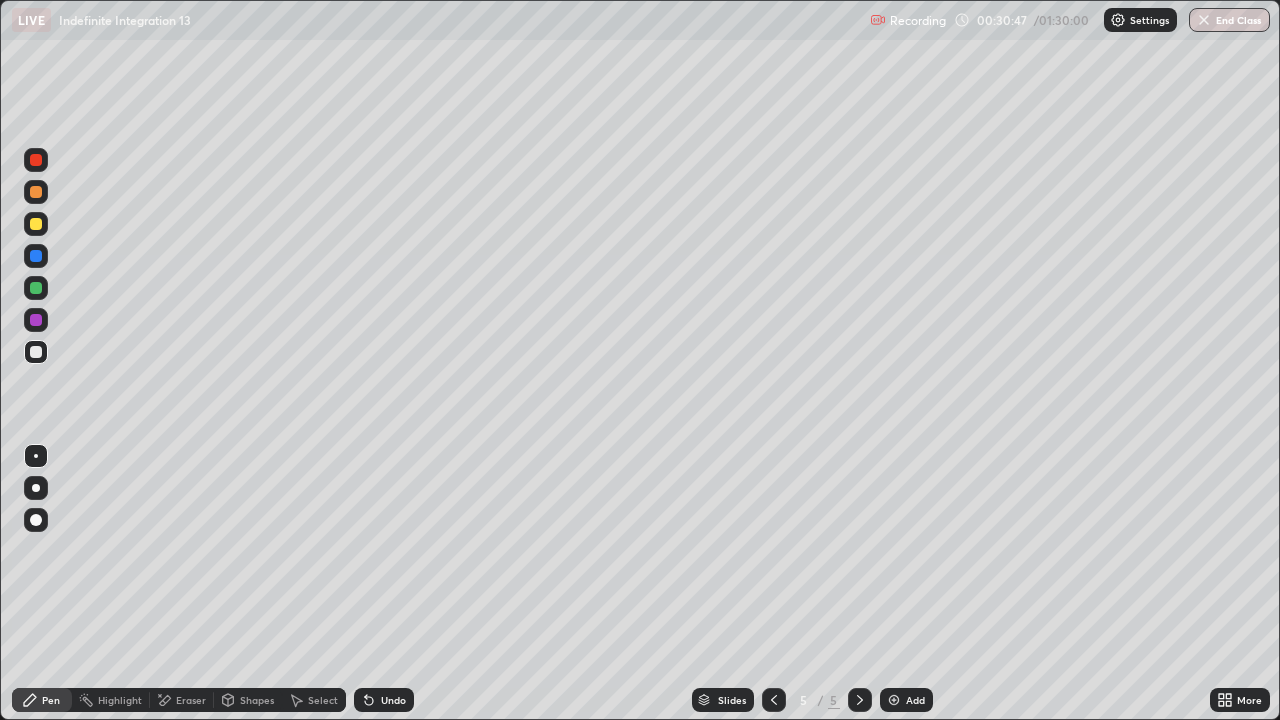 click on "Undo" at bounding box center [393, 700] 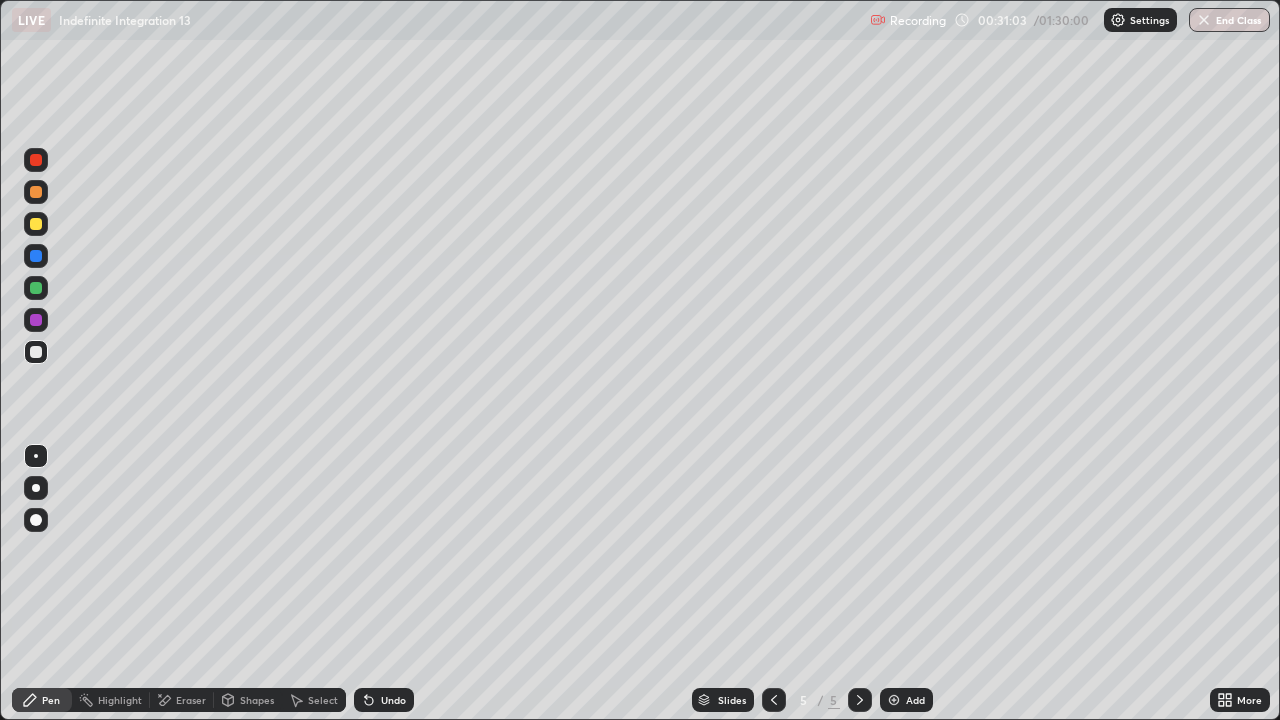 click on "Eraser" at bounding box center [191, 700] 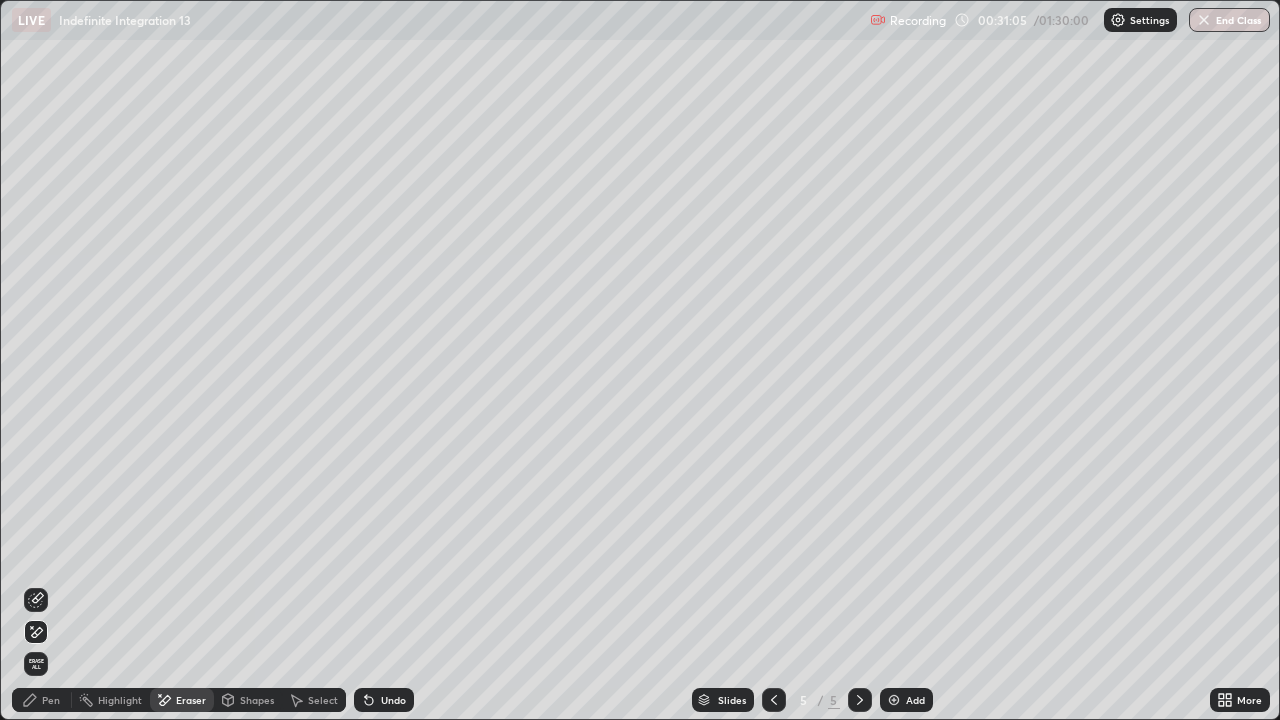click on "Pen" at bounding box center (42, 700) 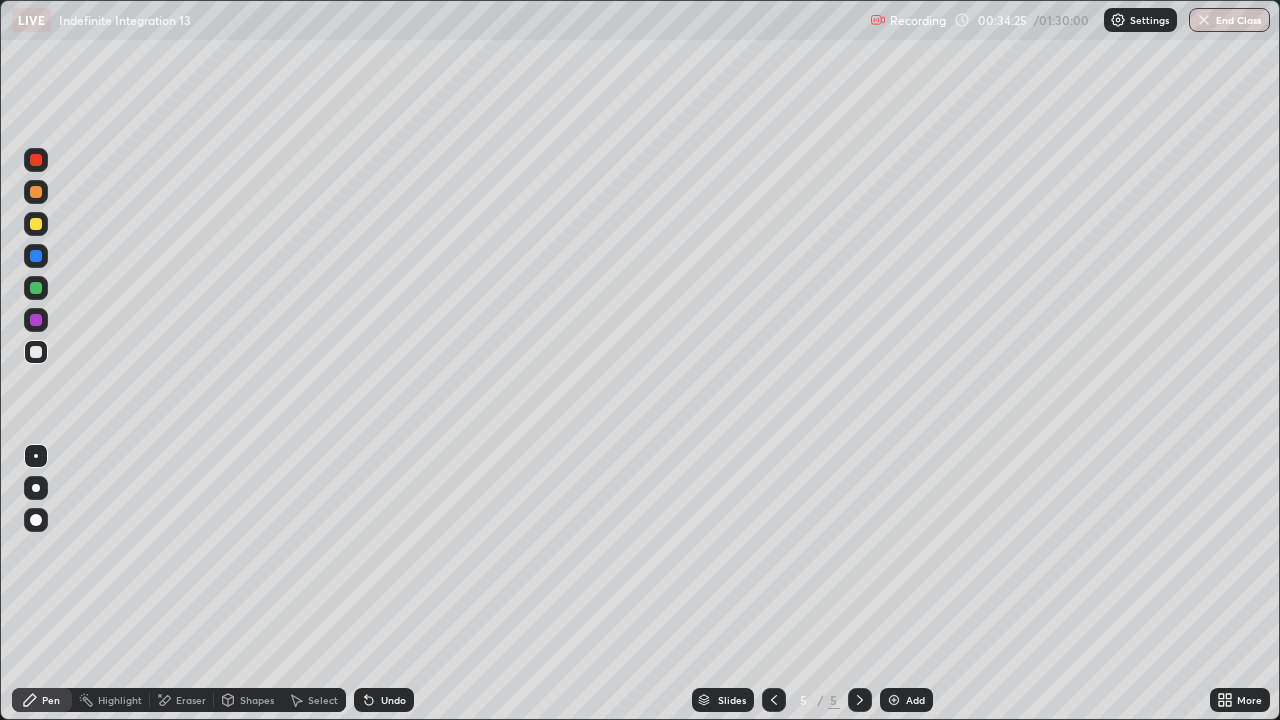 click on "Select" at bounding box center [323, 700] 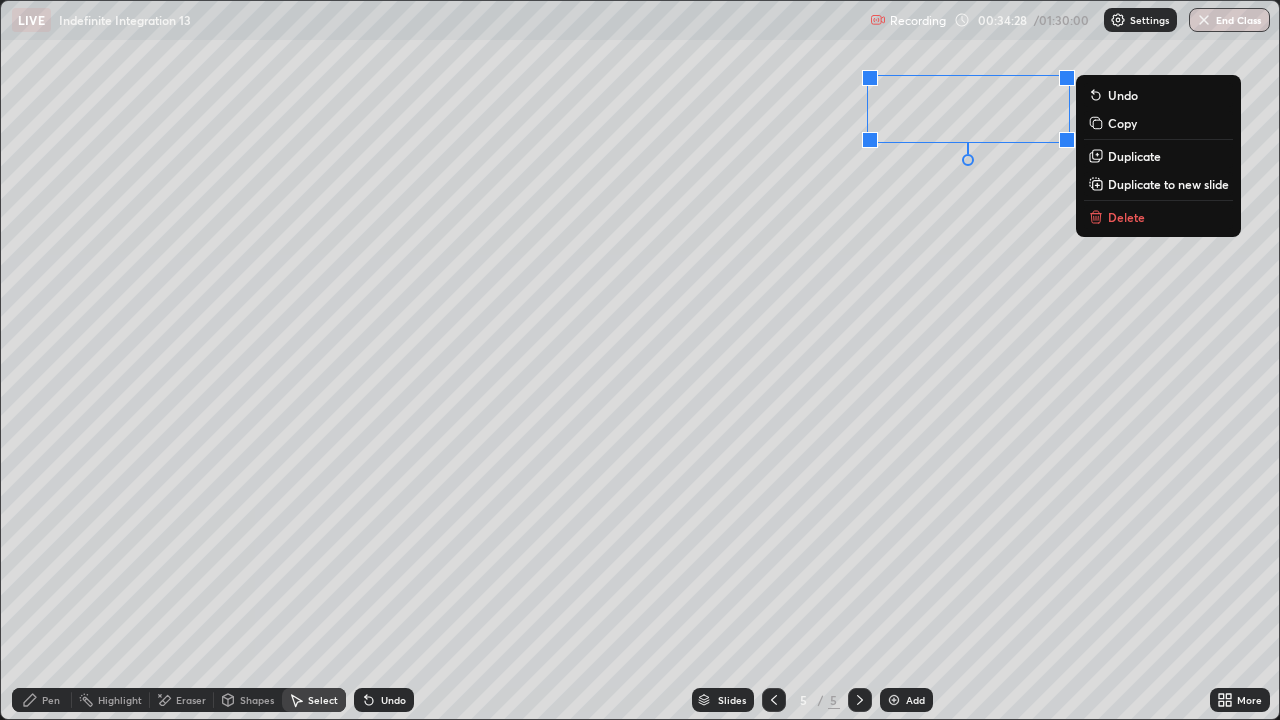 click on "Duplicate to new slide" at bounding box center [1168, 184] 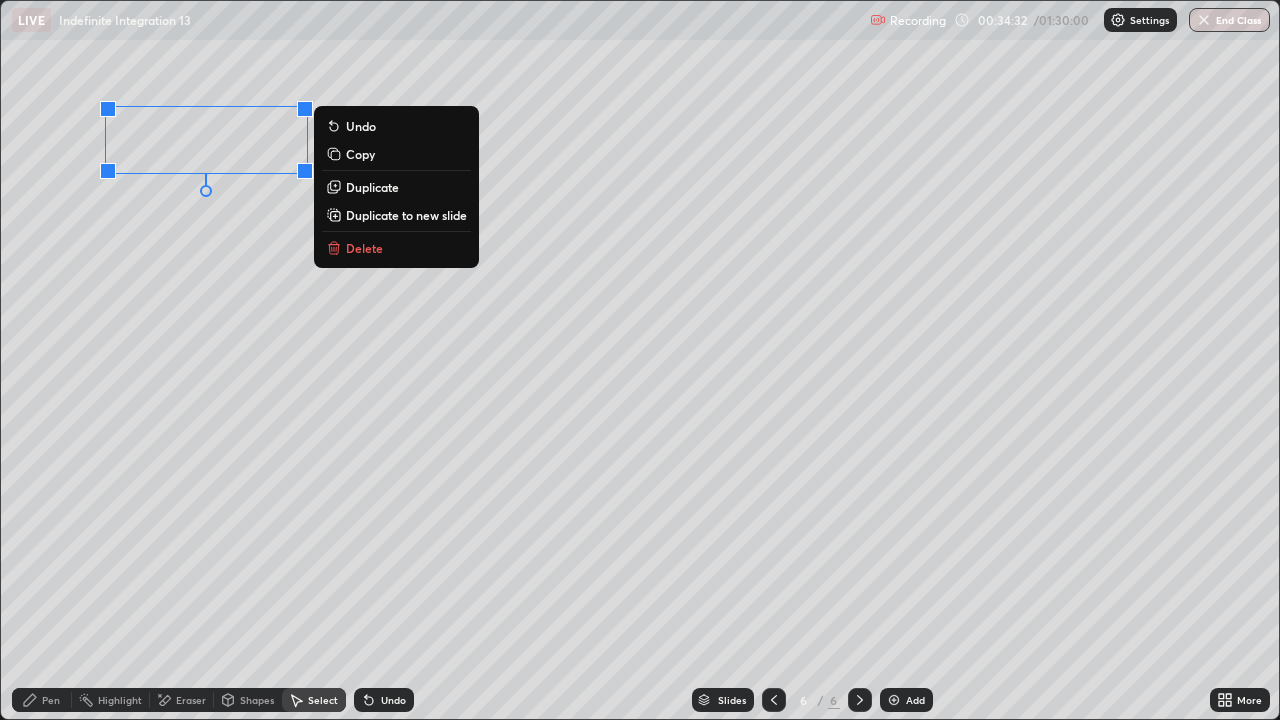 click on "Pen" at bounding box center [42, 700] 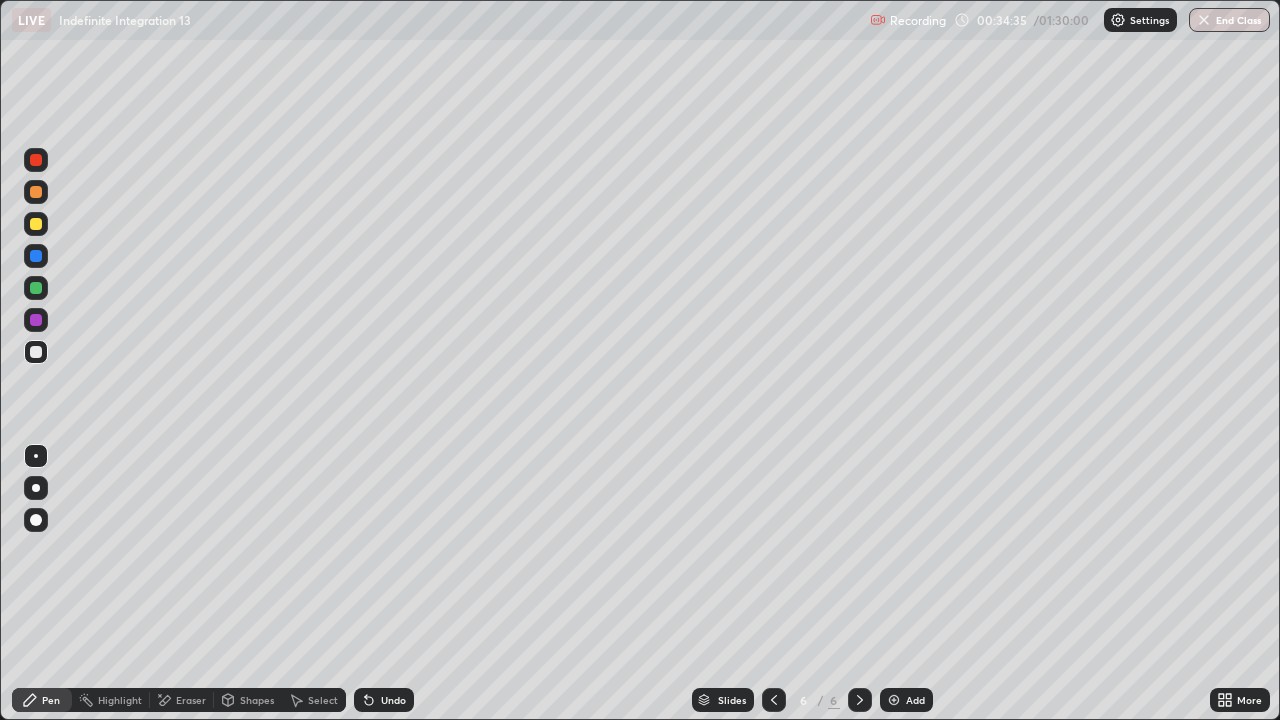 click 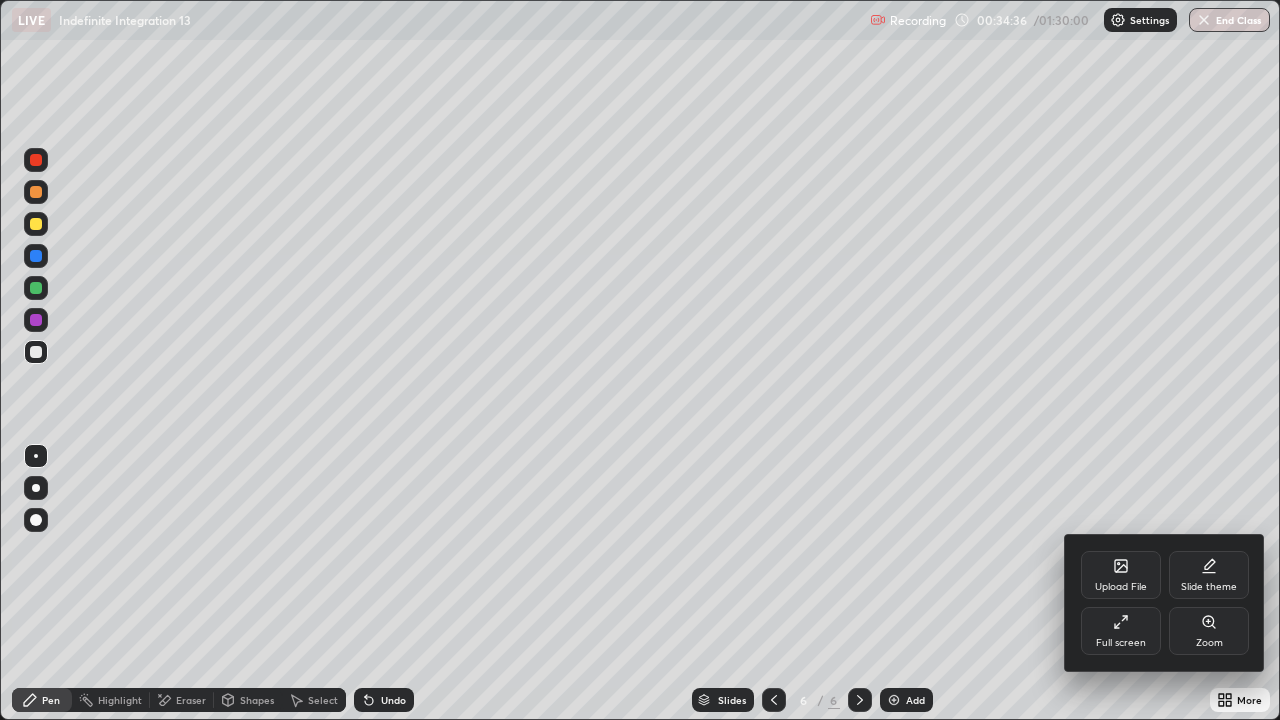 click on "Full screen" at bounding box center [1121, 631] 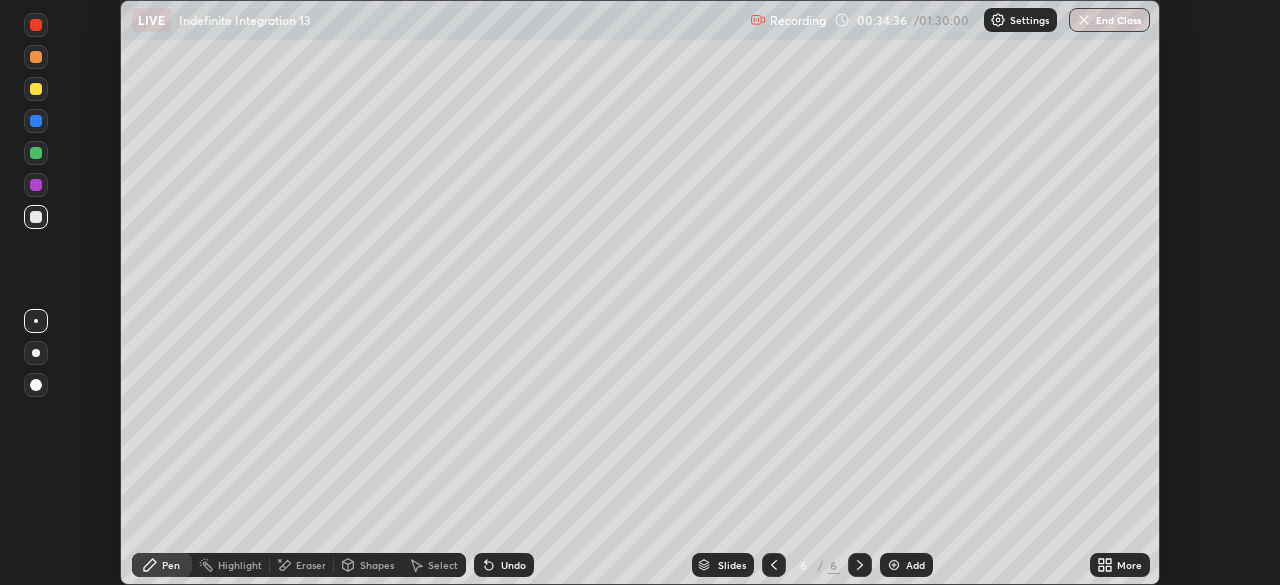 scroll, scrollTop: 585, scrollLeft: 1280, axis: both 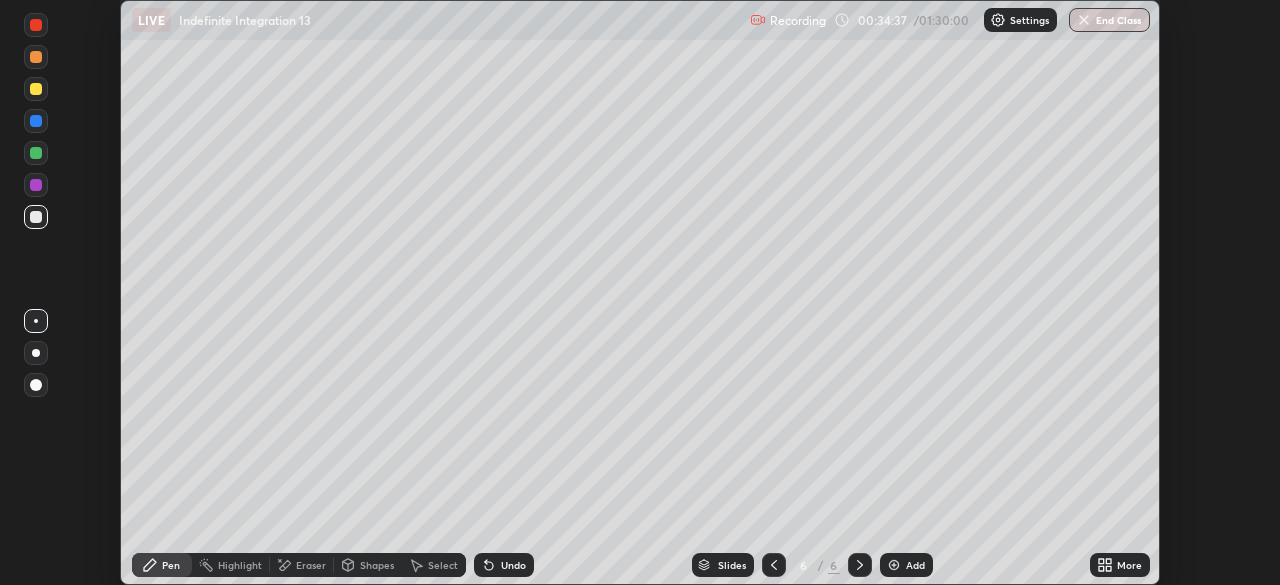click 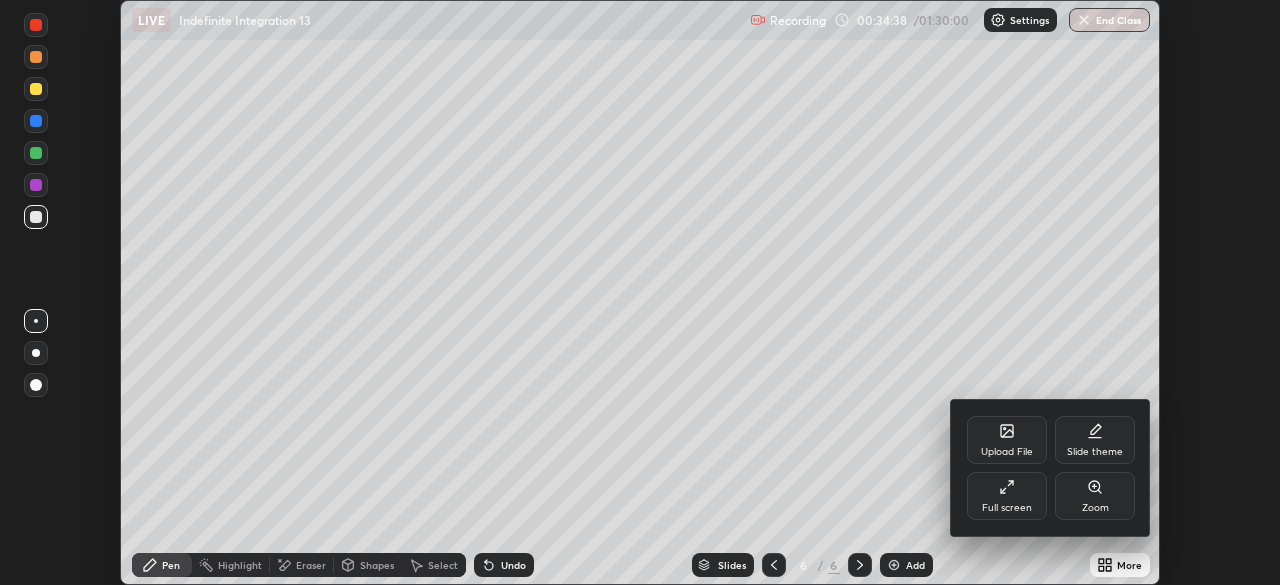 click on "Full screen" at bounding box center (1007, 496) 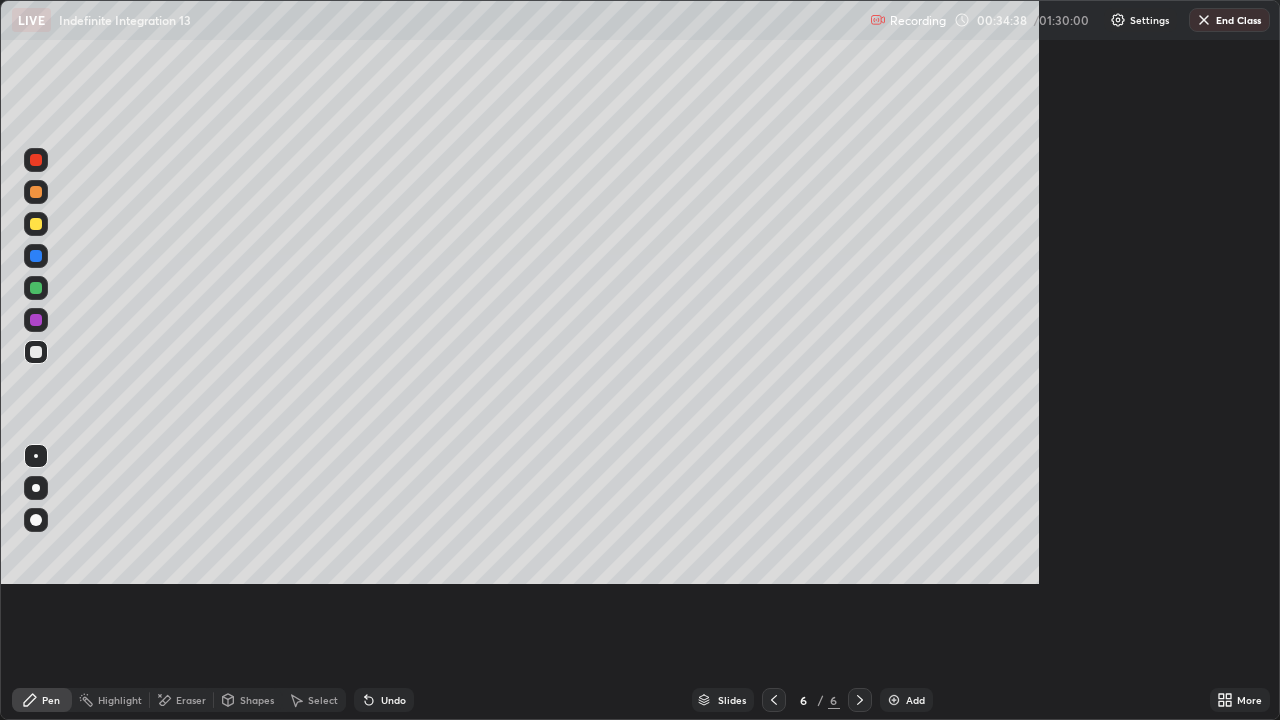 scroll, scrollTop: 99280, scrollLeft: 98720, axis: both 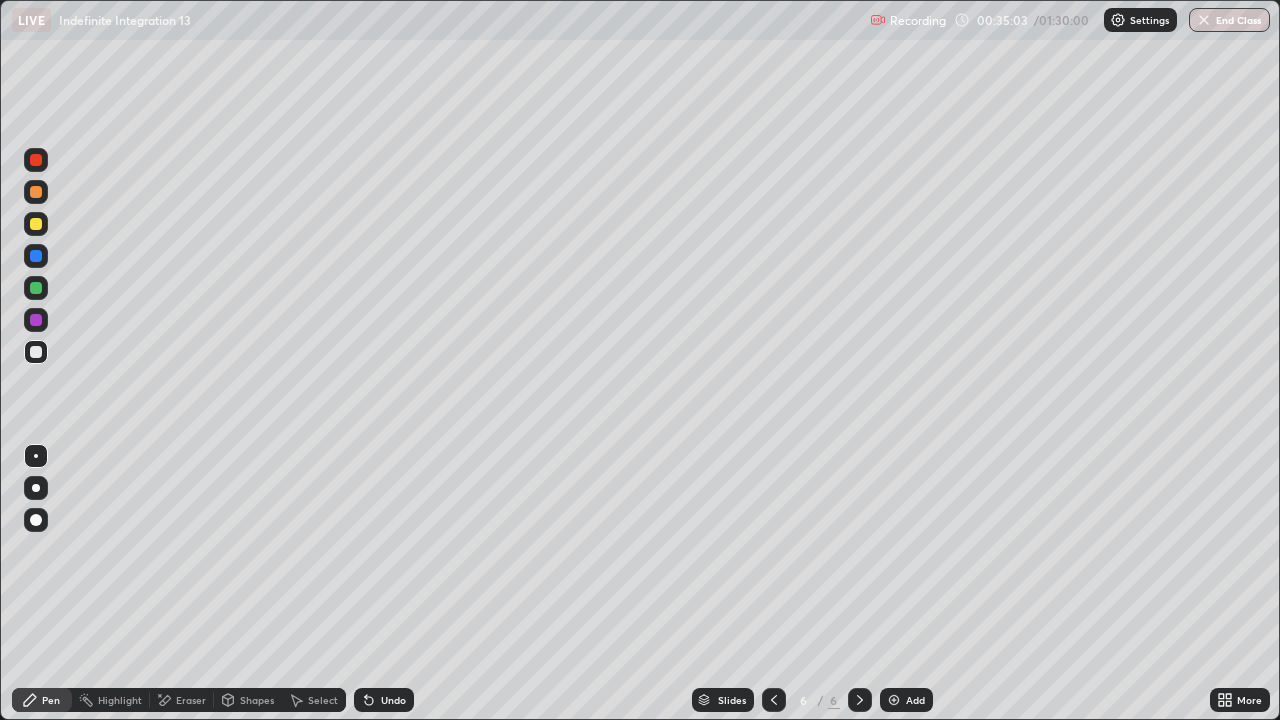 click on "Select" at bounding box center [314, 700] 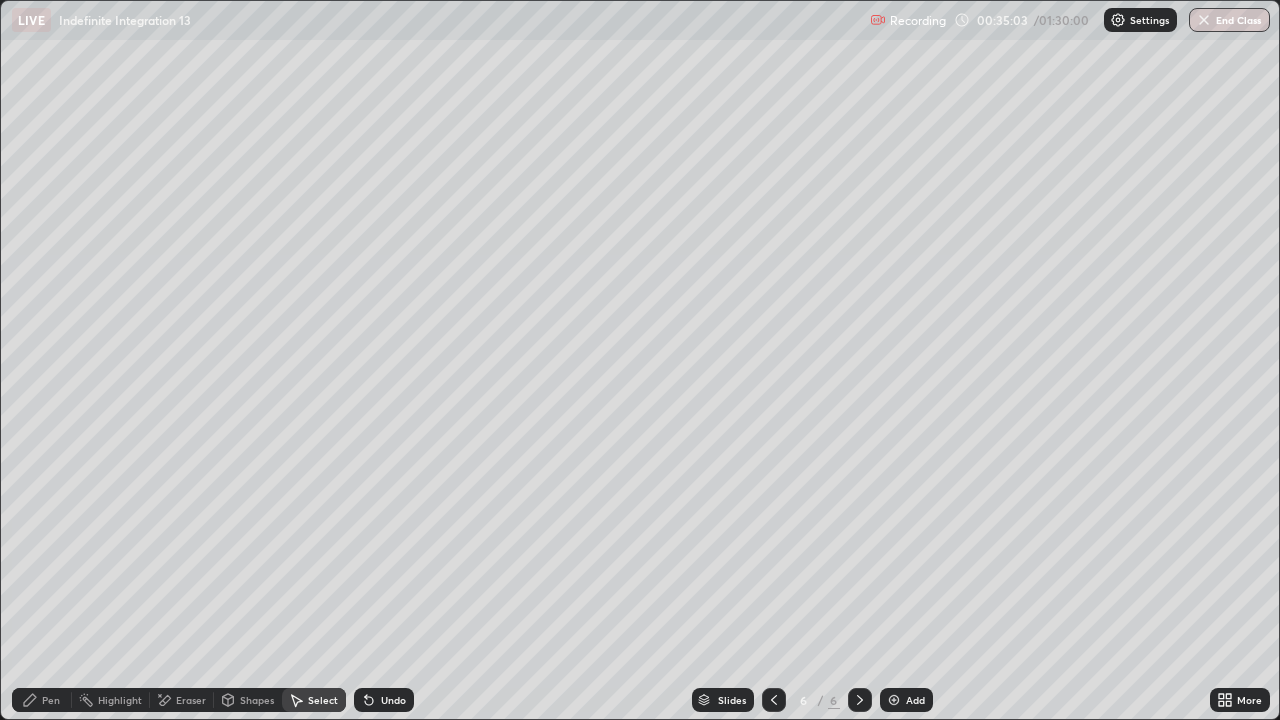 click on "Undo" at bounding box center (384, 700) 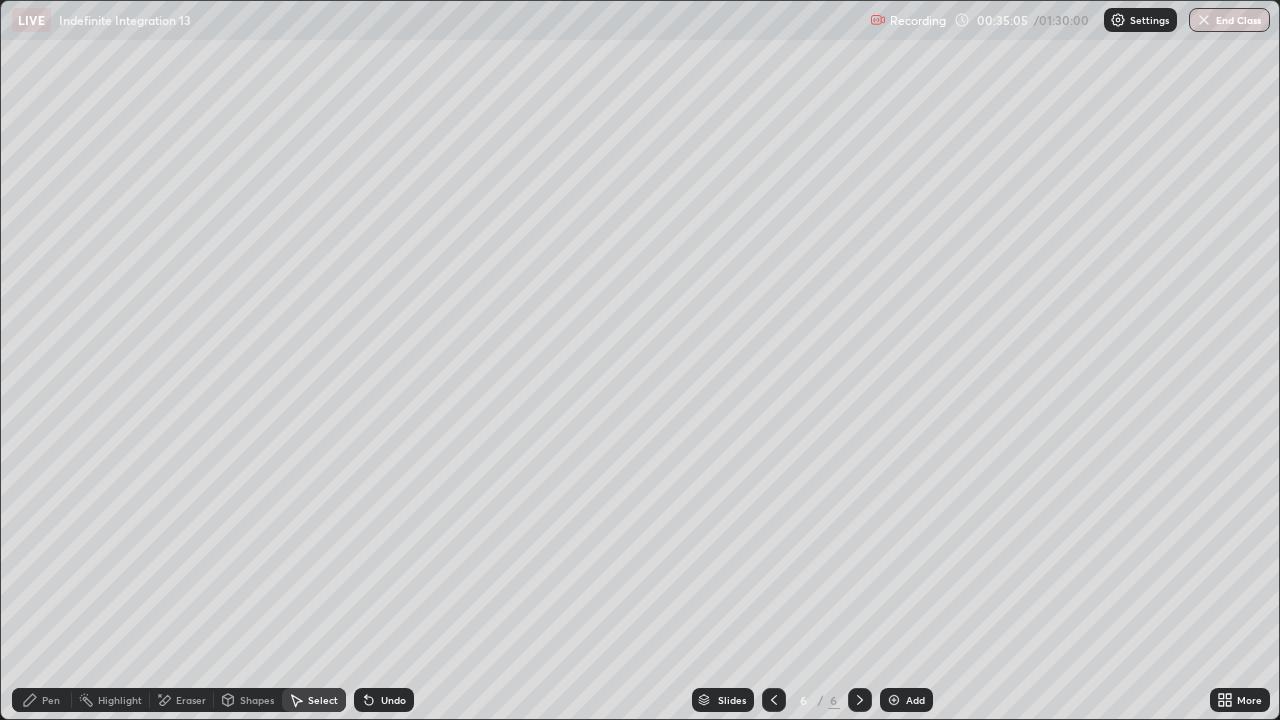 click 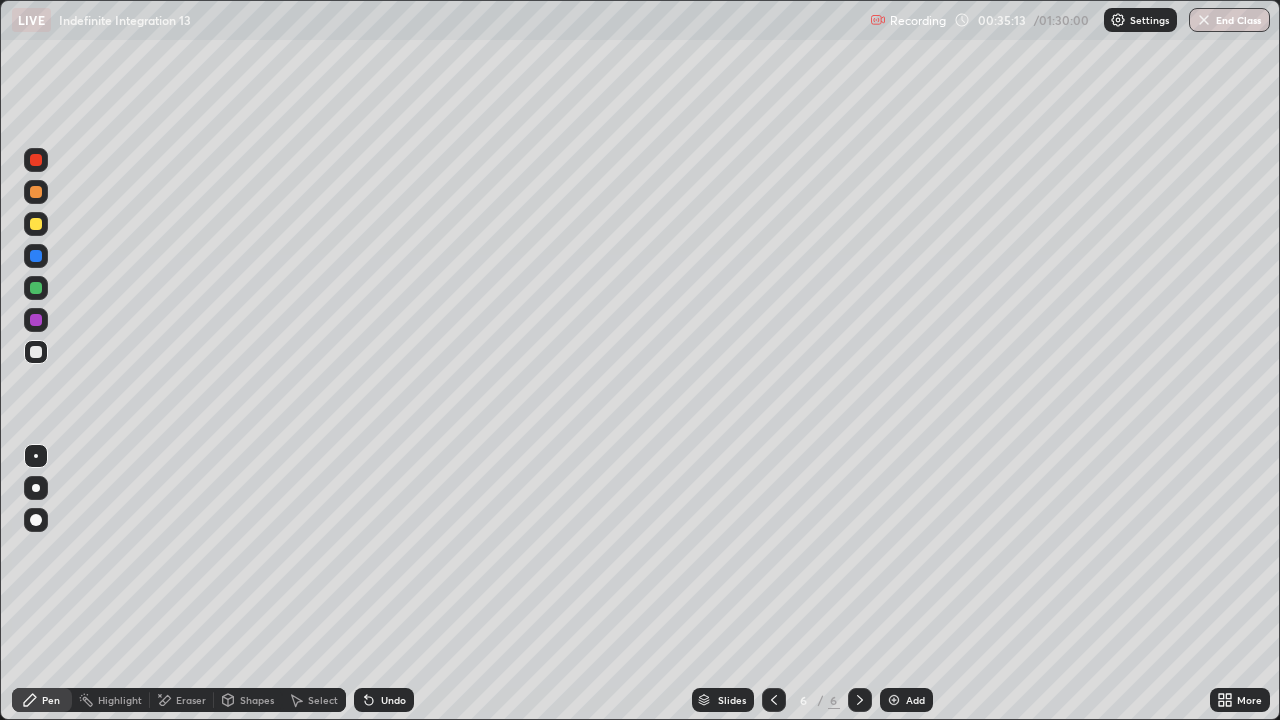 click 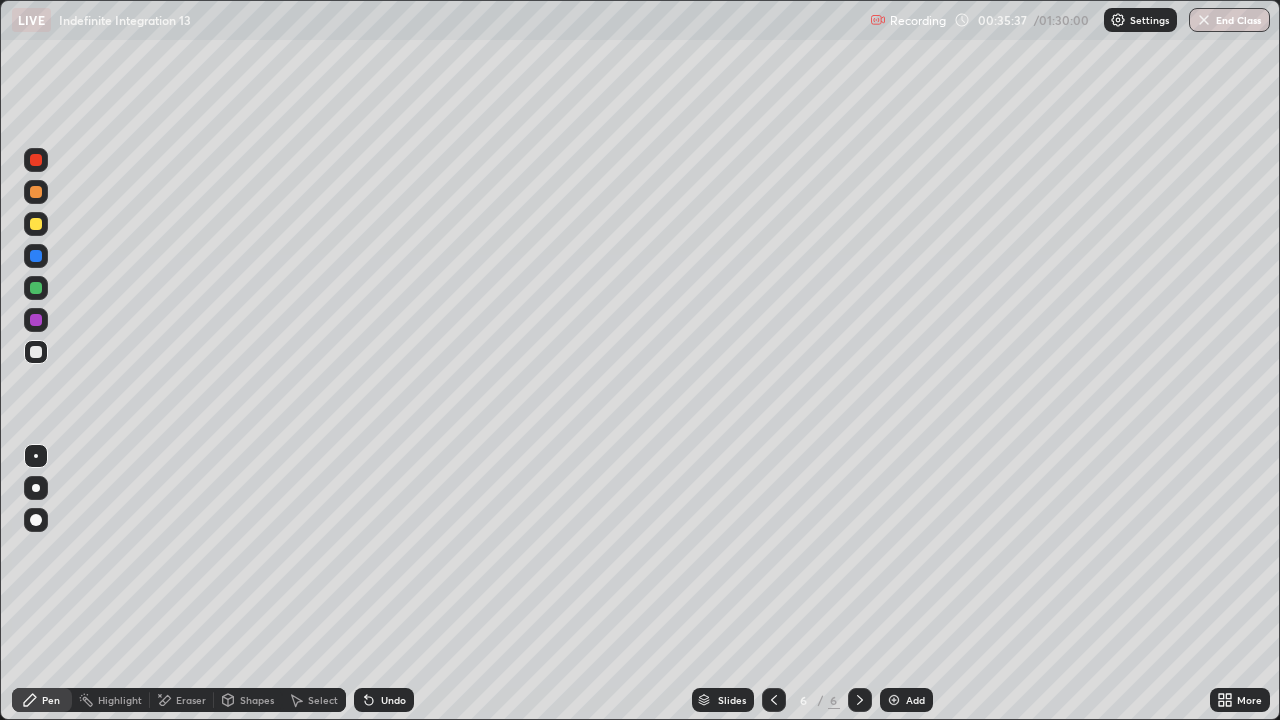 click on "Eraser" at bounding box center (191, 700) 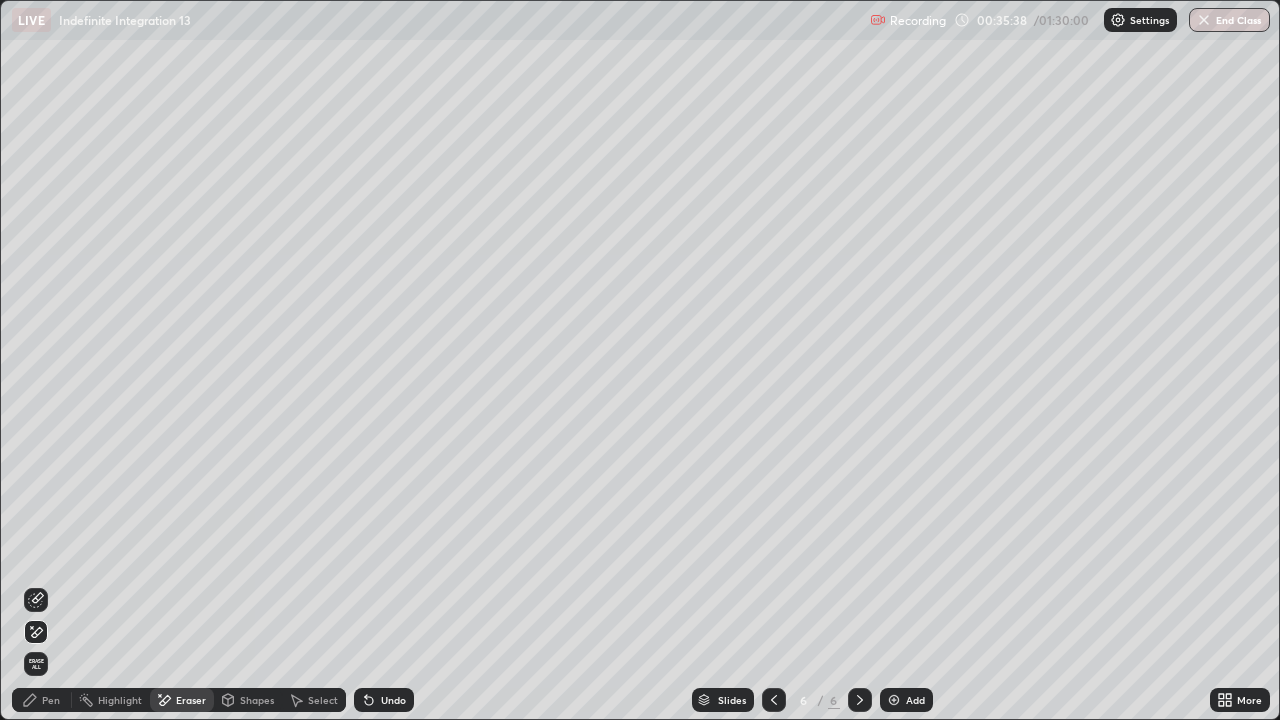 click on "Pen" at bounding box center [51, 700] 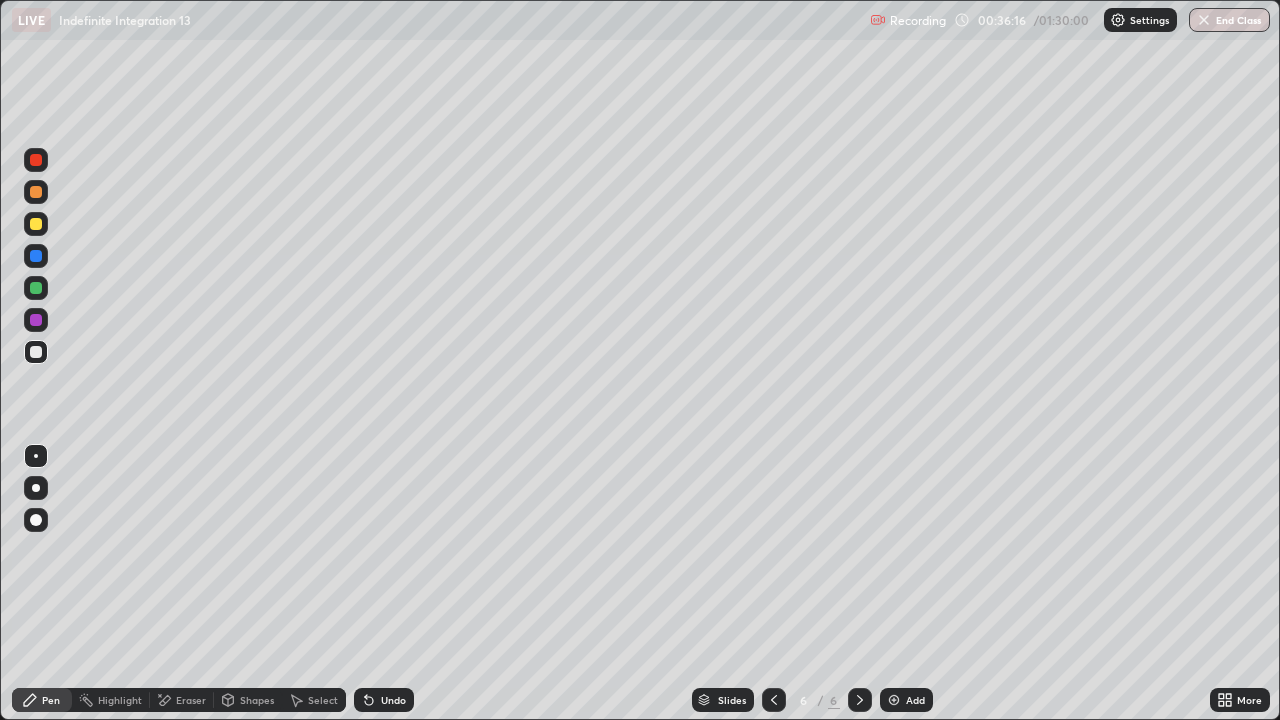 click on "Undo" at bounding box center (384, 700) 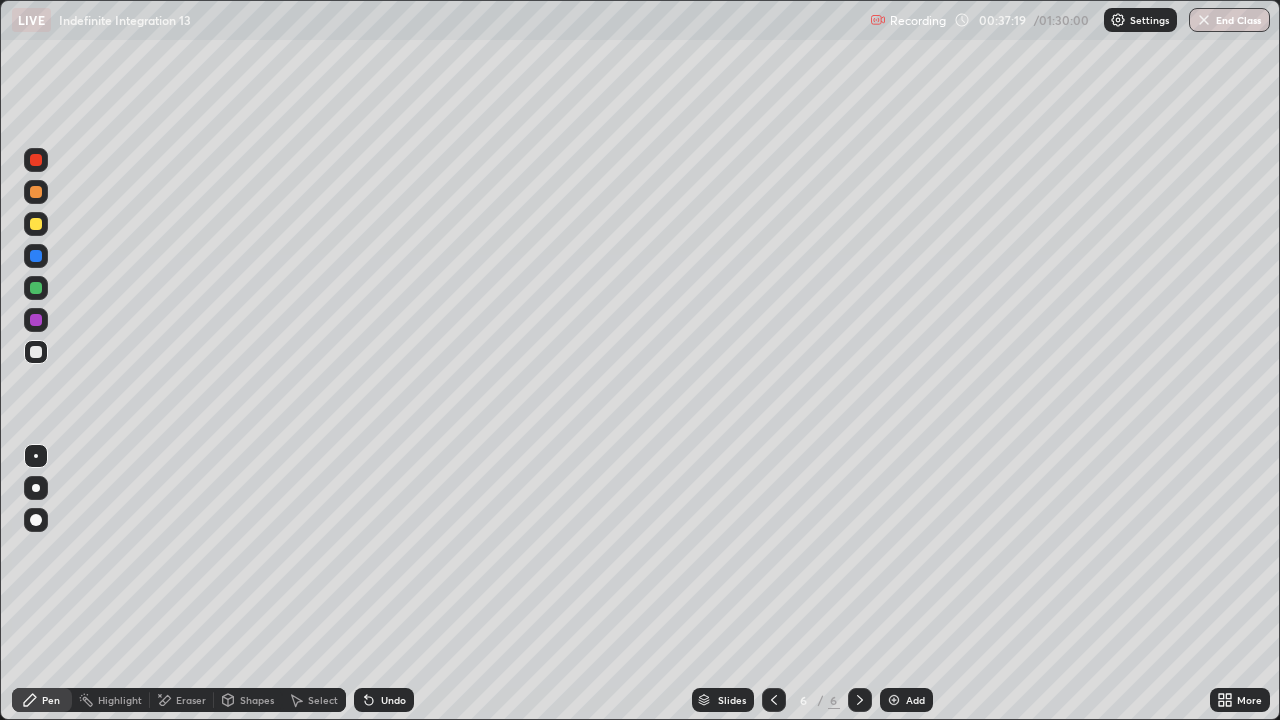 click on "Select" at bounding box center [323, 700] 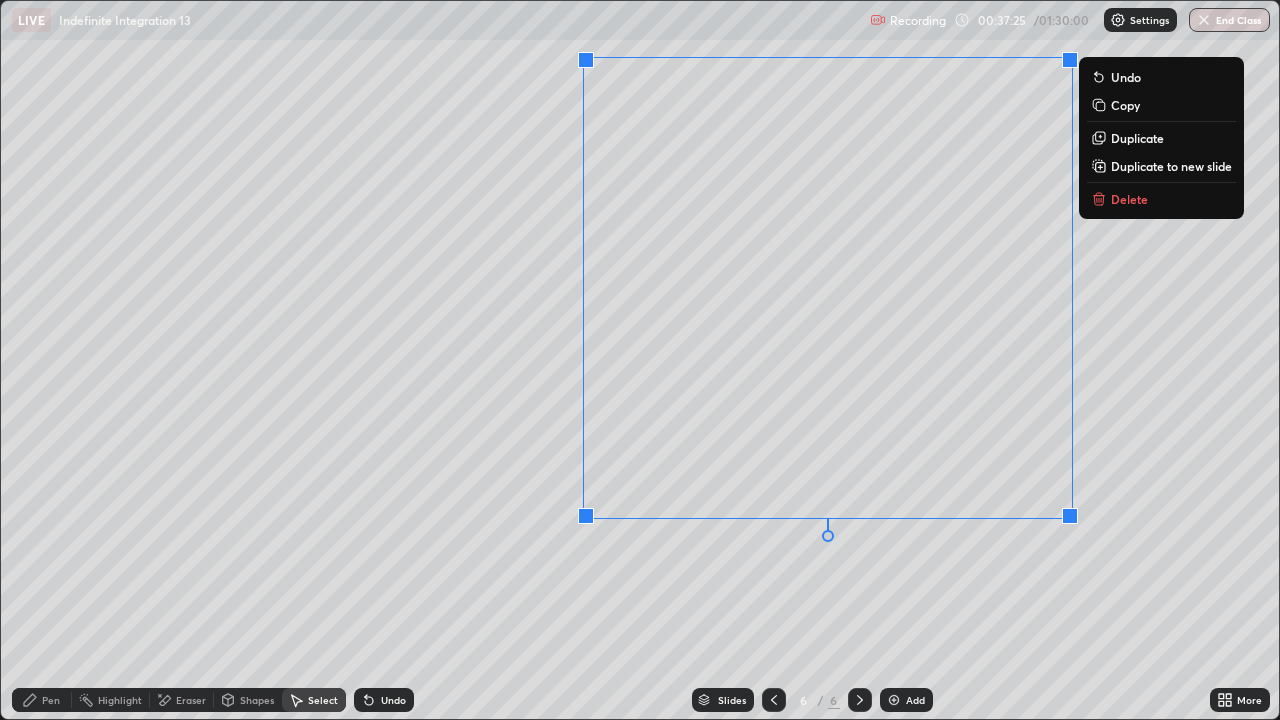 click on "Eraser" at bounding box center (182, 700) 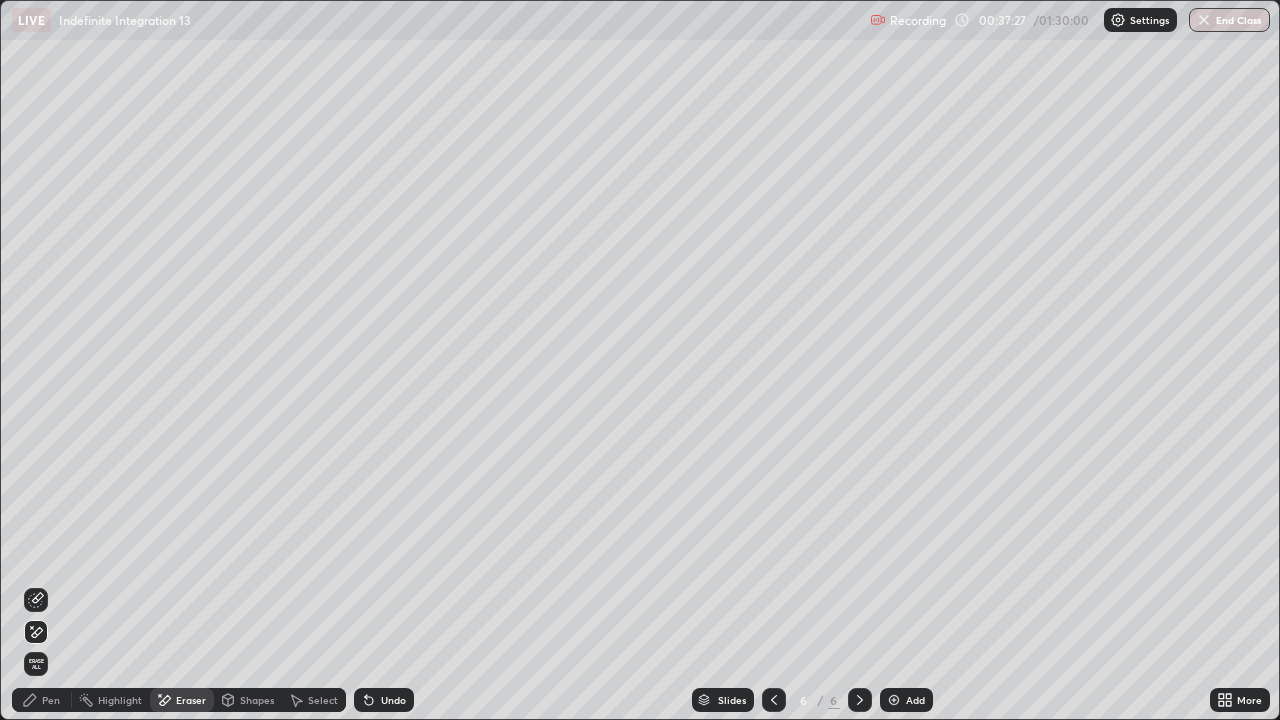 click on "Pen" at bounding box center [42, 700] 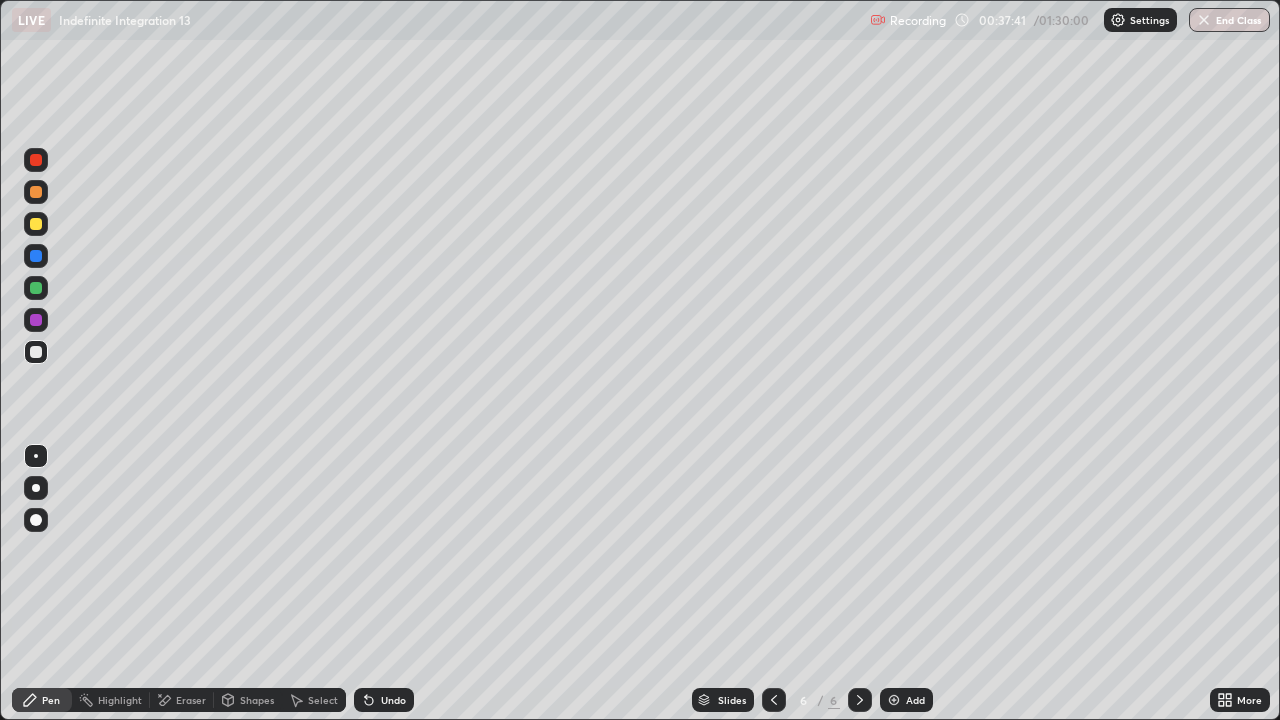 click 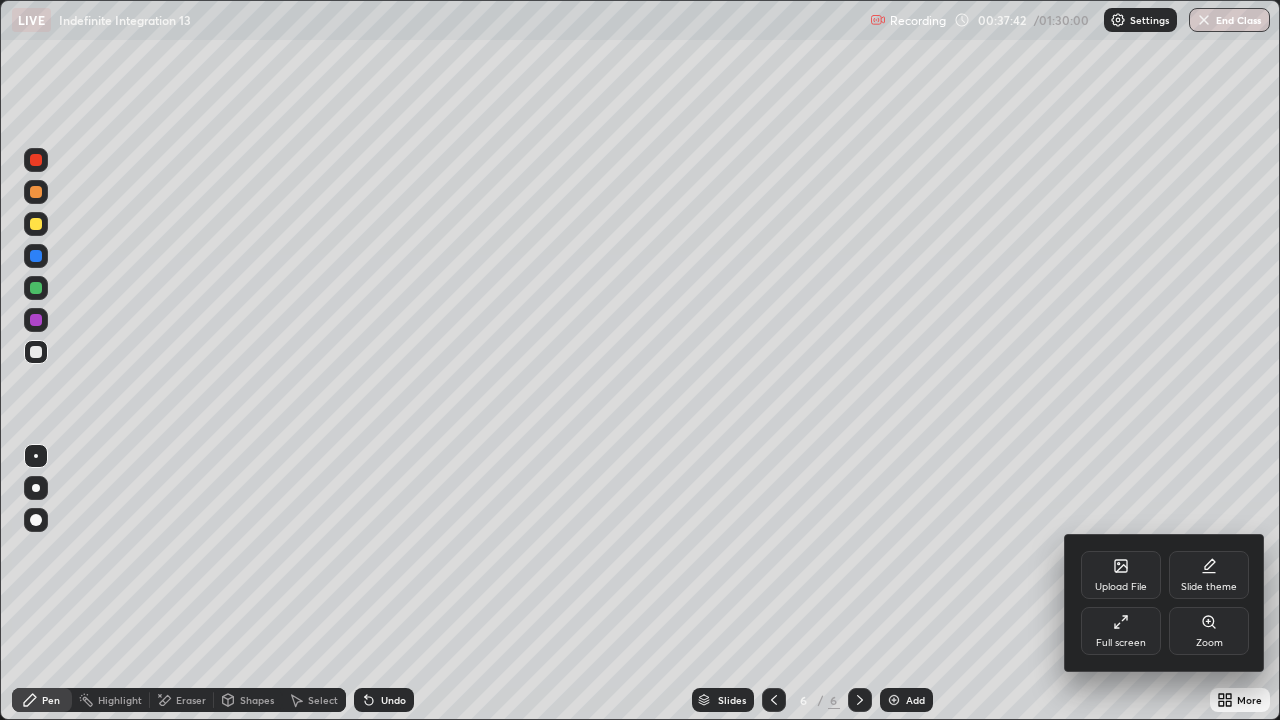 click on "Full screen" at bounding box center [1121, 631] 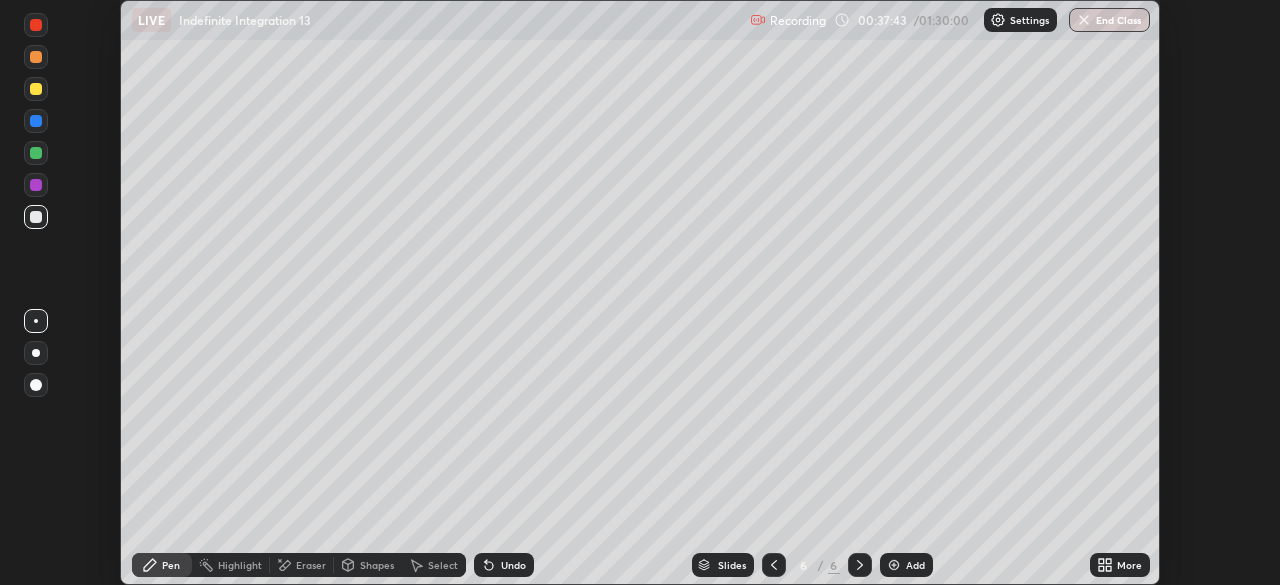 scroll, scrollTop: 585, scrollLeft: 1280, axis: both 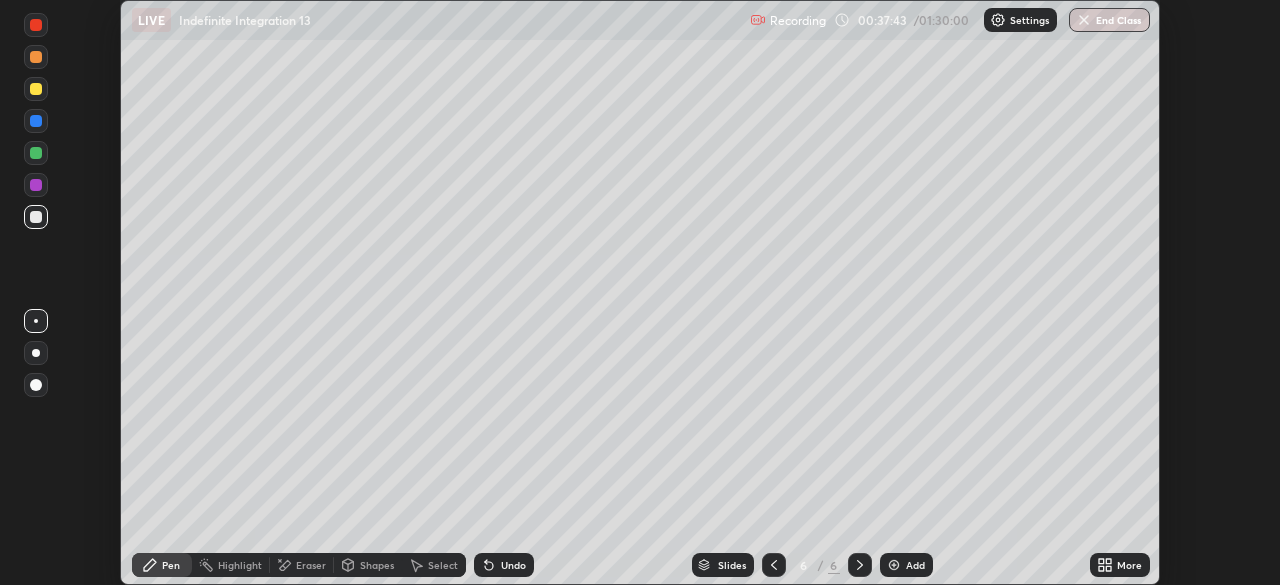 click 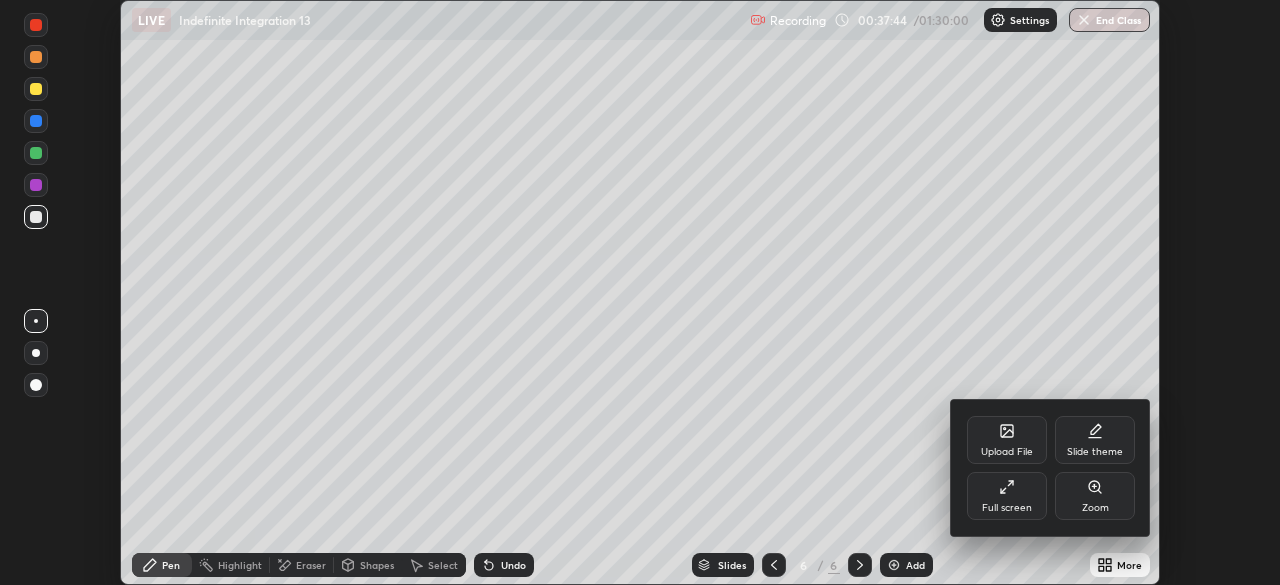click on "Full screen" at bounding box center [1007, 508] 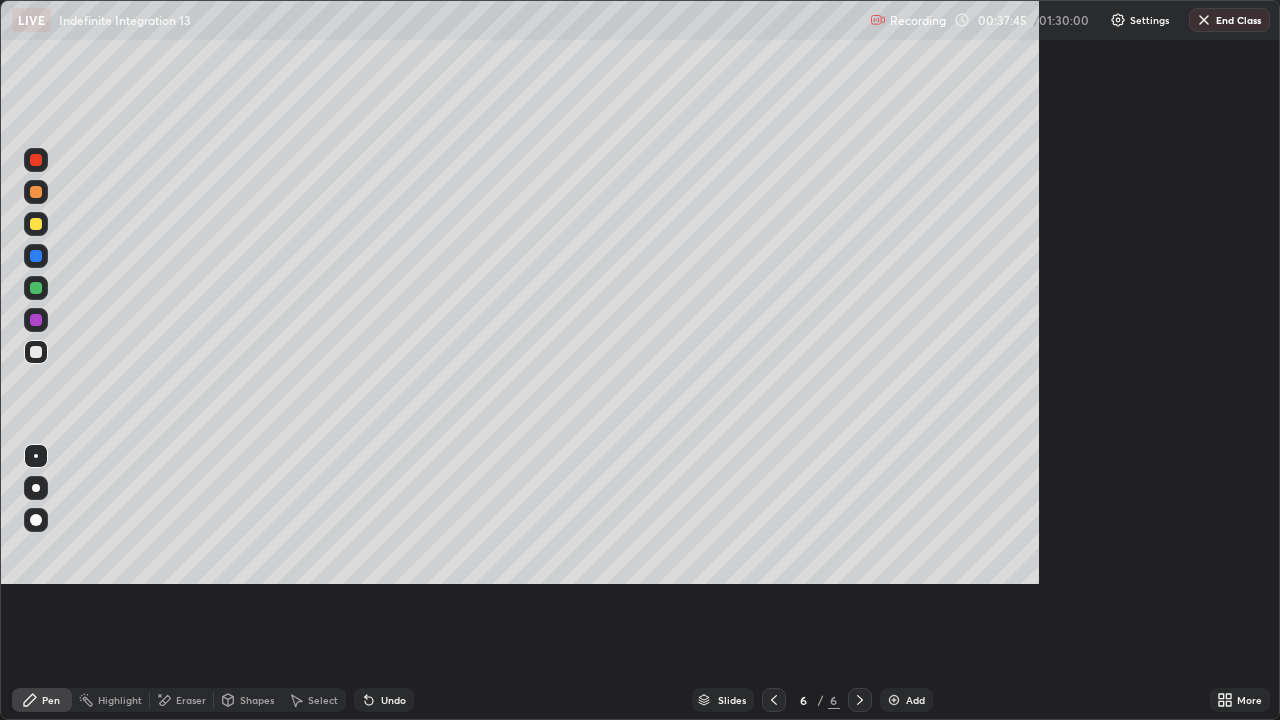 scroll, scrollTop: 99280, scrollLeft: 98720, axis: both 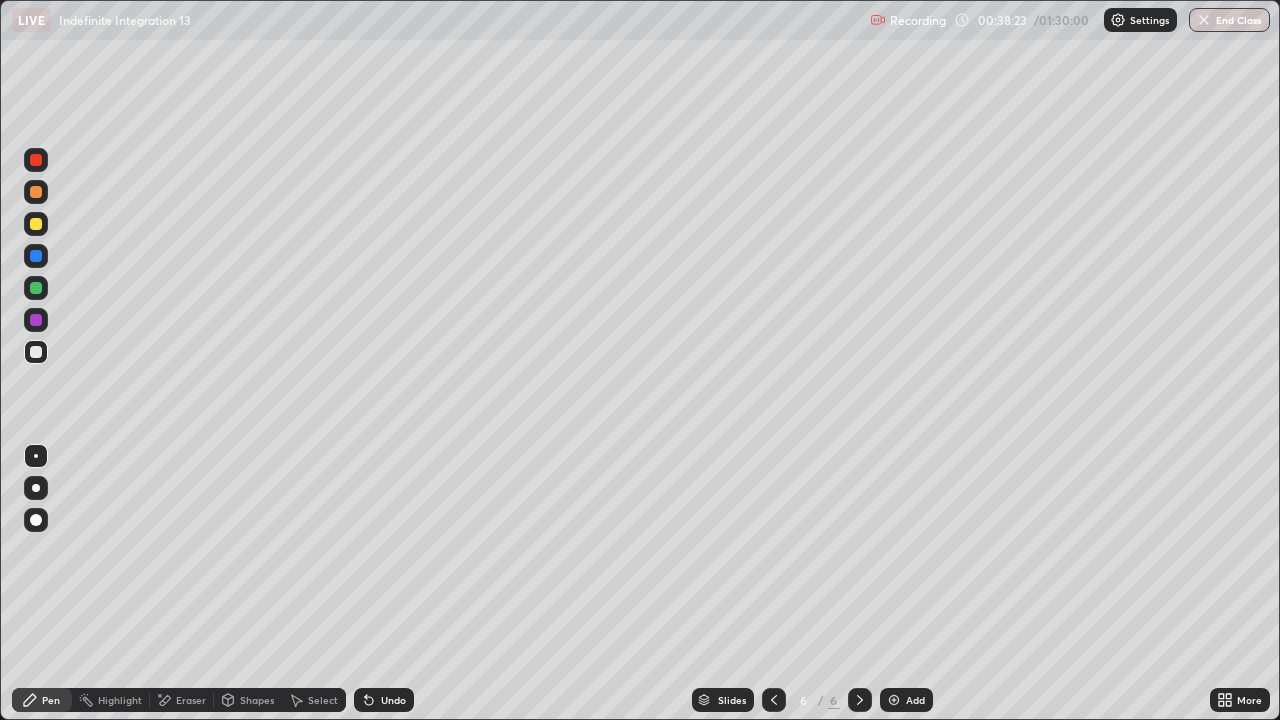 click on "Eraser" at bounding box center [182, 700] 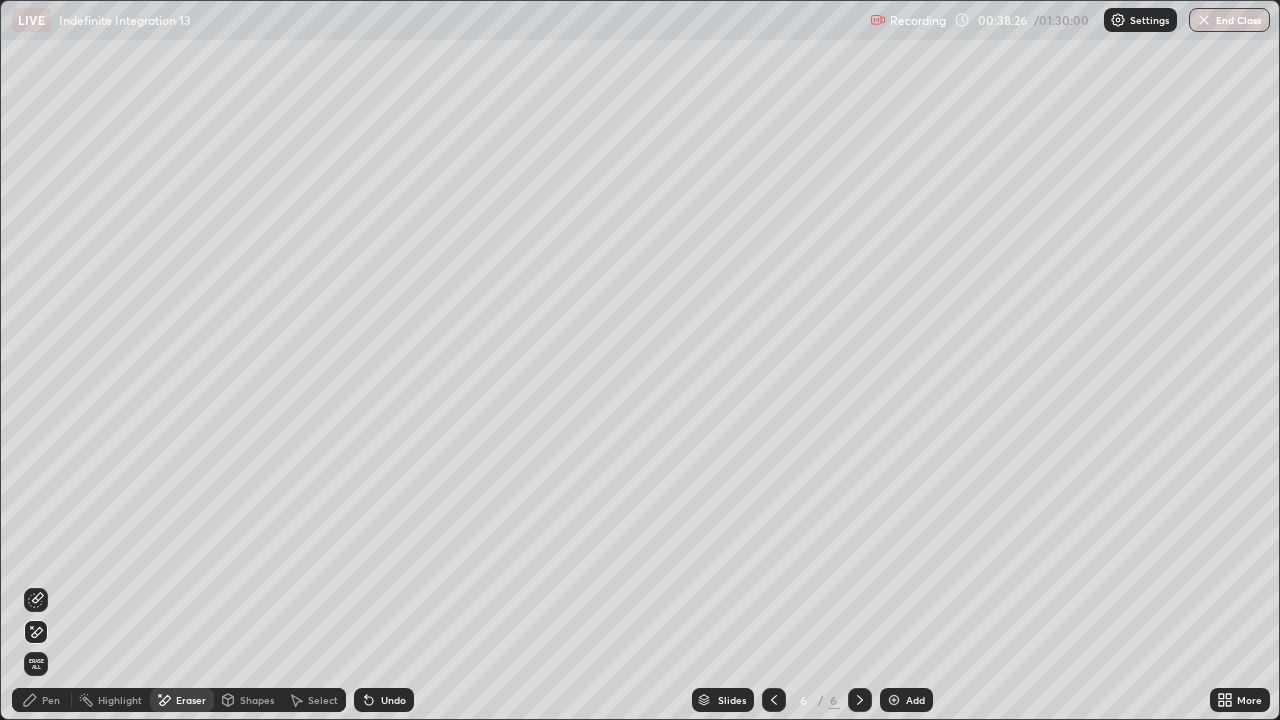 click on "Pen" at bounding box center [42, 700] 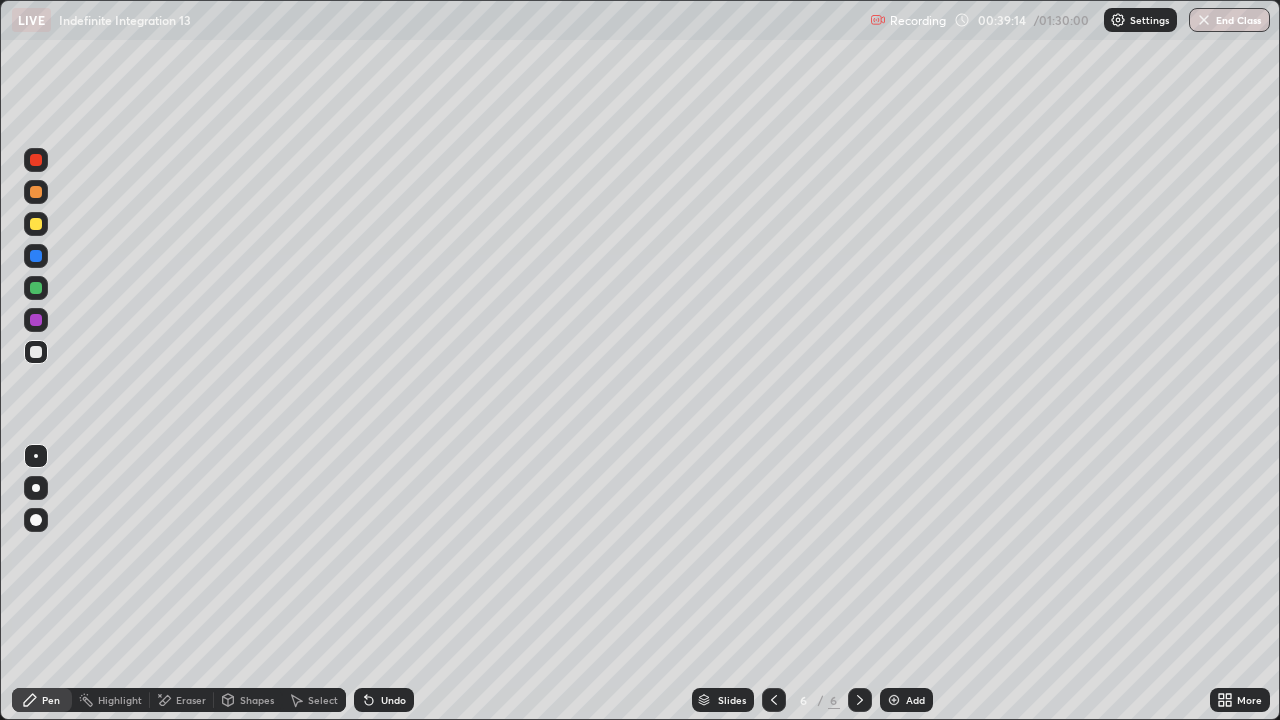 click on "Slides 6 / 6 Add" at bounding box center (812, 700) 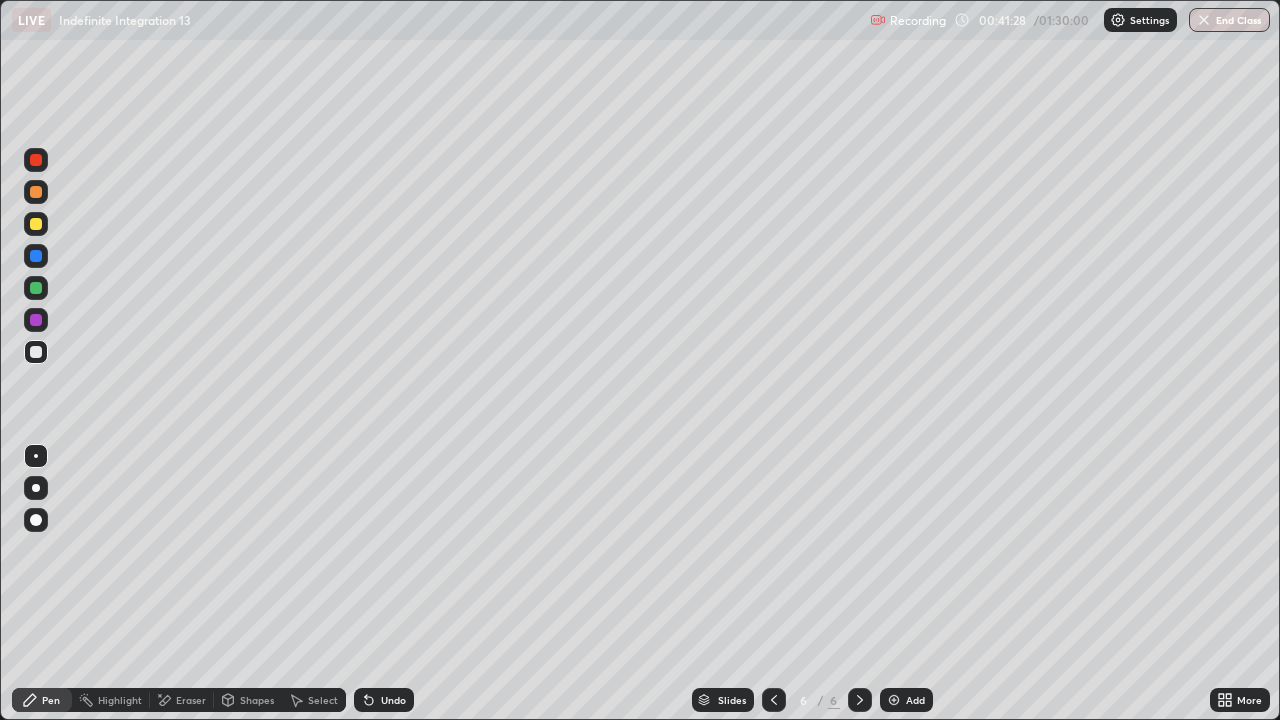 click on "Select" at bounding box center (323, 700) 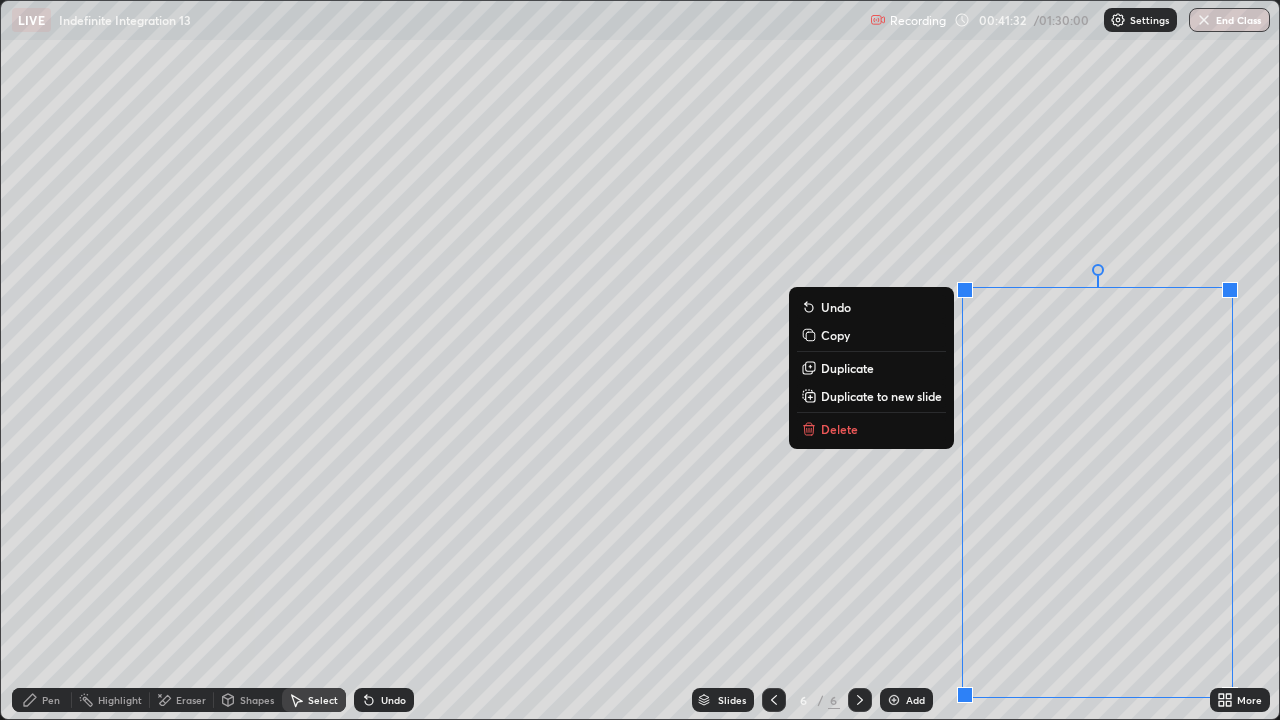 click on "Duplicate to new slide" at bounding box center [881, 396] 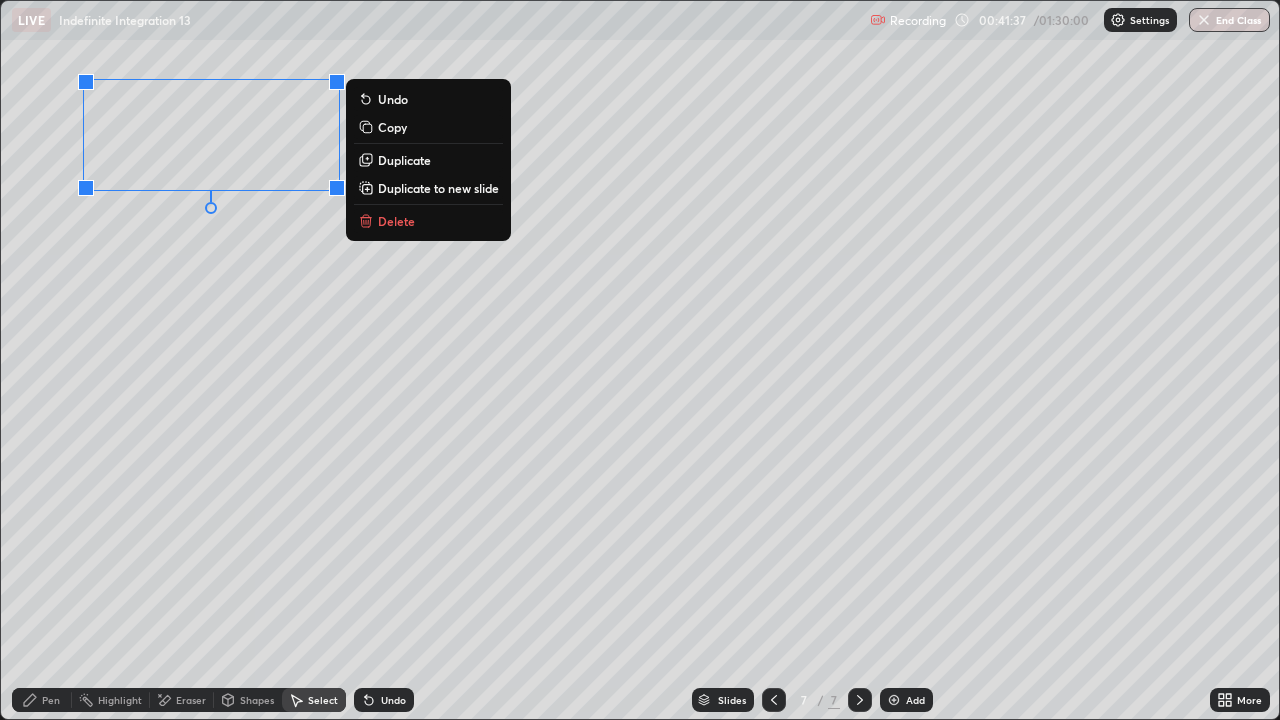 click on "0 ° Undo Copy Duplicate Duplicate to new slide Delete" at bounding box center [640, 360] 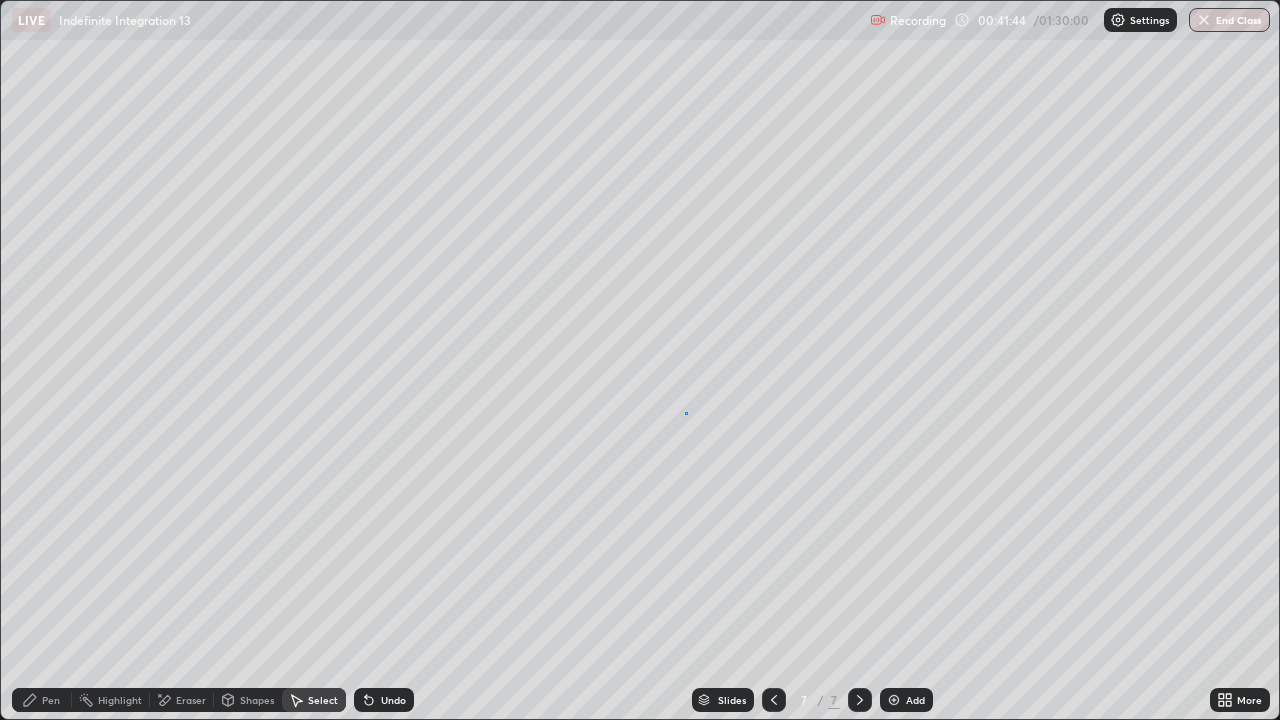 click on "0 ° Undo Copy Duplicate Duplicate to new slide Delete" at bounding box center (640, 360) 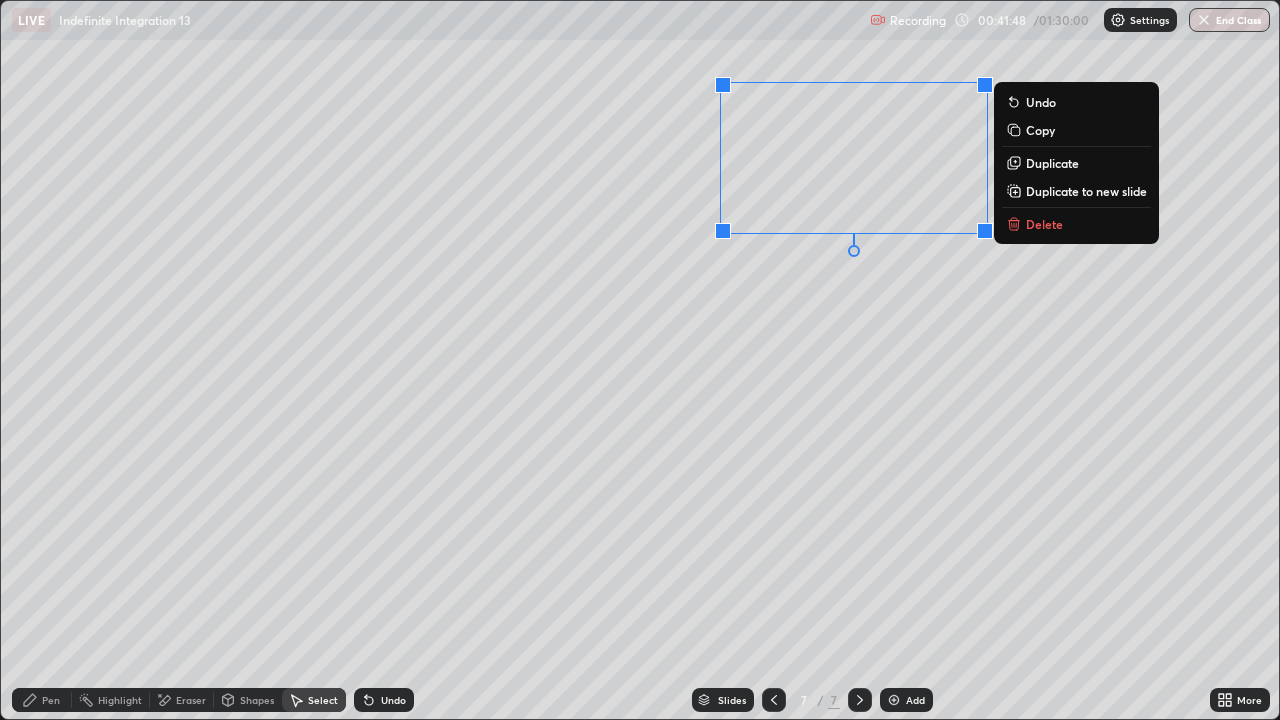 click on "0 ° Undo Copy Duplicate Duplicate to new slide Delete" at bounding box center (640, 360) 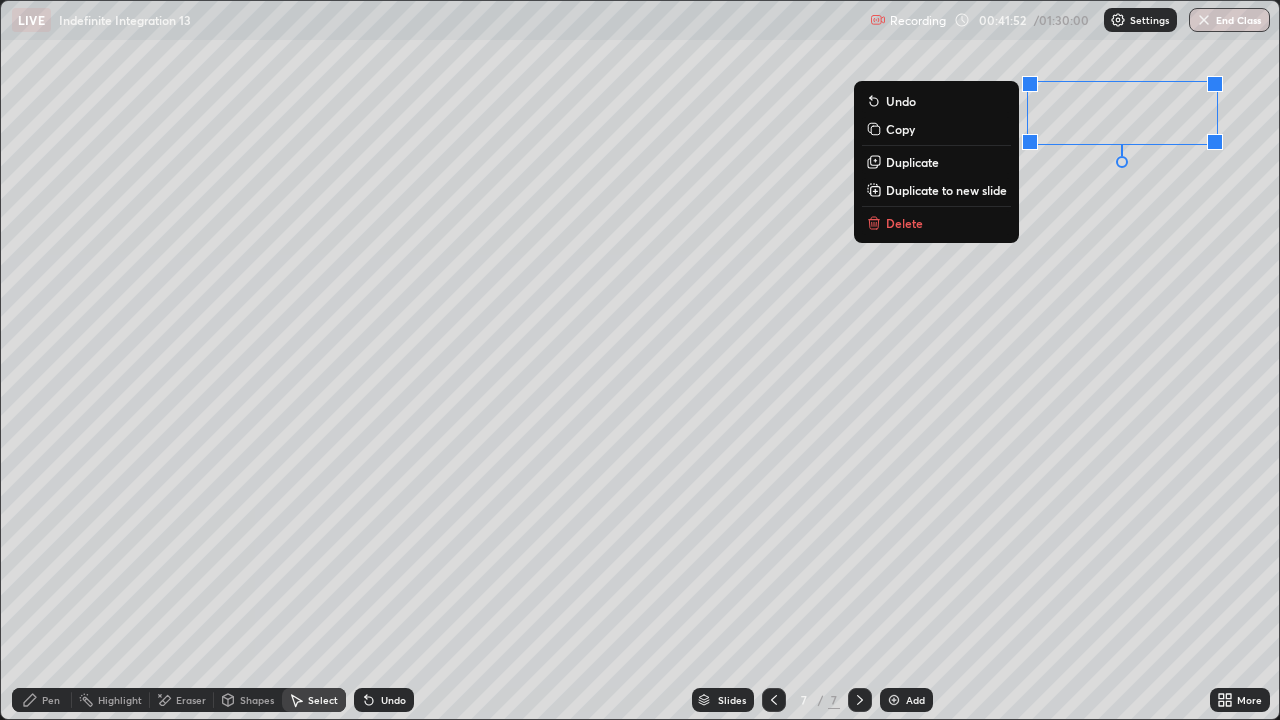 click on "0 ° Undo Copy Duplicate Duplicate to new slide Delete" at bounding box center (640, 360) 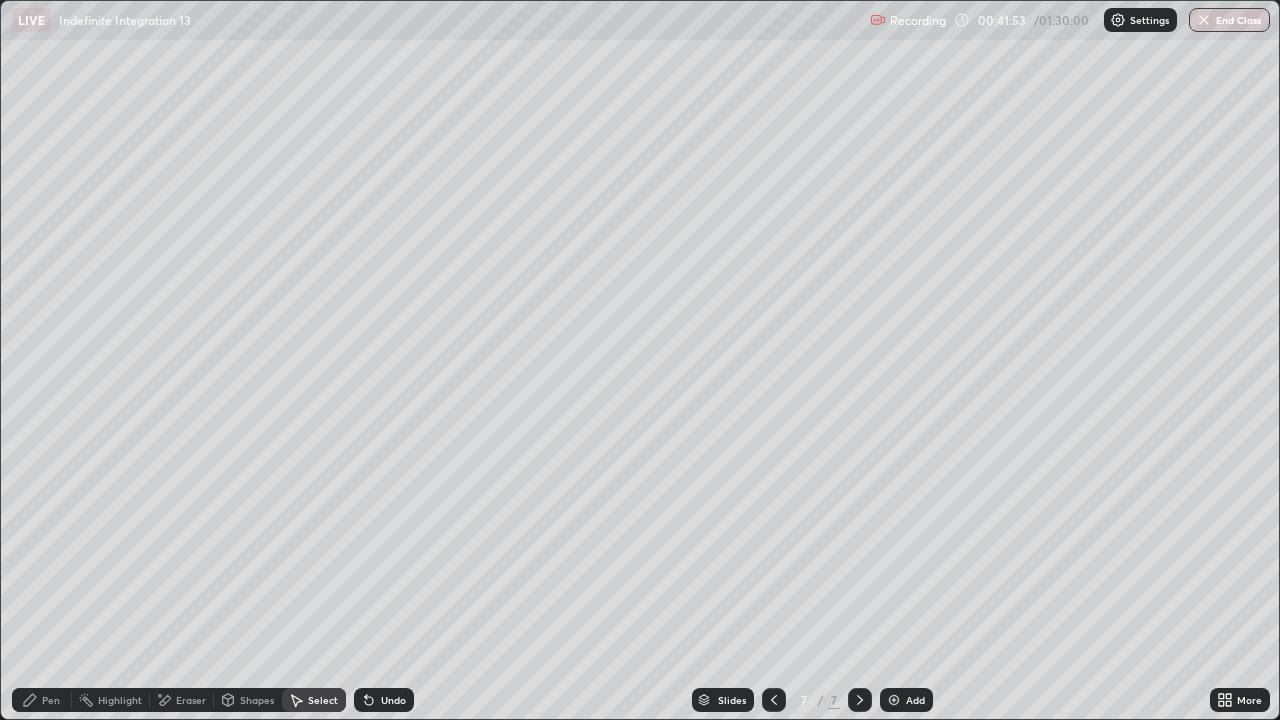 click on "More" at bounding box center [1240, 700] 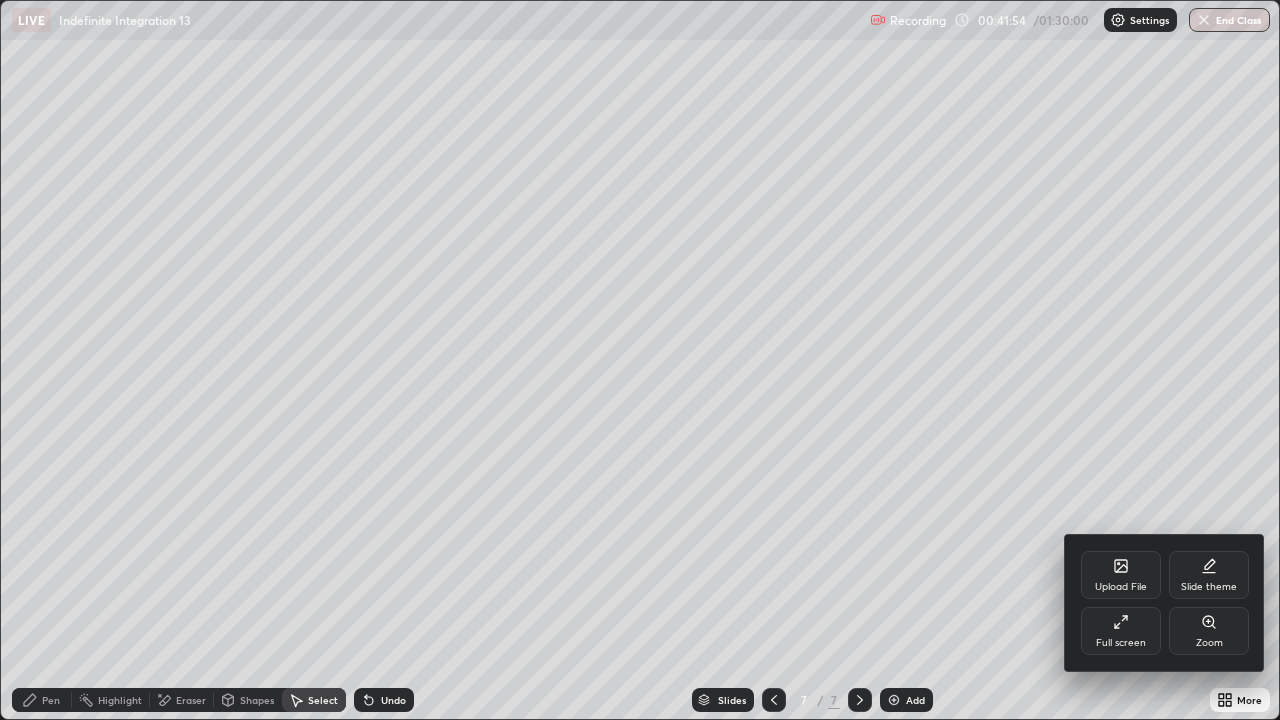 click on "Full screen" at bounding box center (1121, 631) 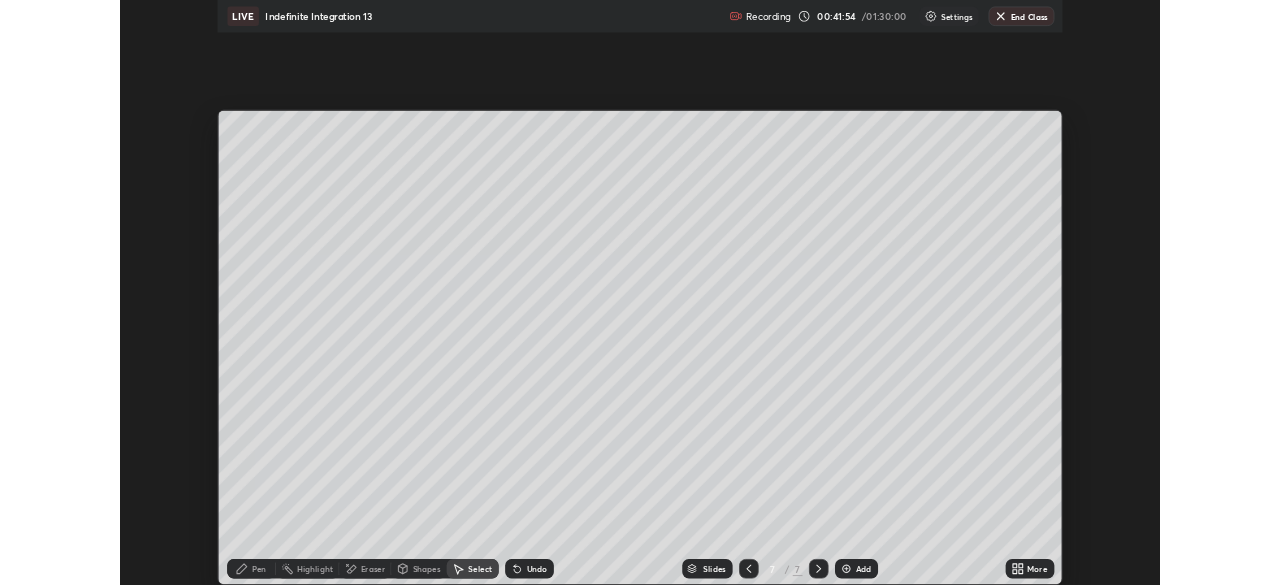 scroll, scrollTop: 585, scrollLeft: 1280, axis: both 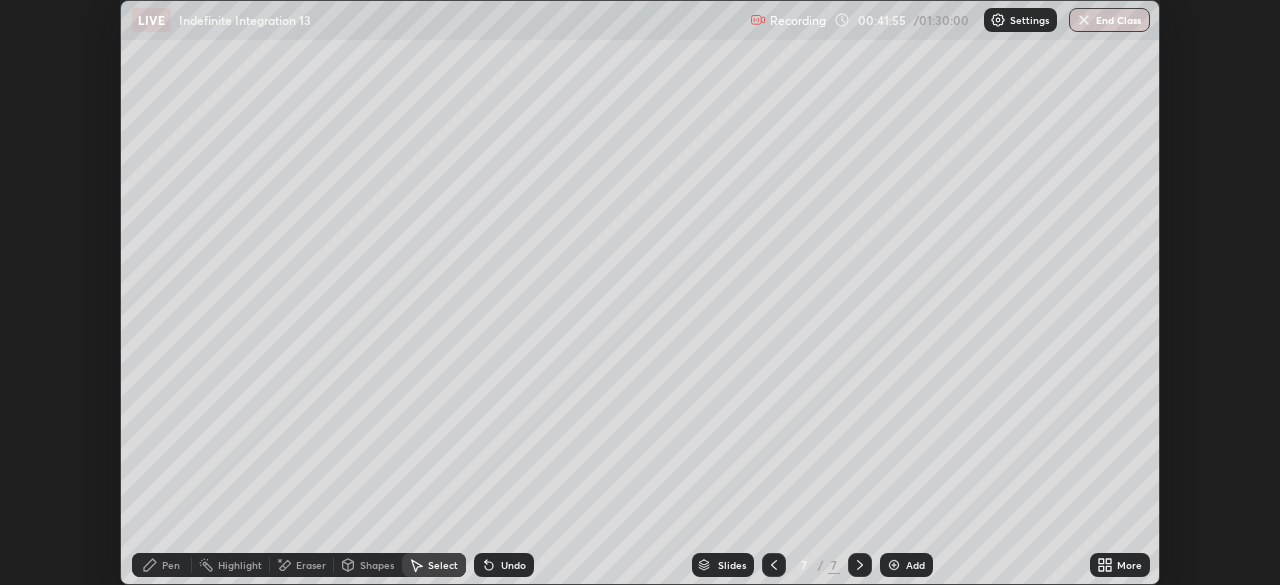 click on "More" at bounding box center [1120, 565] 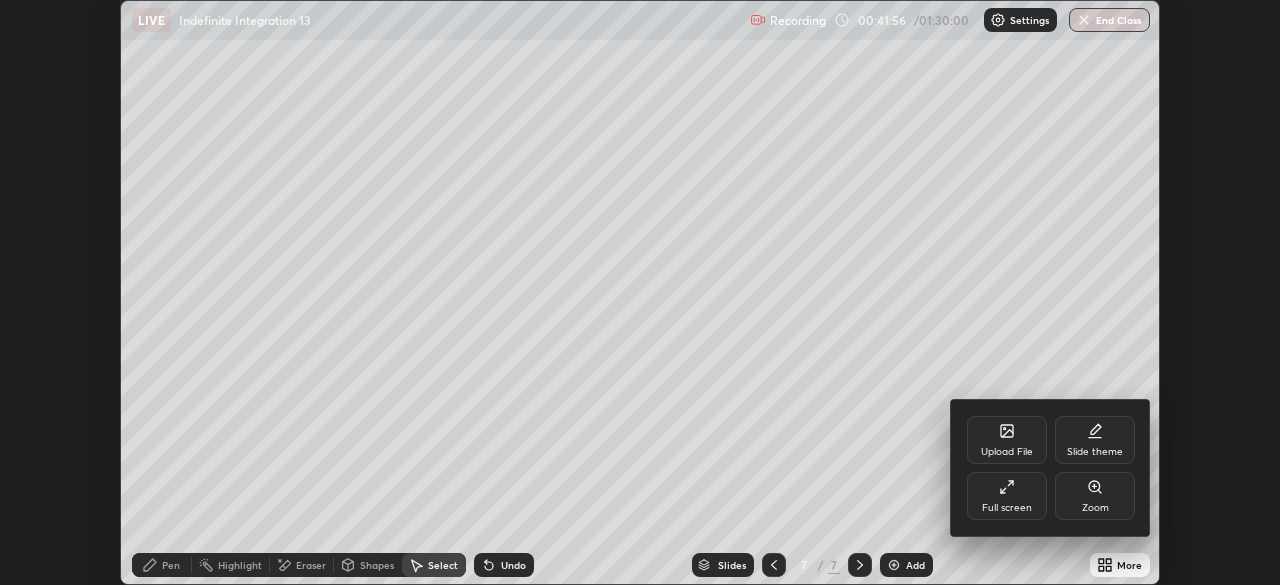 click on "Full screen" at bounding box center (1007, 496) 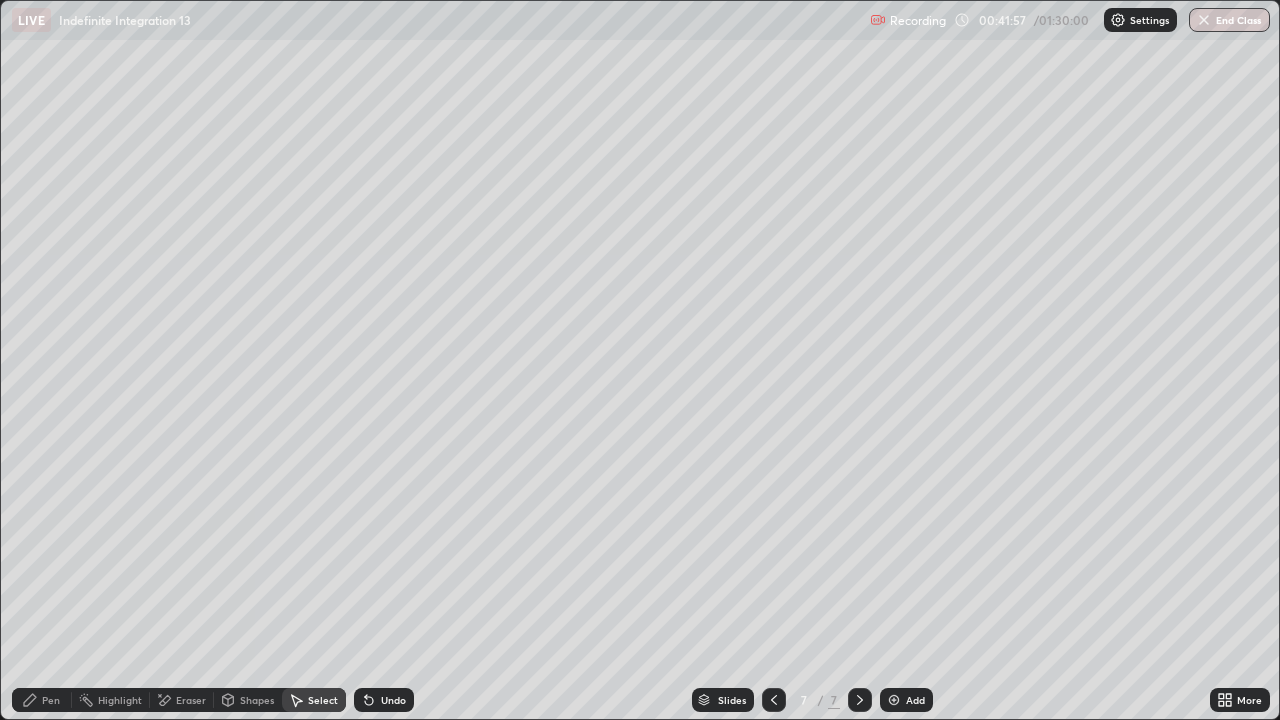 scroll, scrollTop: 99280, scrollLeft: 98720, axis: both 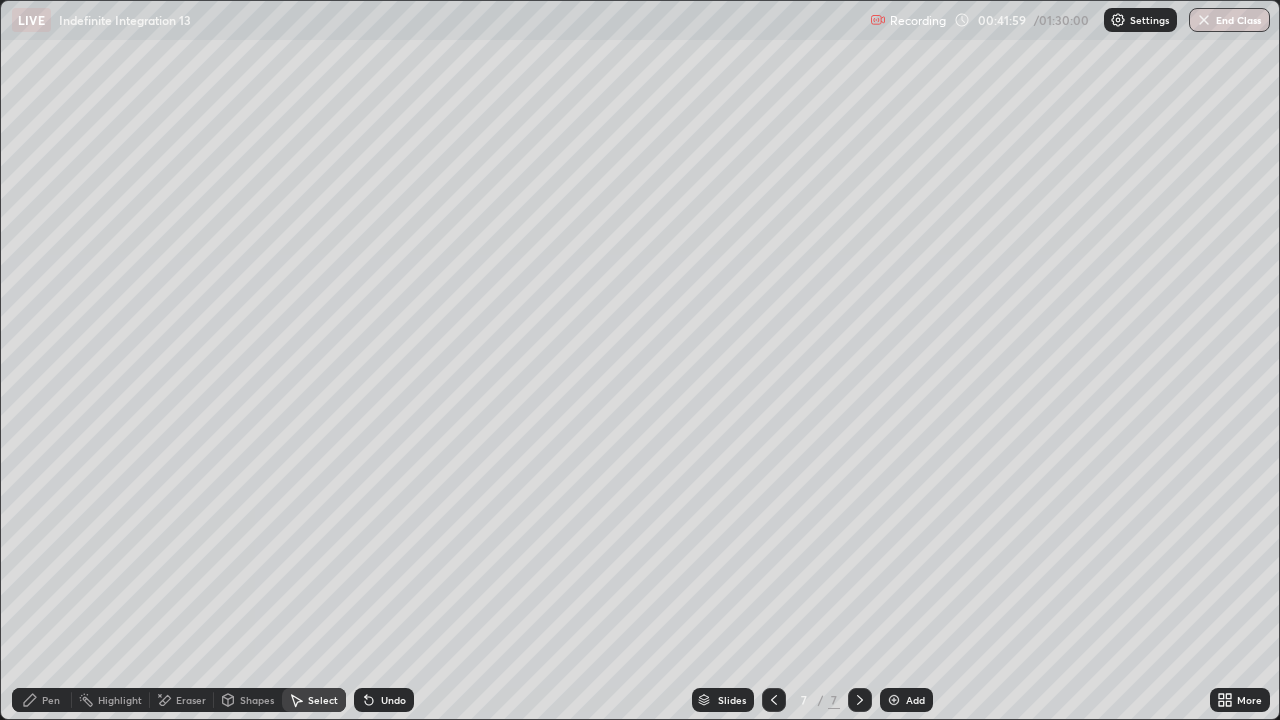 click on "Pen" at bounding box center (51, 700) 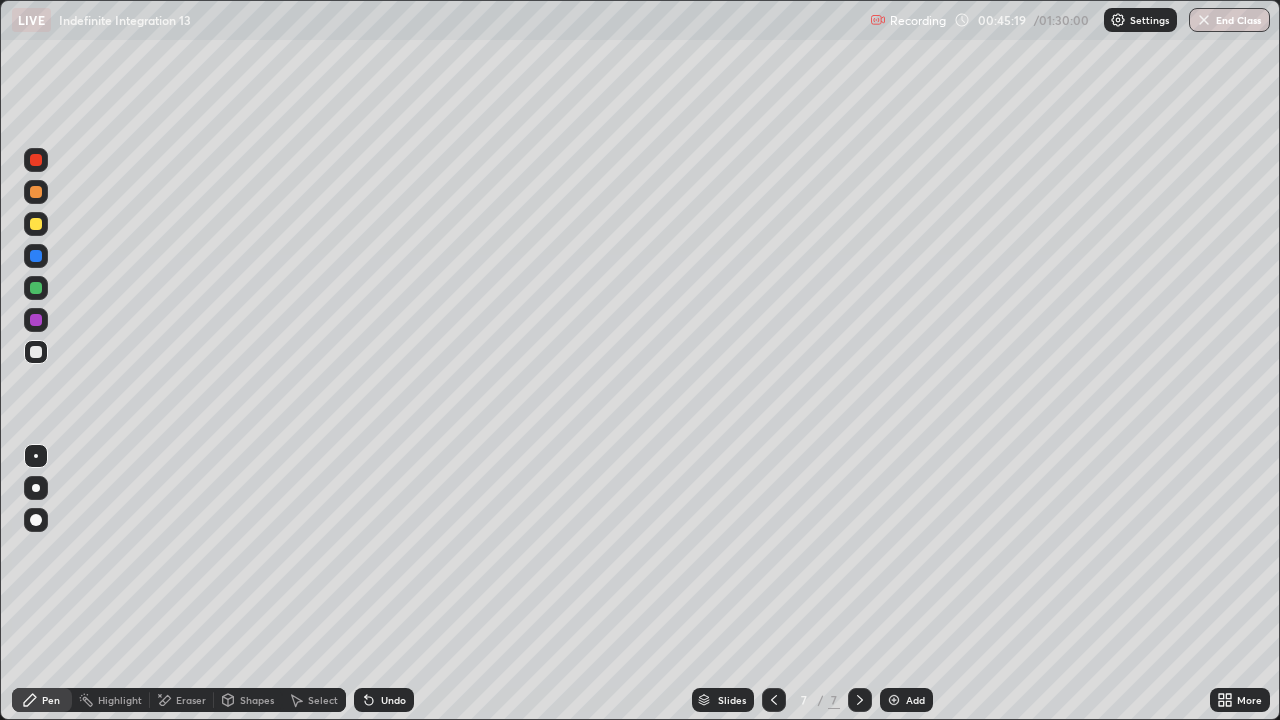 click on "Undo" at bounding box center [384, 700] 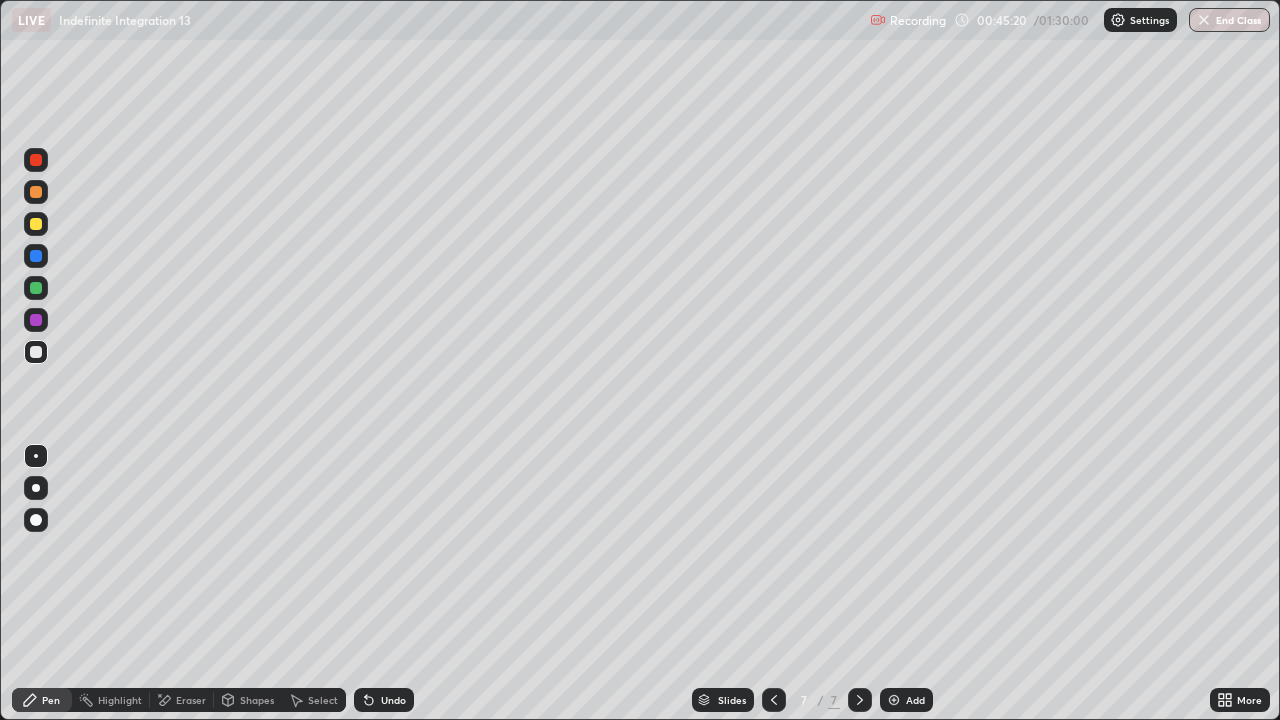 click on "Undo" at bounding box center [384, 700] 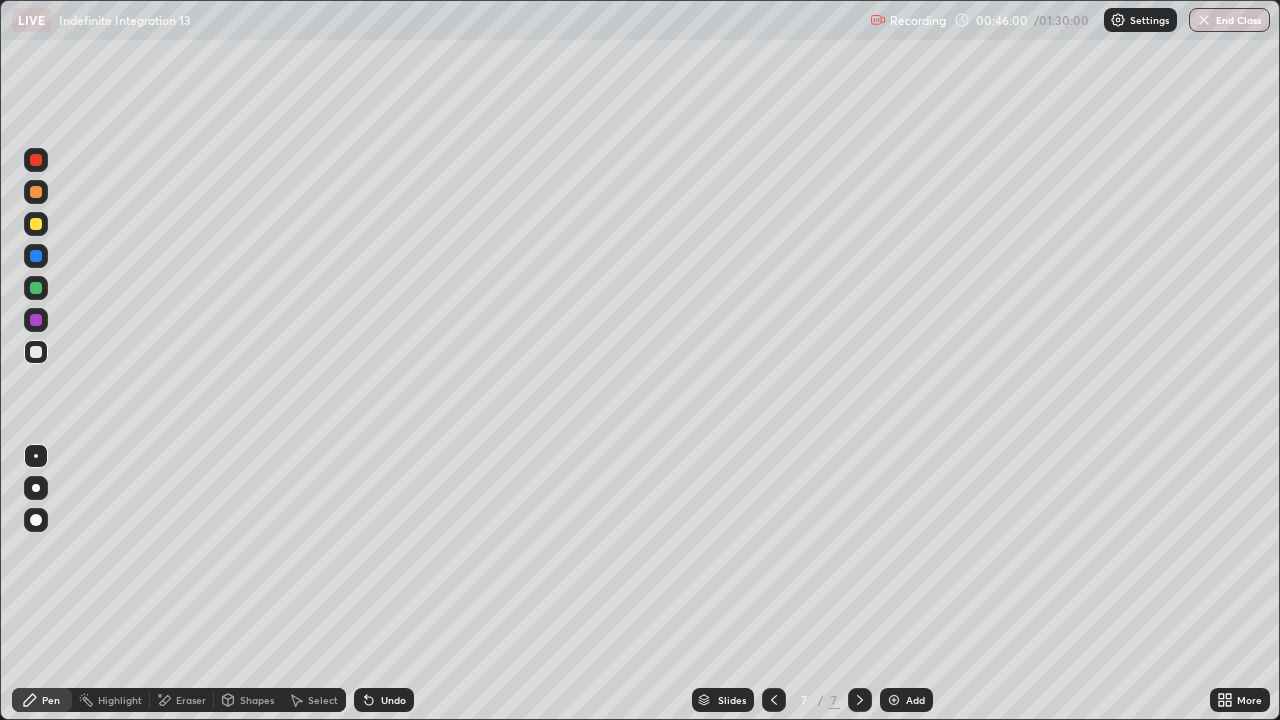 click 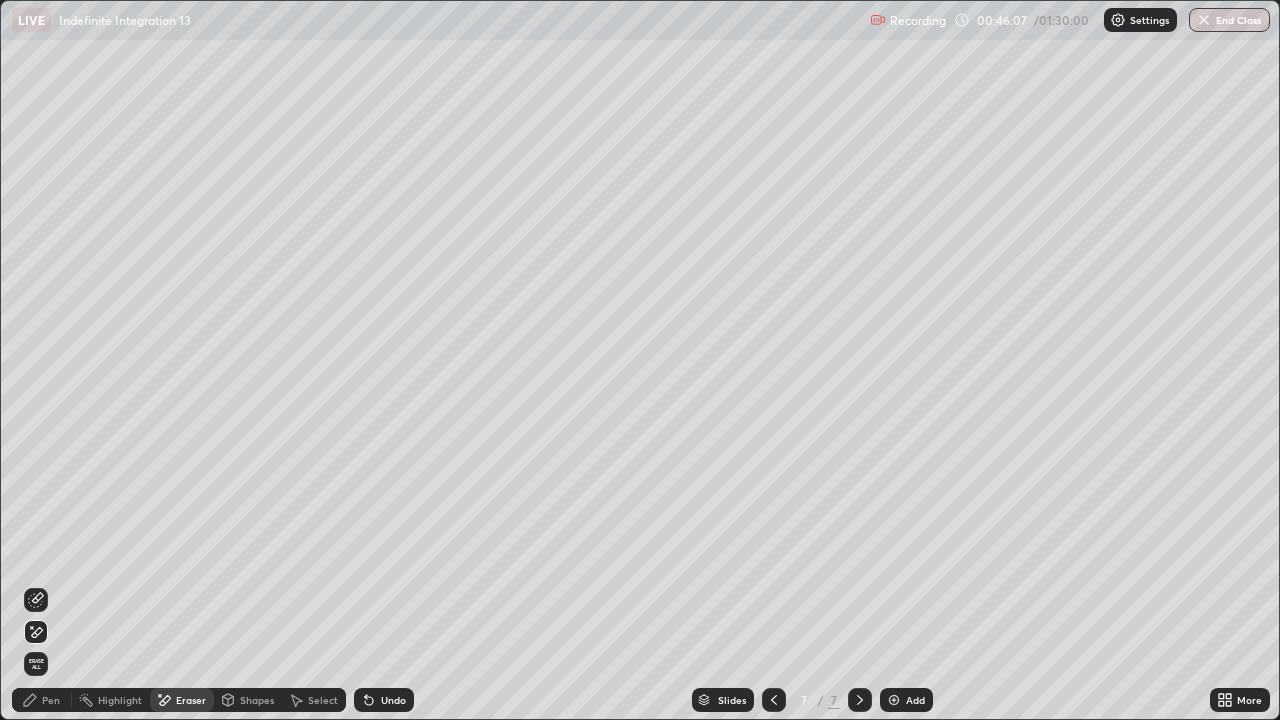 click on "Pen" at bounding box center [42, 700] 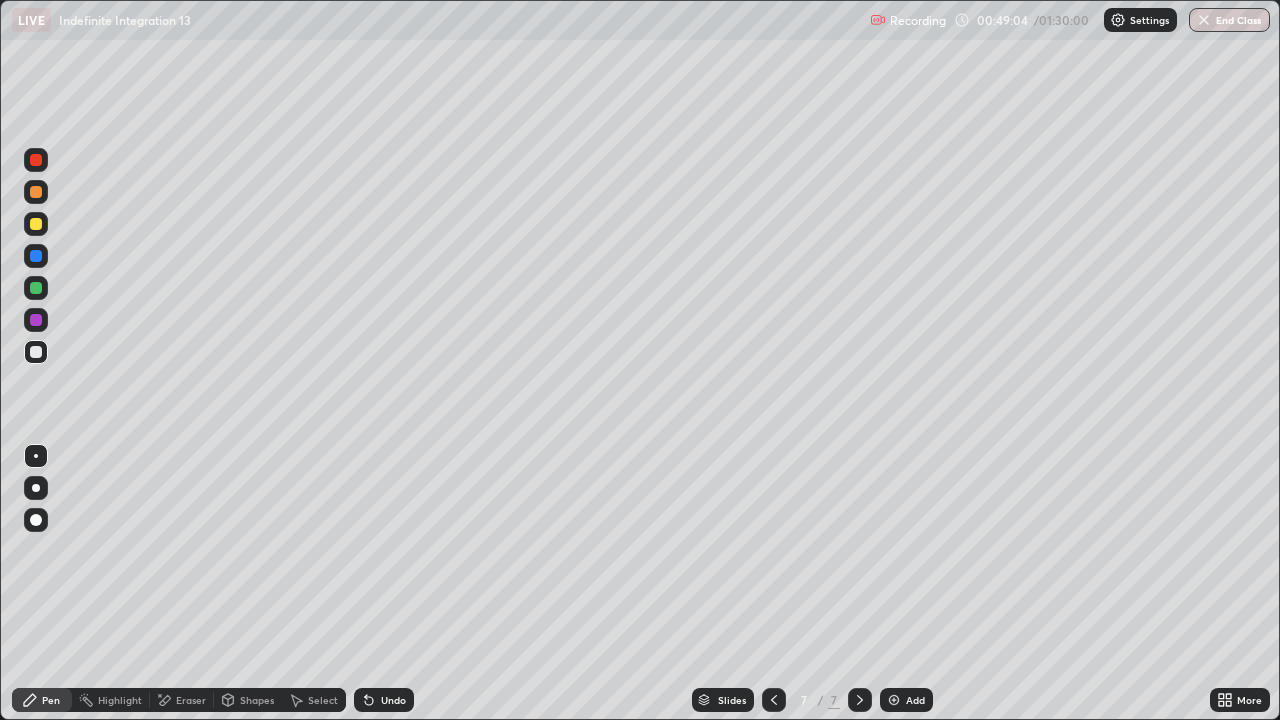 click on "Undo" at bounding box center (393, 700) 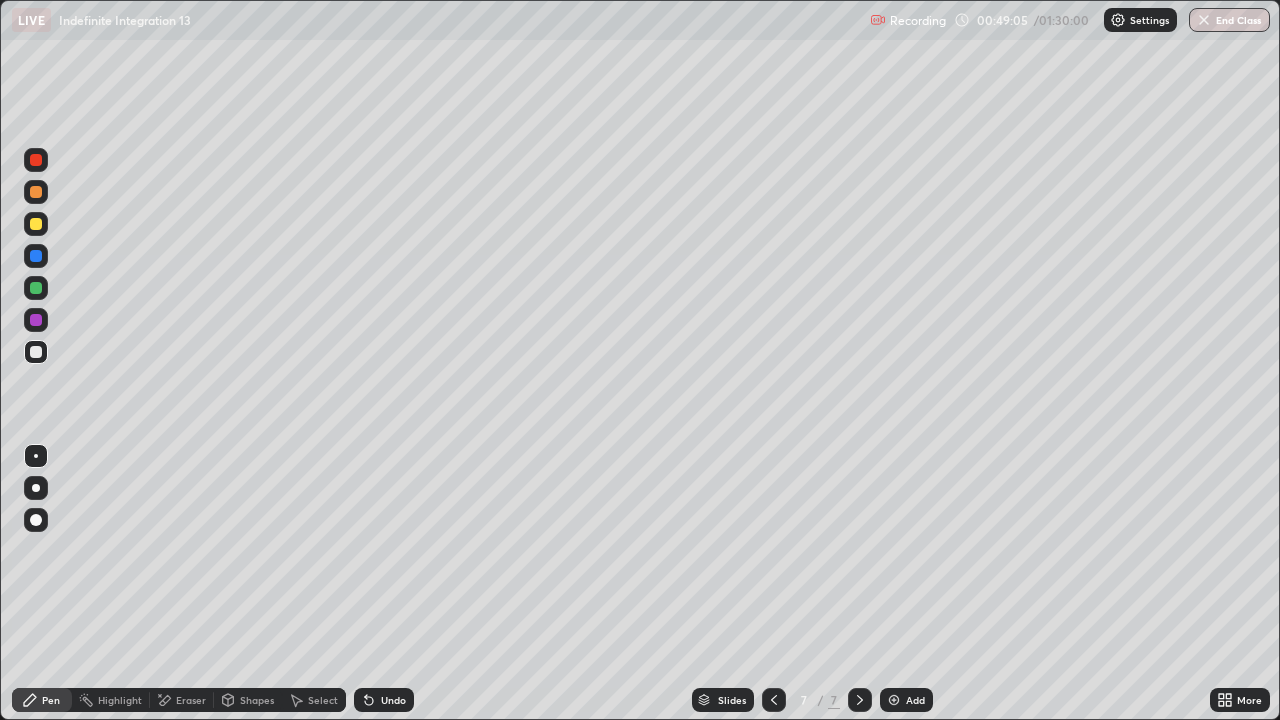 click on "Undo" at bounding box center [393, 700] 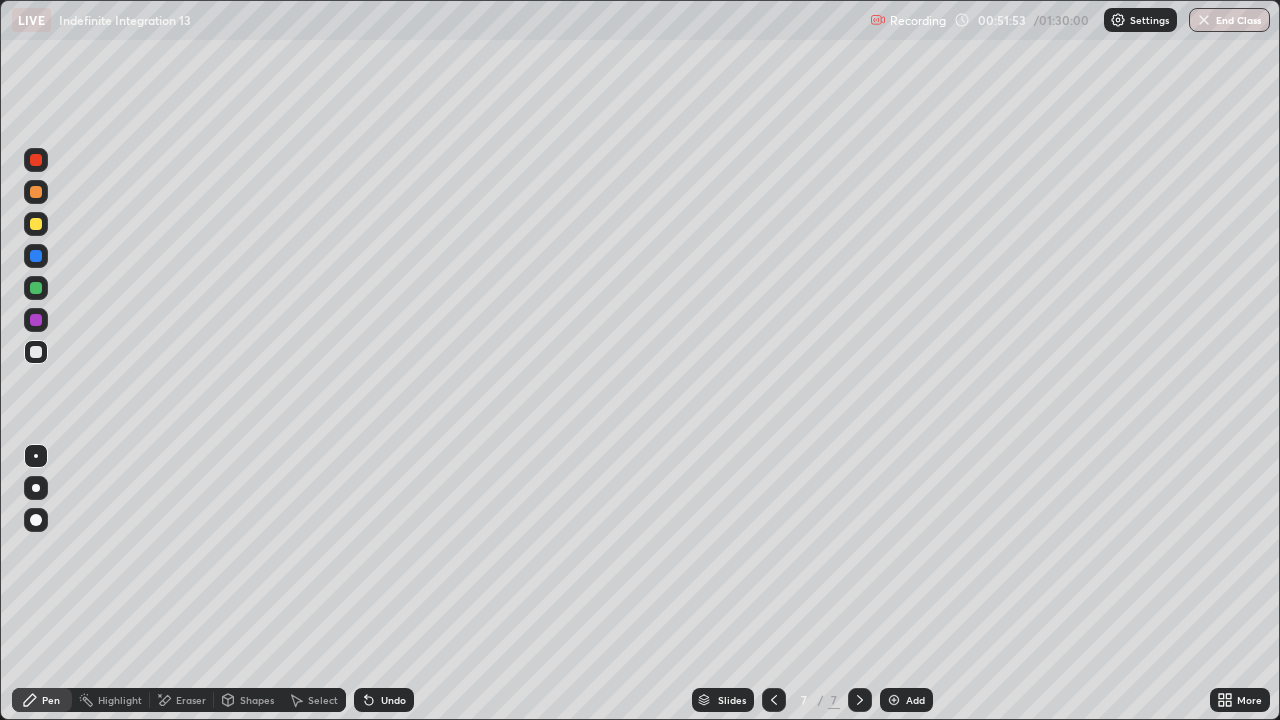 click on "Select" at bounding box center [323, 700] 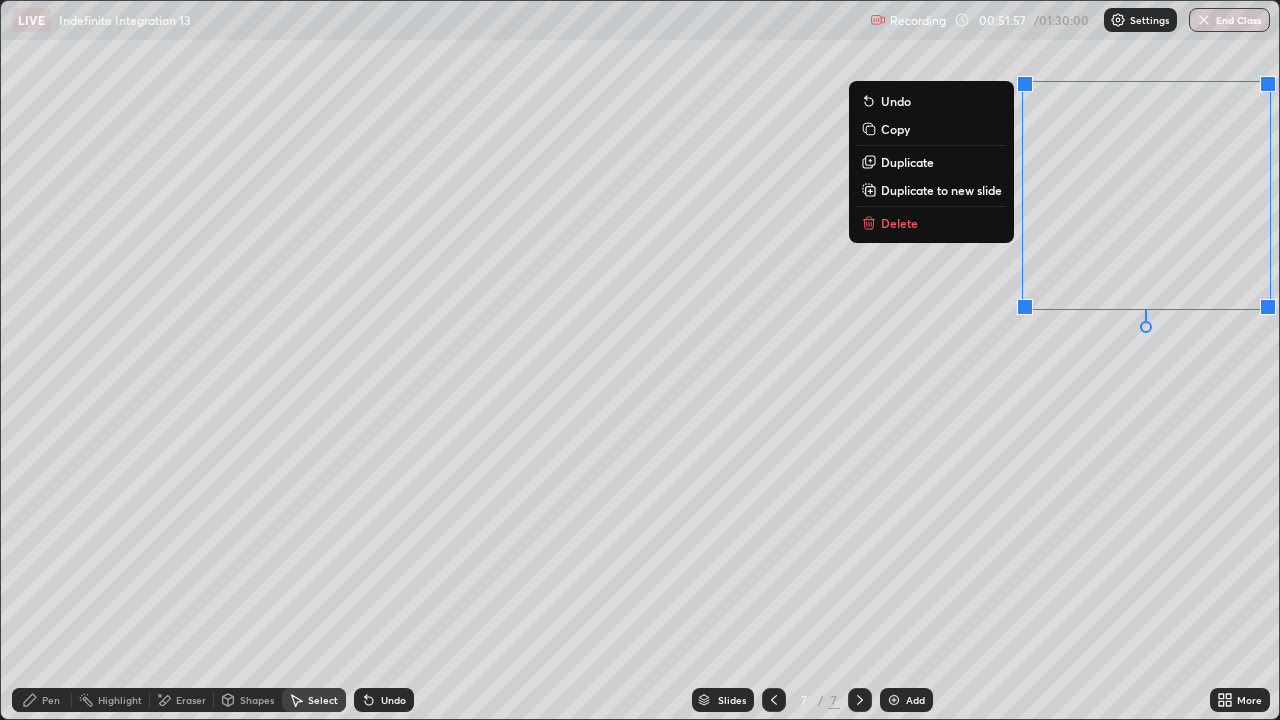 click on "Duplicate to new slide" at bounding box center [941, 190] 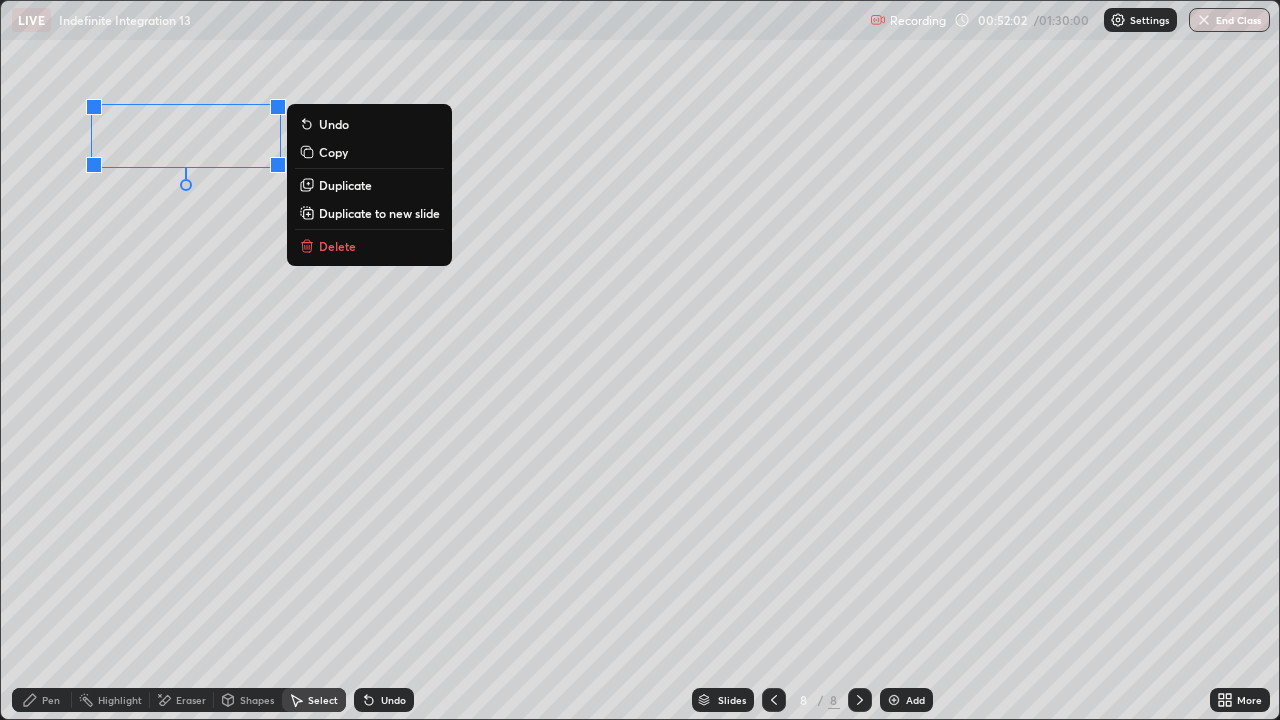click on "Pen" at bounding box center (51, 700) 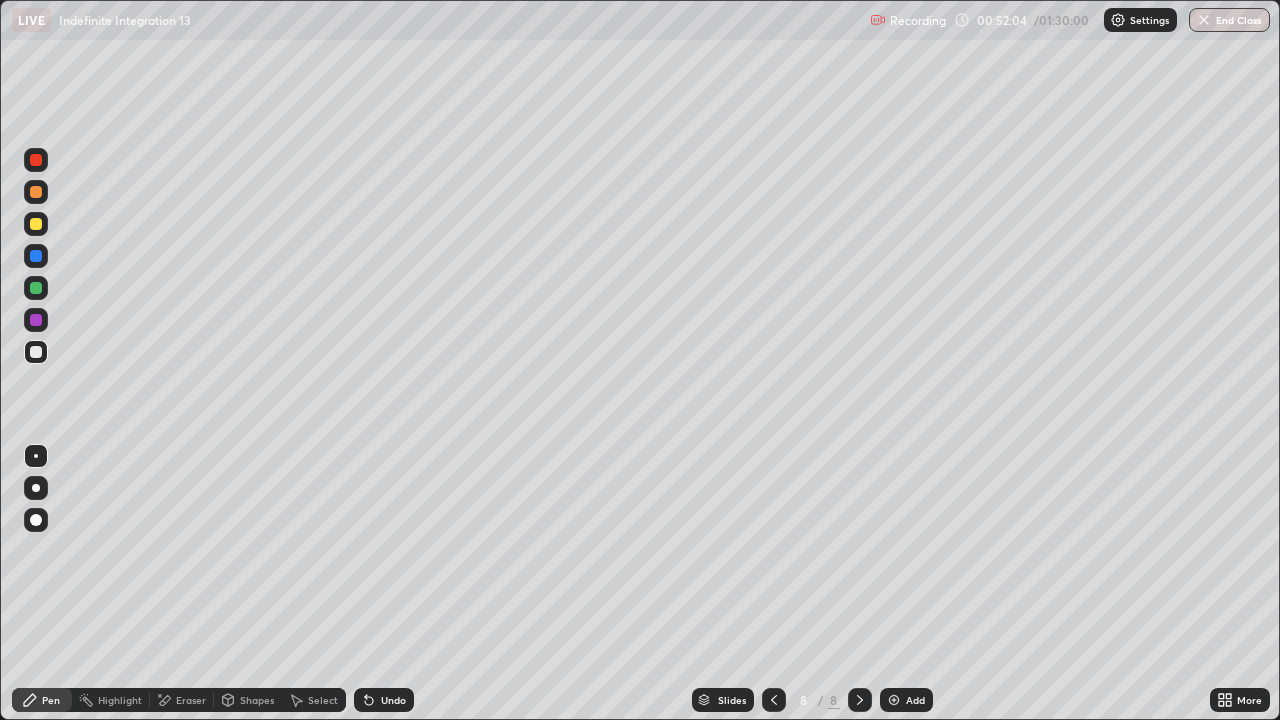 click on "Select" at bounding box center [314, 700] 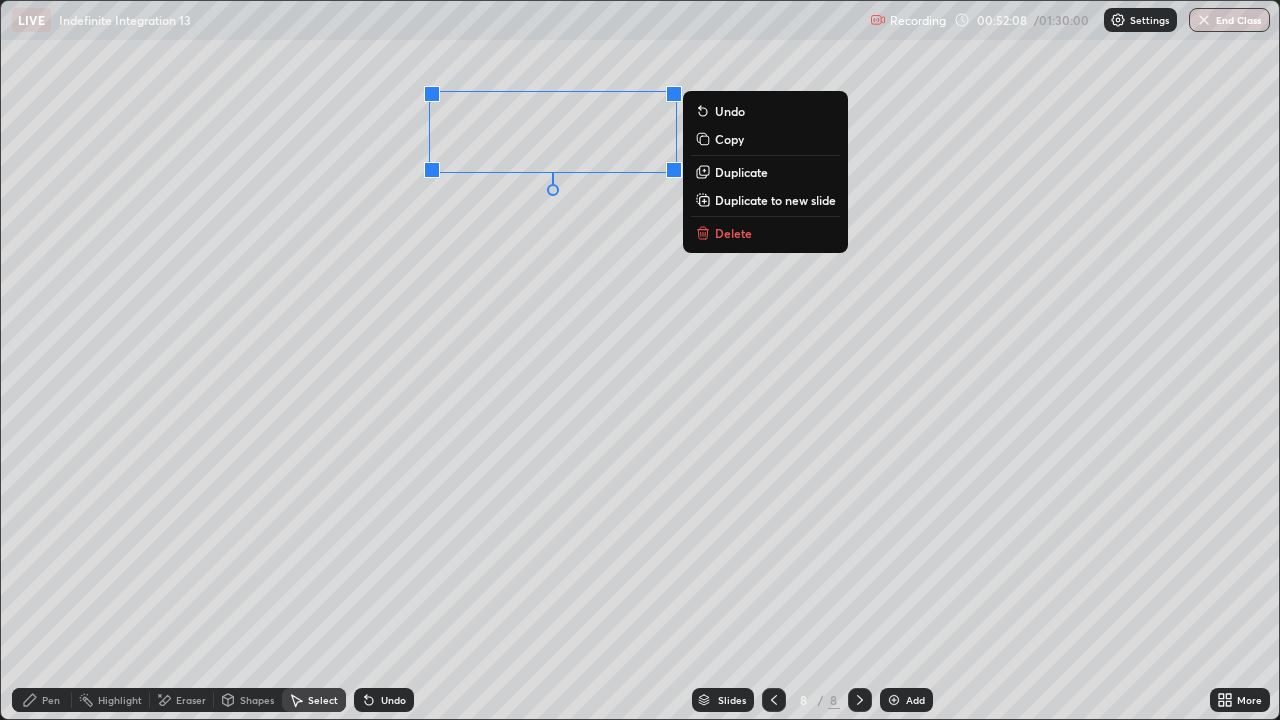 click on "0 ° Undo Copy Duplicate Duplicate to new slide Delete" at bounding box center (640, 360) 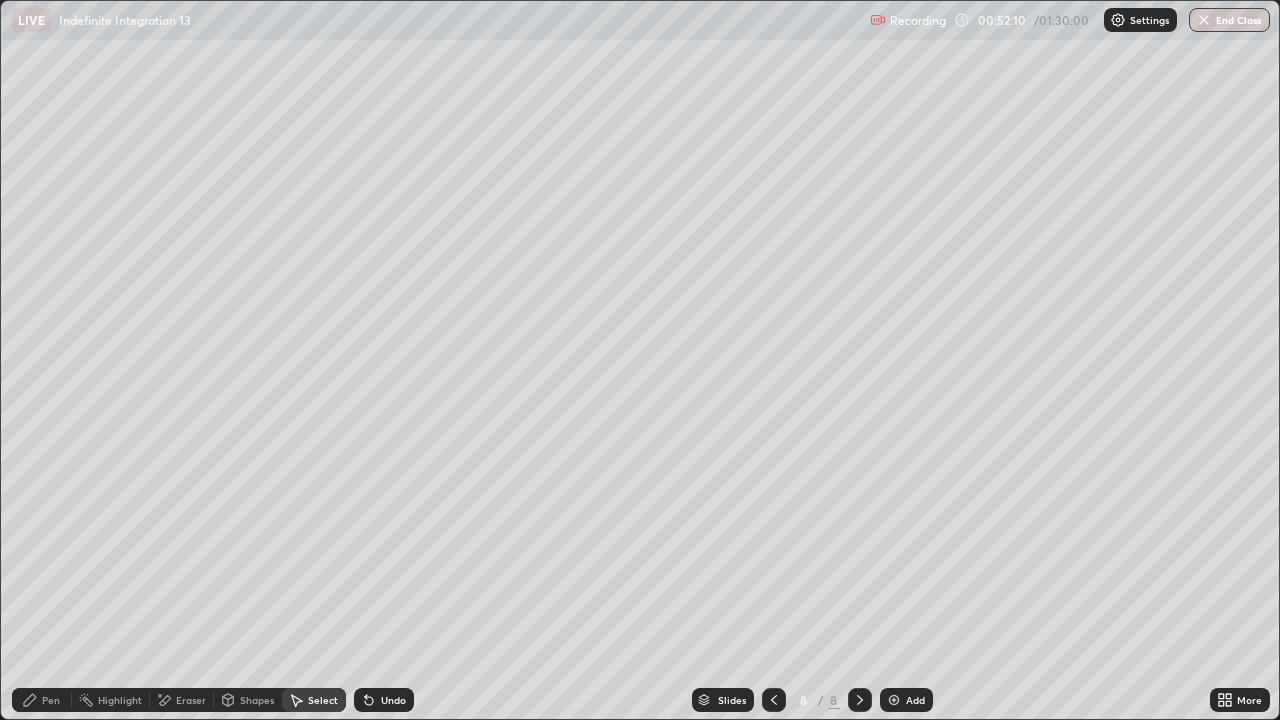 click 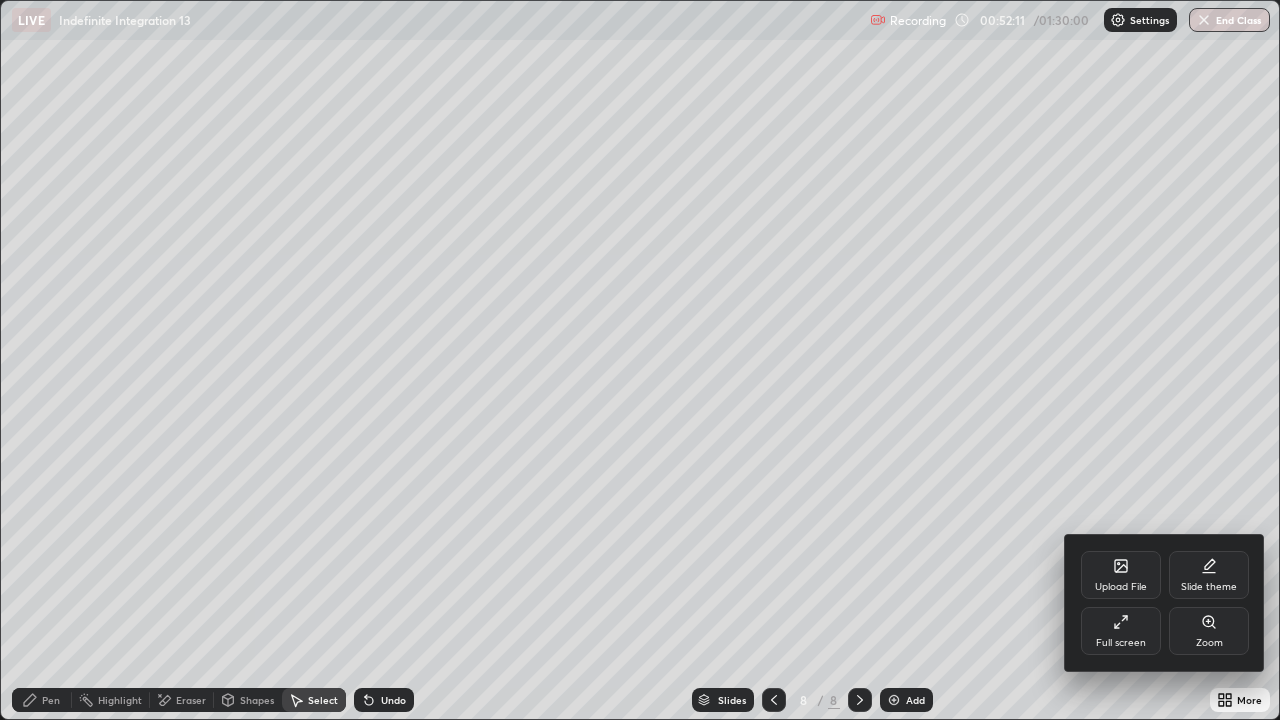 click 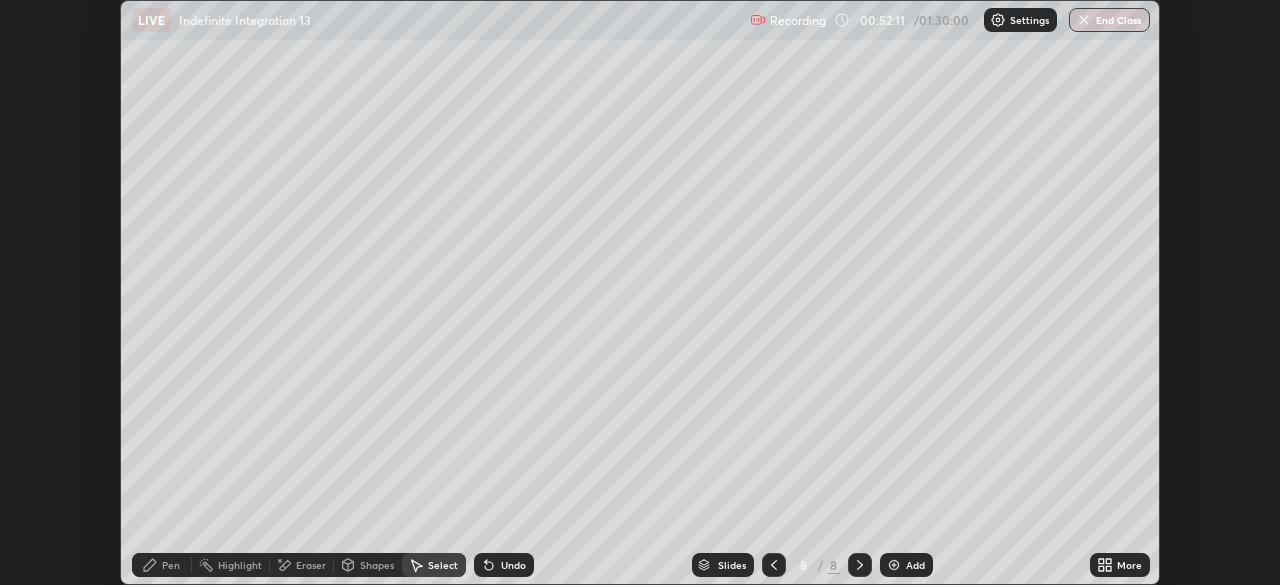 scroll, scrollTop: 585, scrollLeft: 1280, axis: both 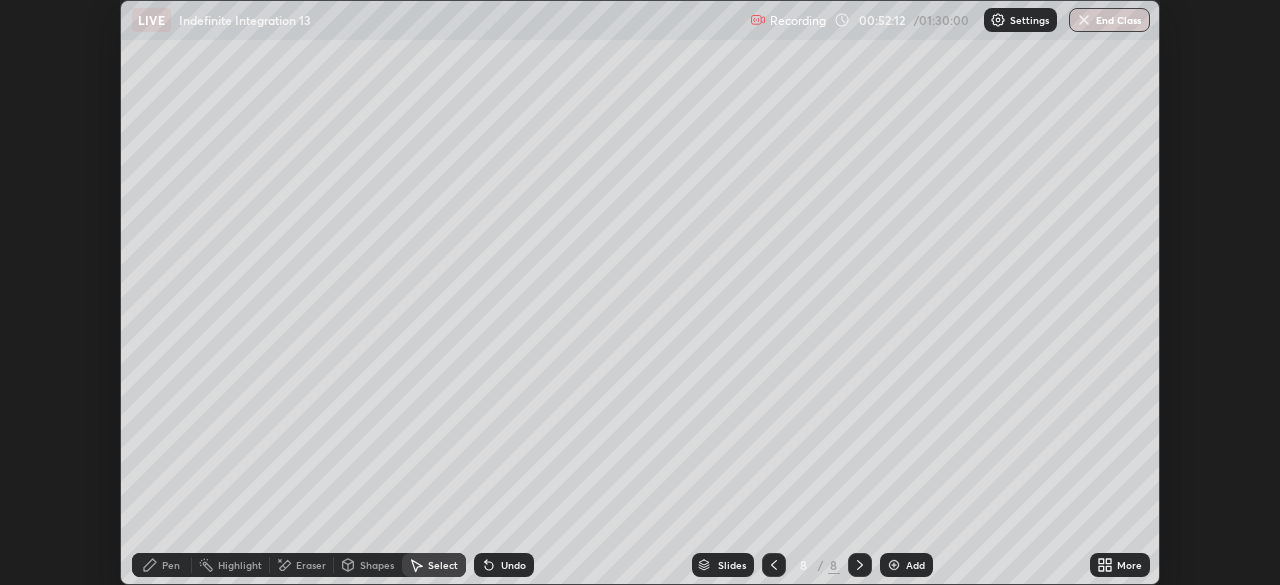 click on "More" at bounding box center (1120, 565) 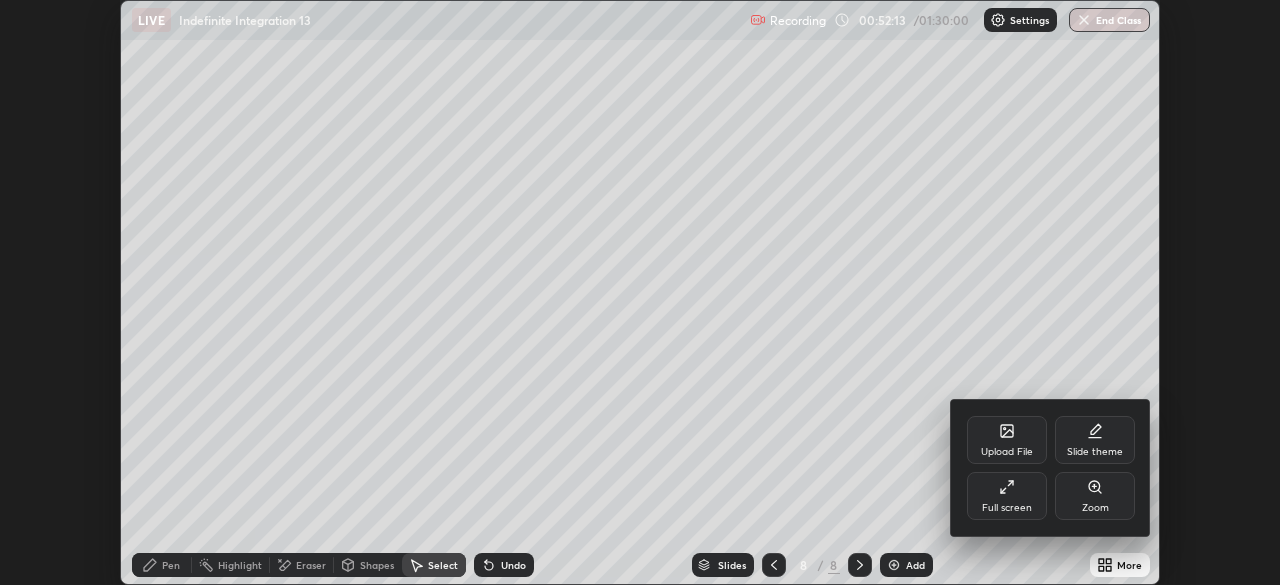 click on "Full screen" at bounding box center (1007, 508) 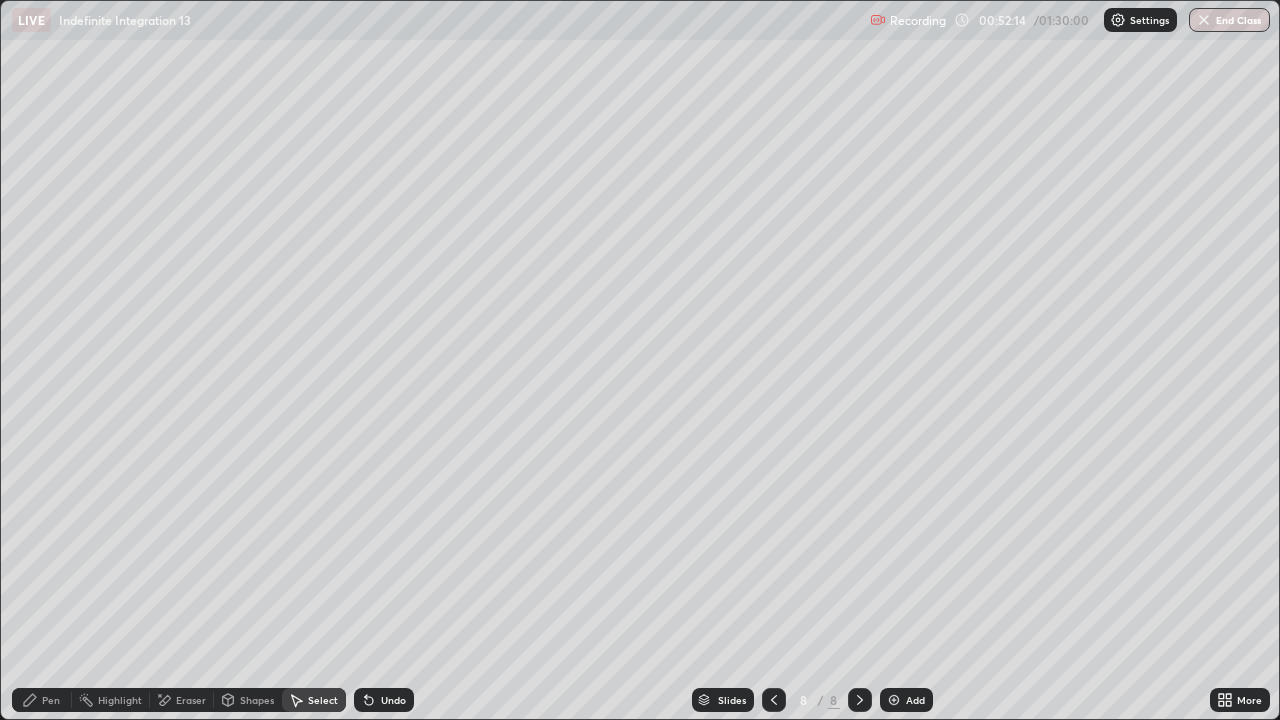 scroll, scrollTop: 99280, scrollLeft: 98720, axis: both 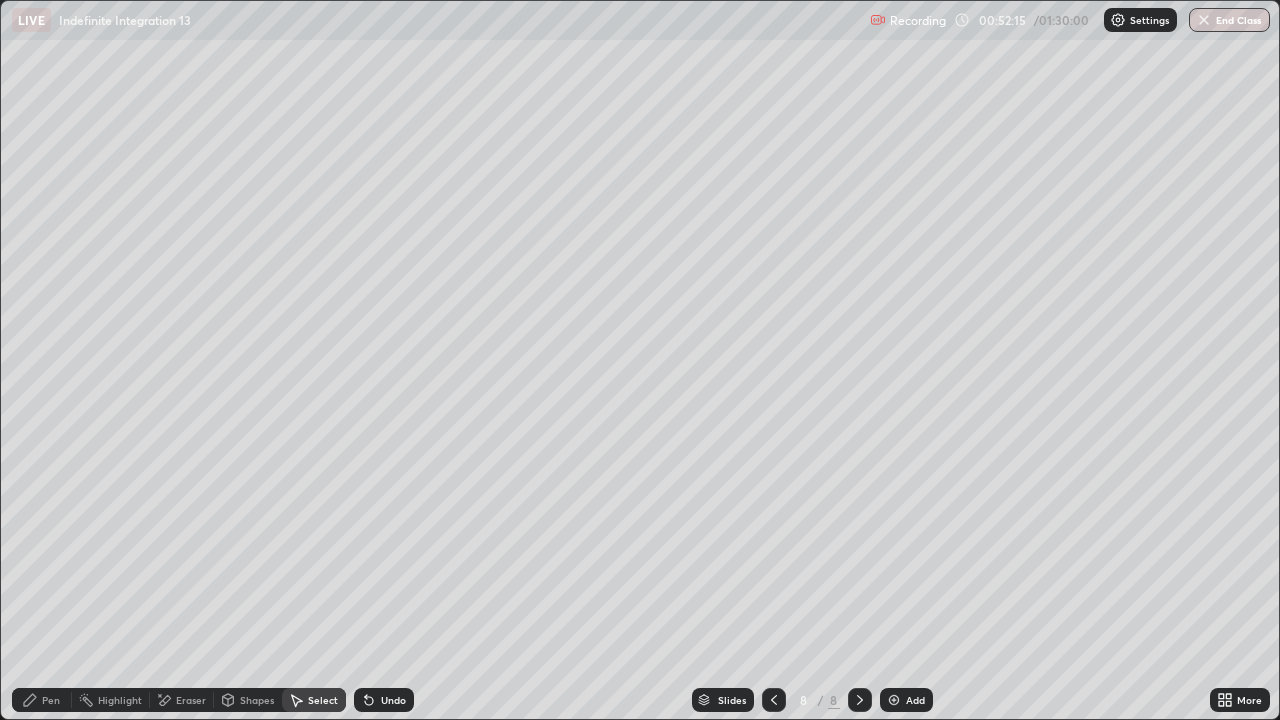 click on "Pen" at bounding box center (51, 700) 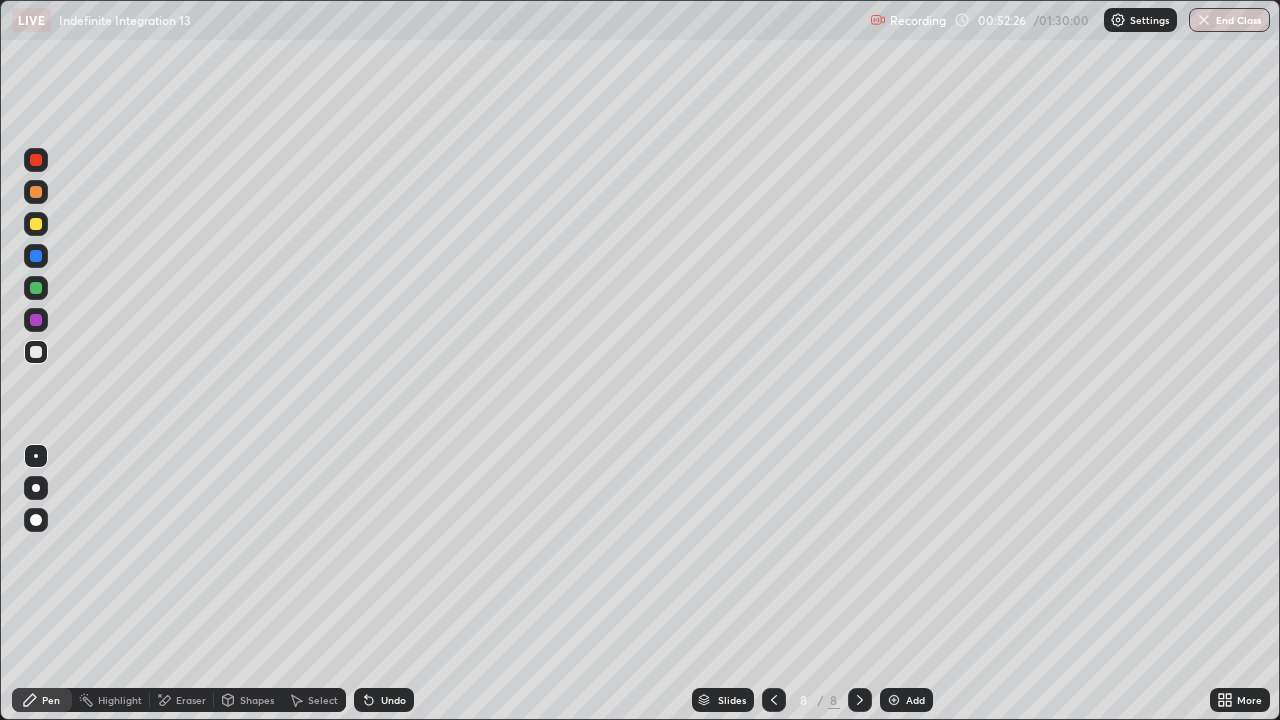 click 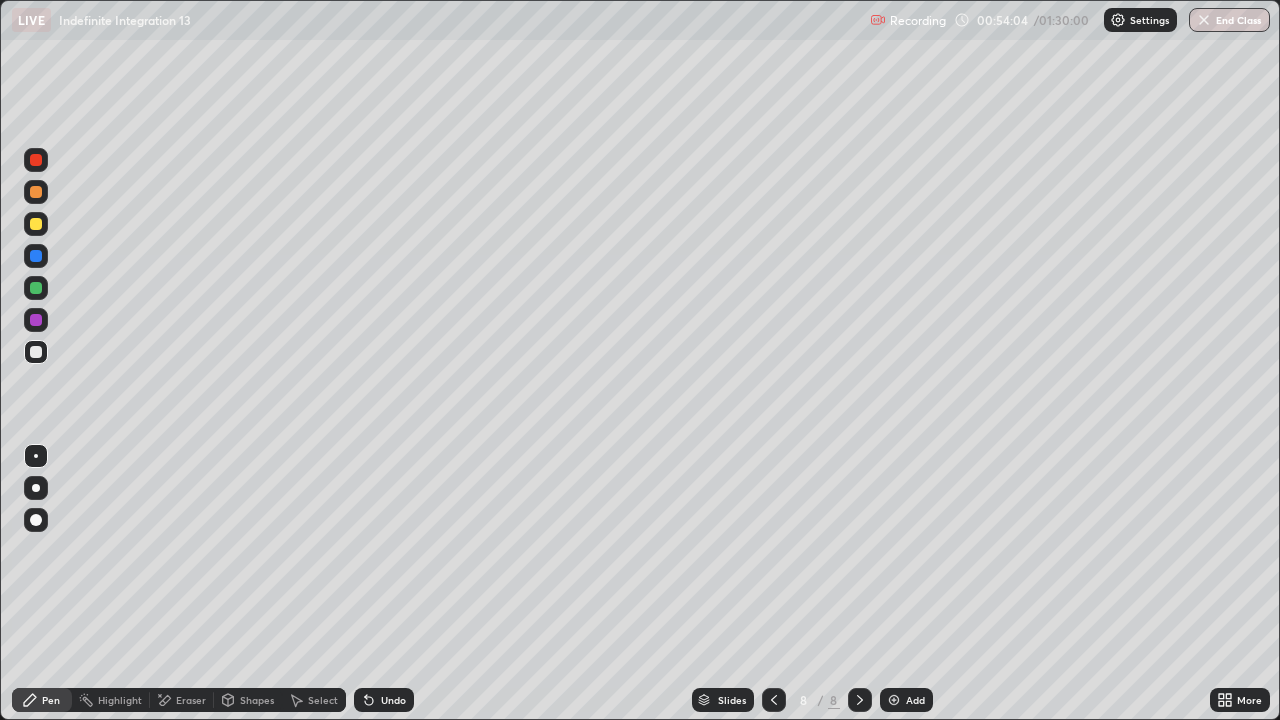 click on "Undo" at bounding box center [384, 700] 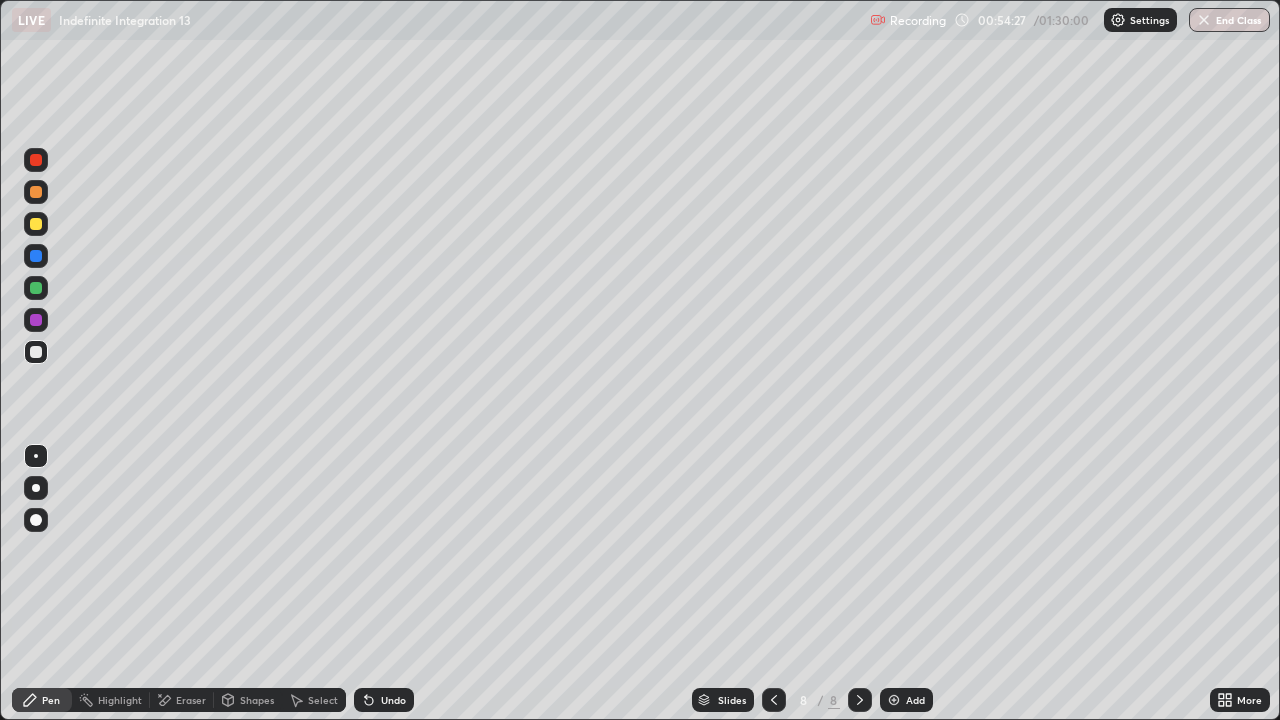 click on "Undo" at bounding box center [393, 700] 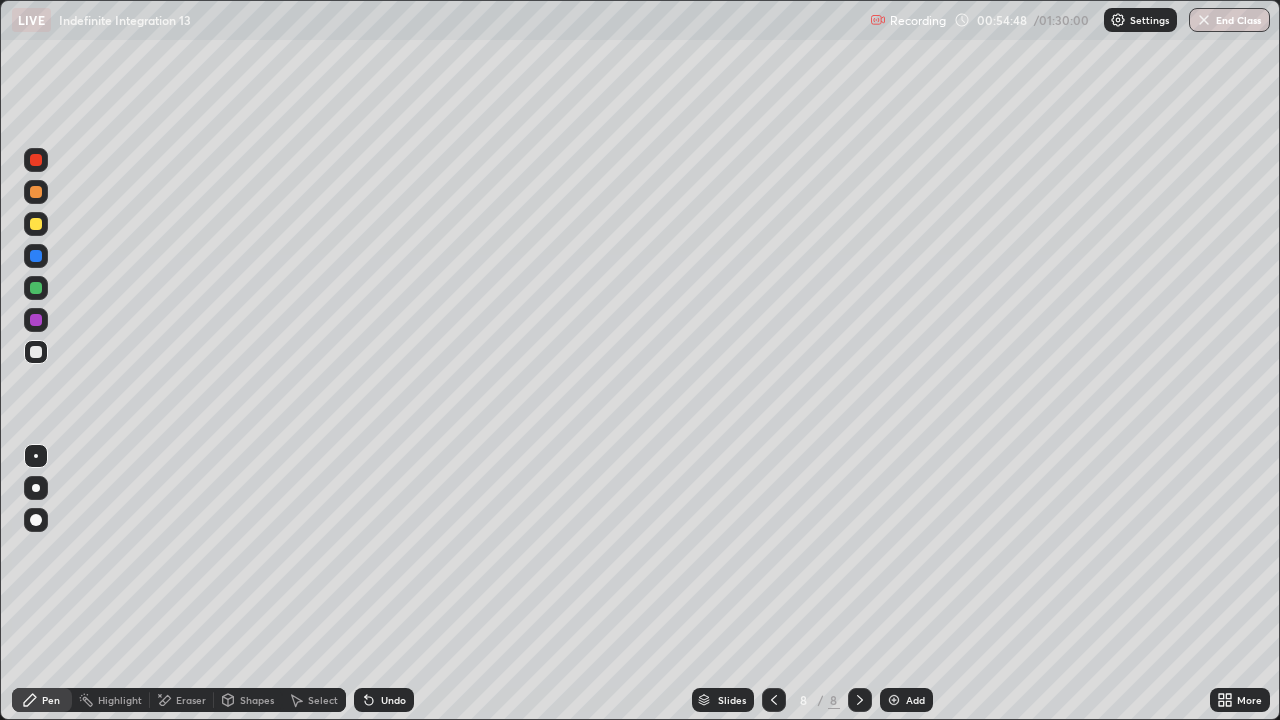 click 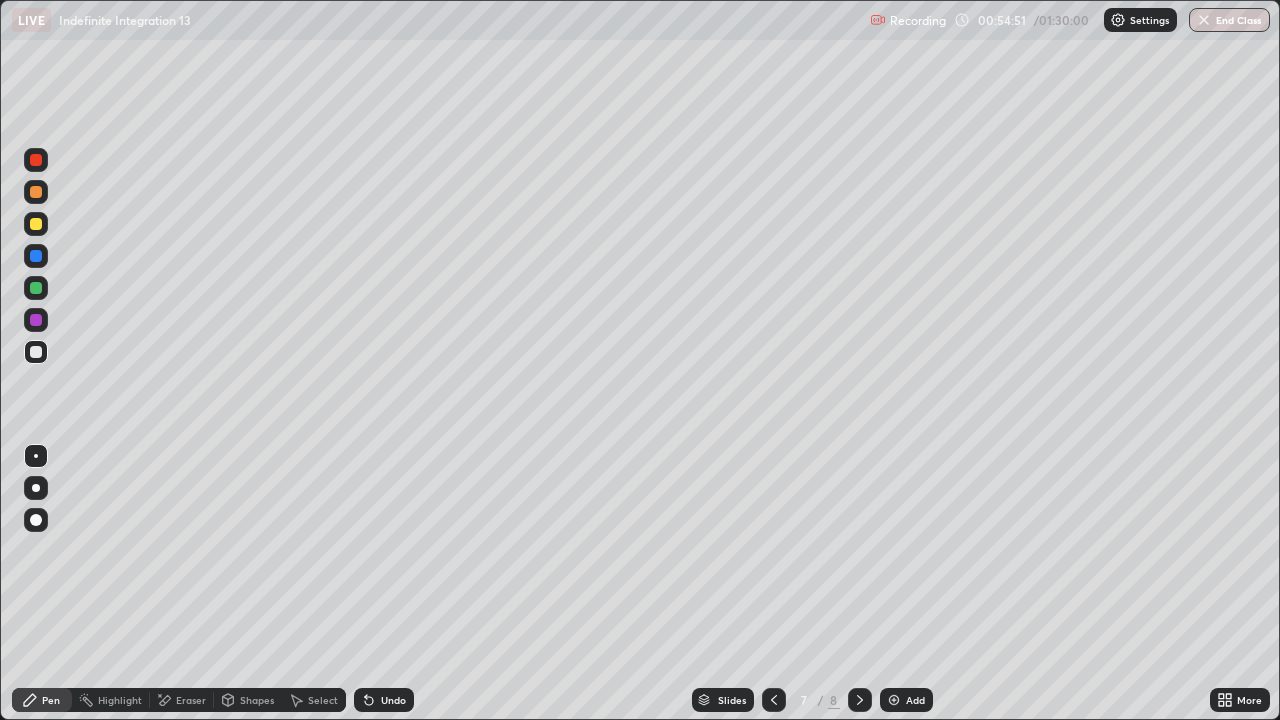 click 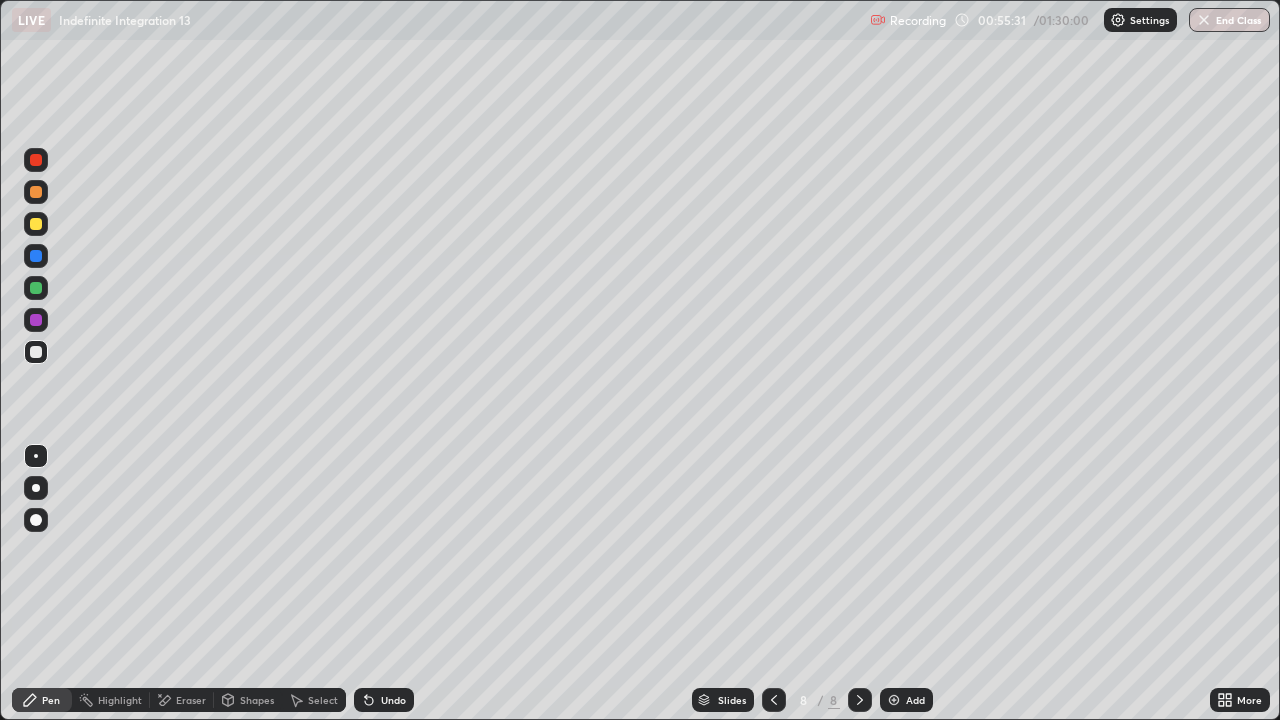 click on "Select" at bounding box center [323, 700] 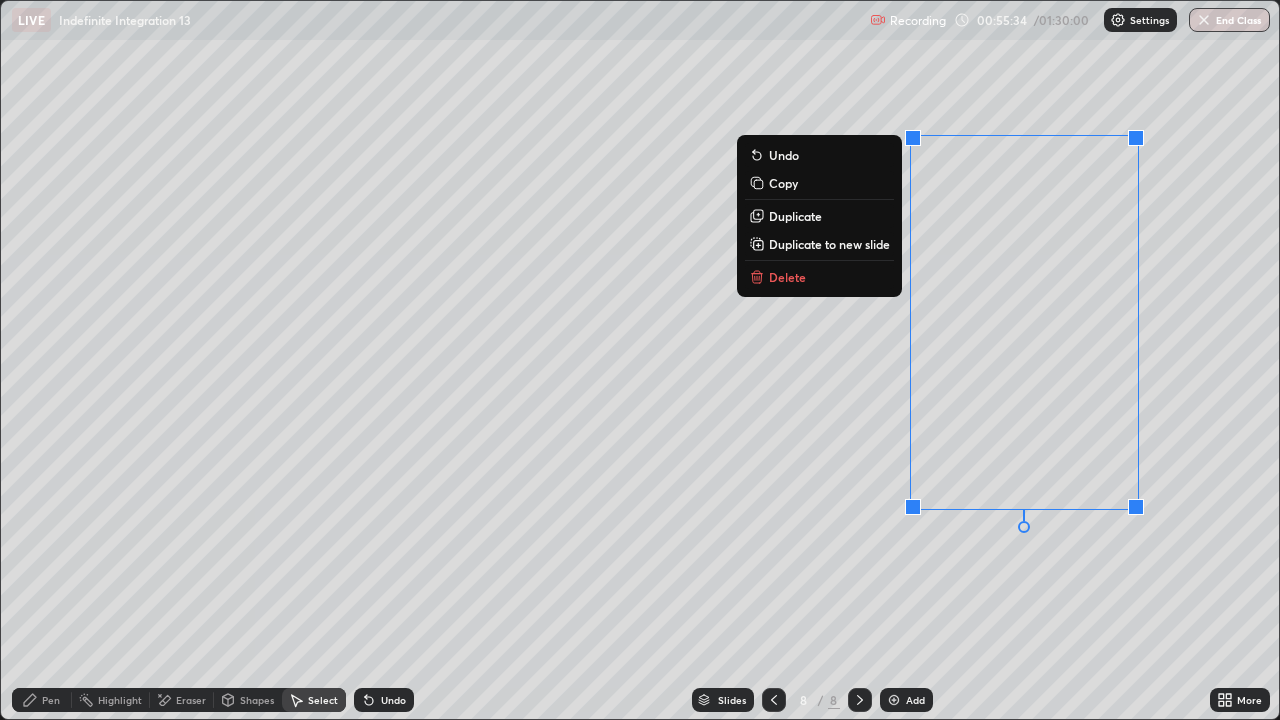 click on "Delete" at bounding box center (787, 277) 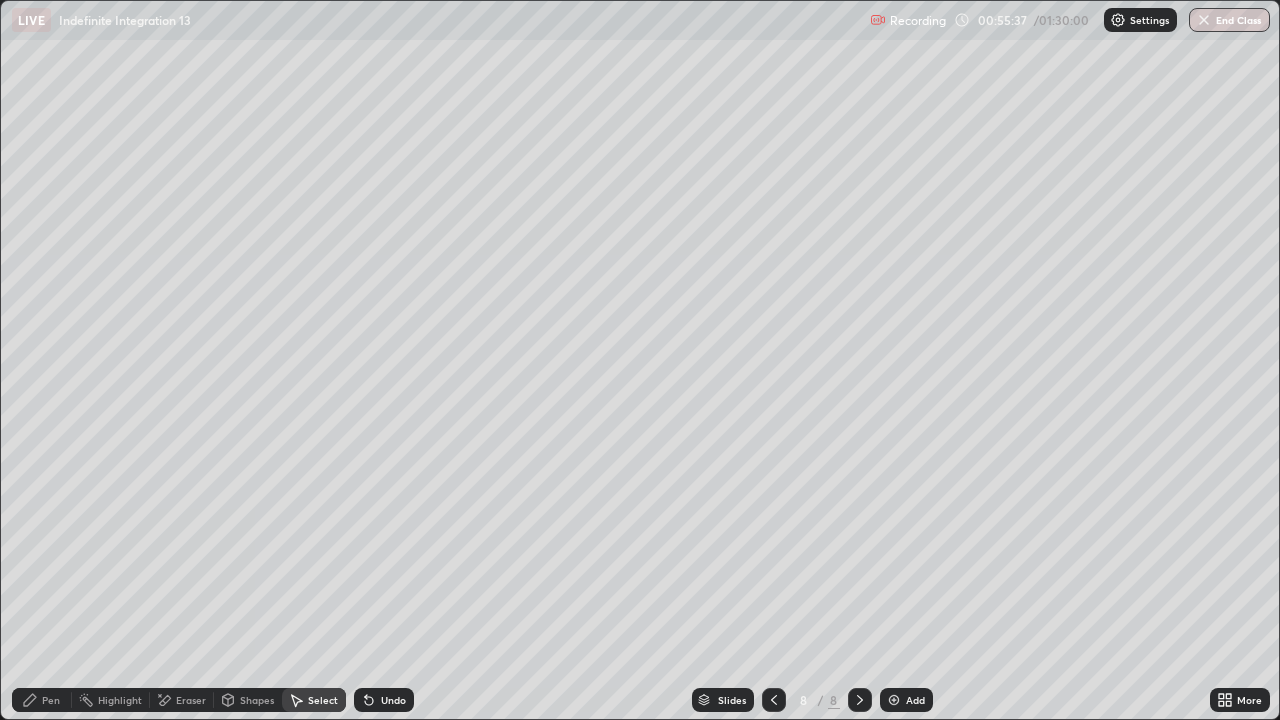 click on "Pen" at bounding box center (42, 700) 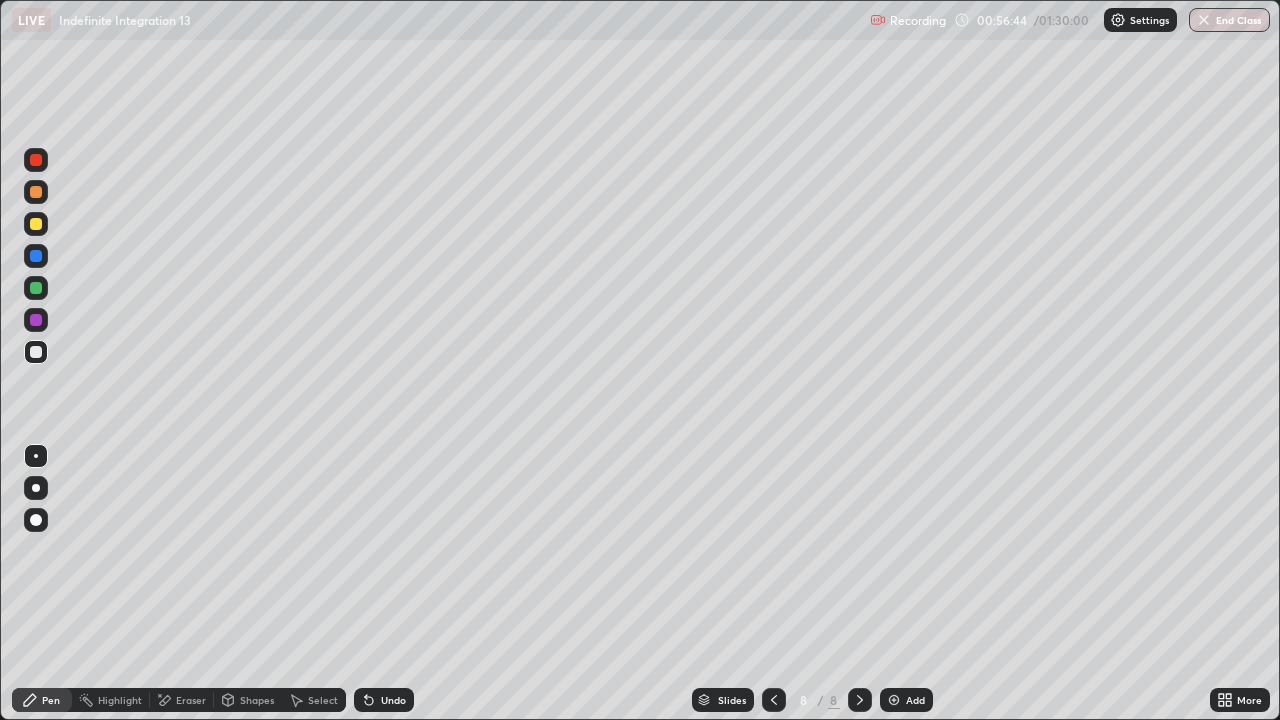 click at bounding box center (894, 700) 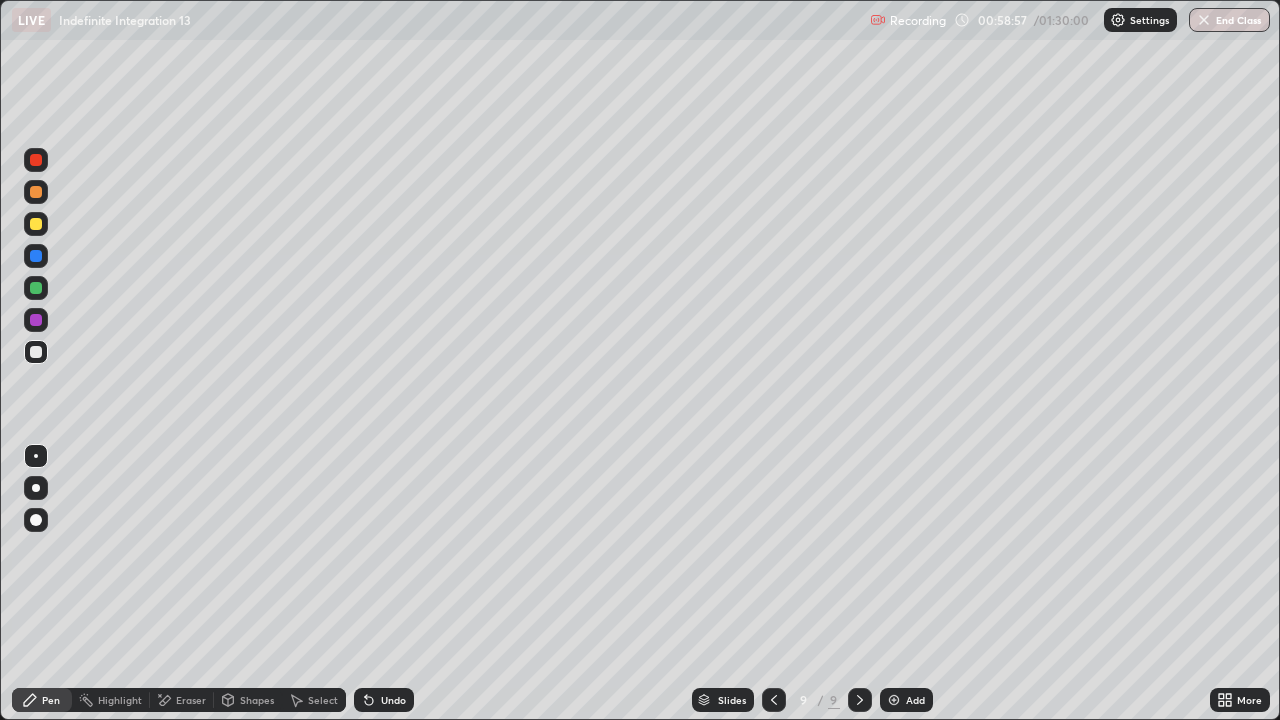 click 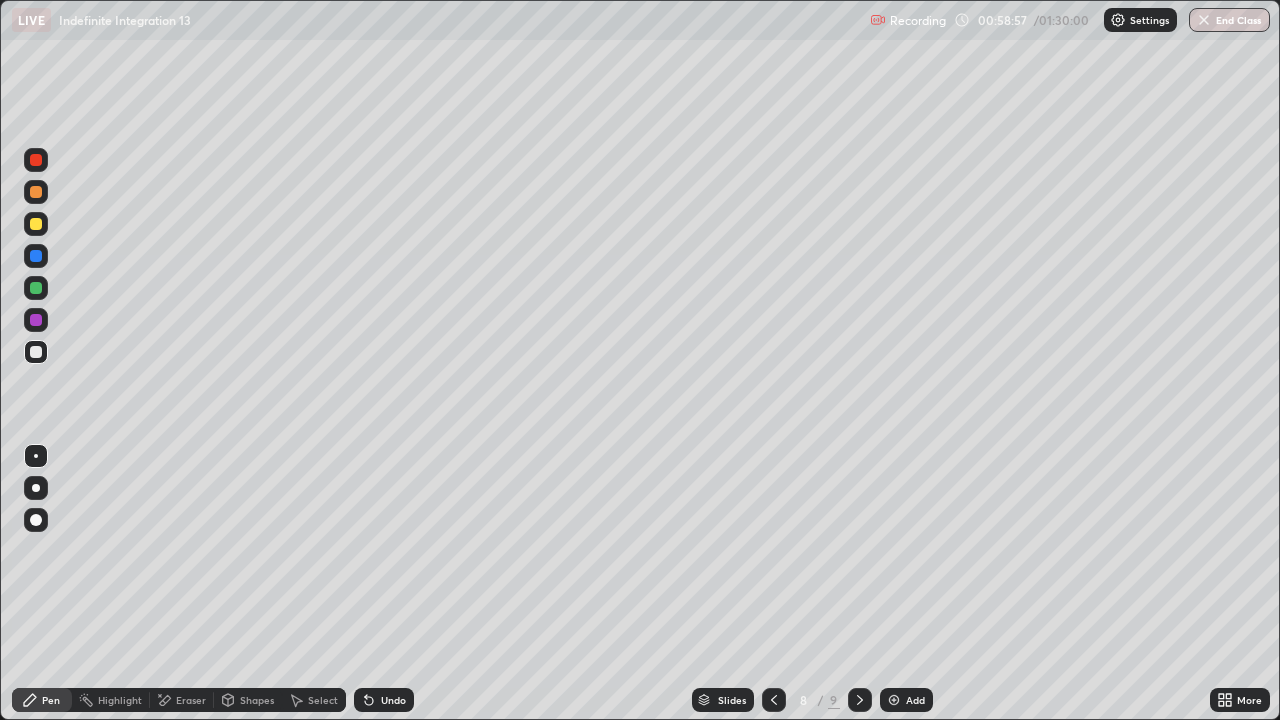 click 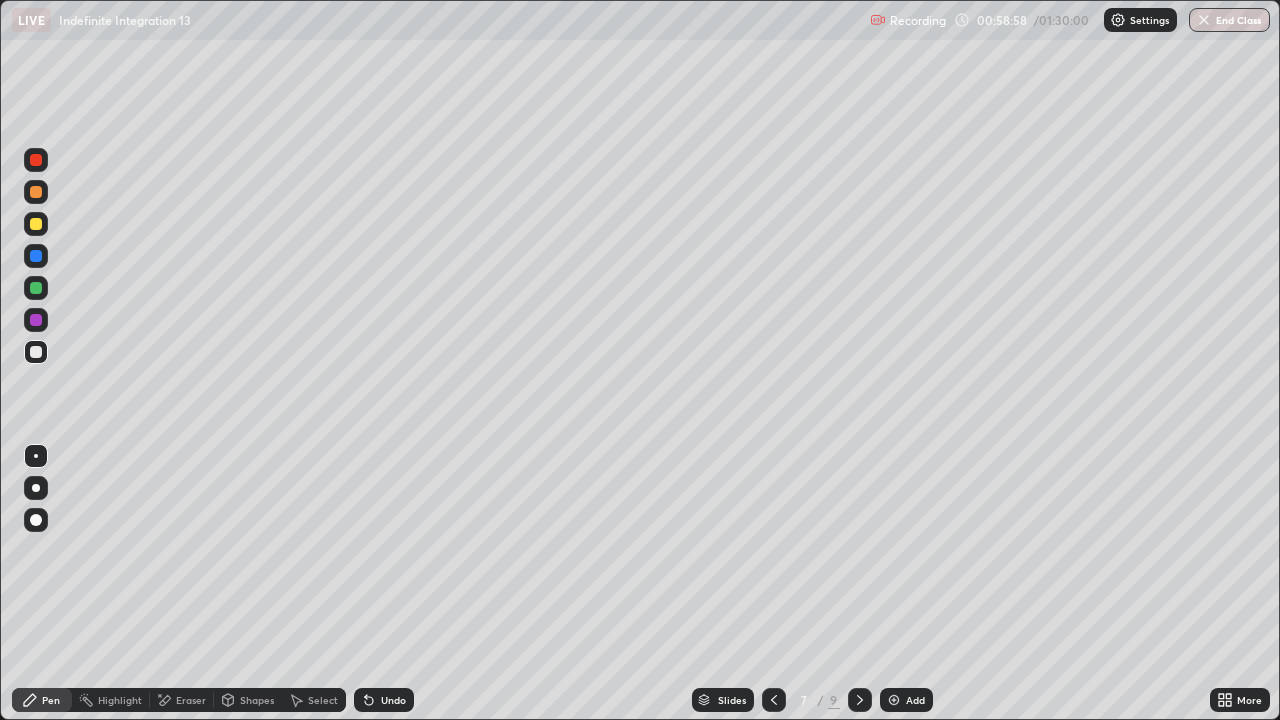 click 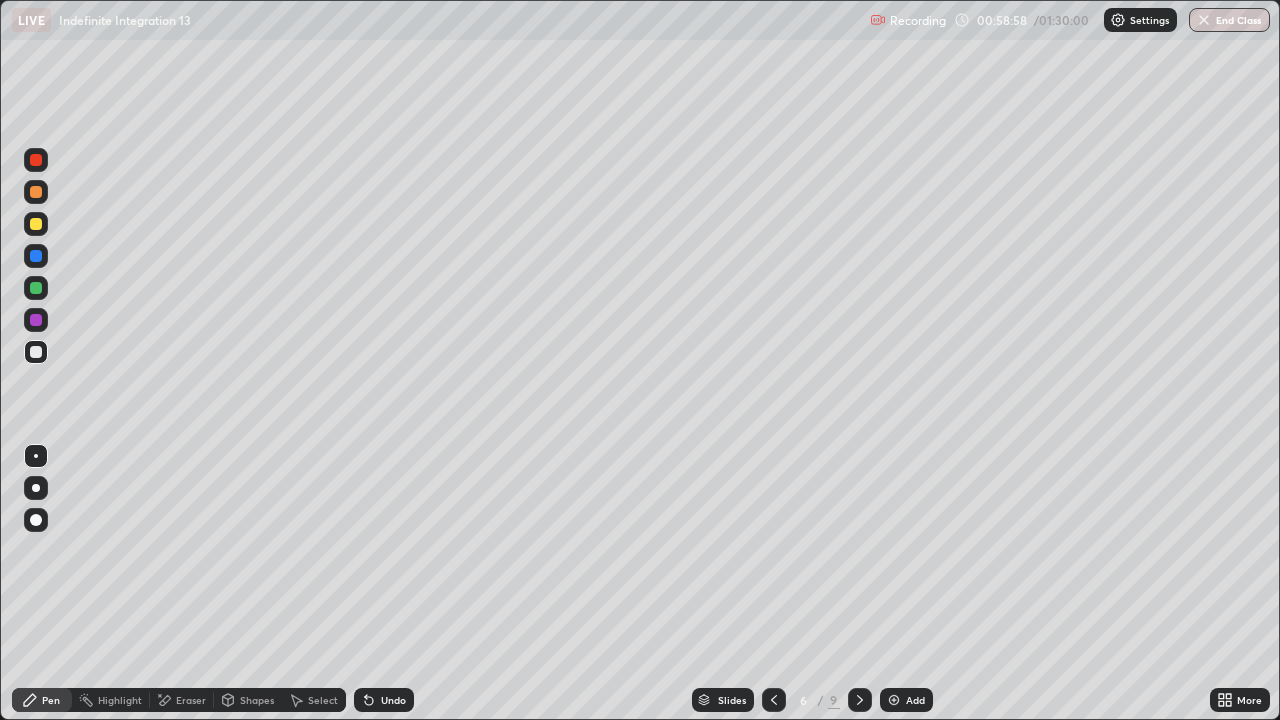 click at bounding box center [774, 700] 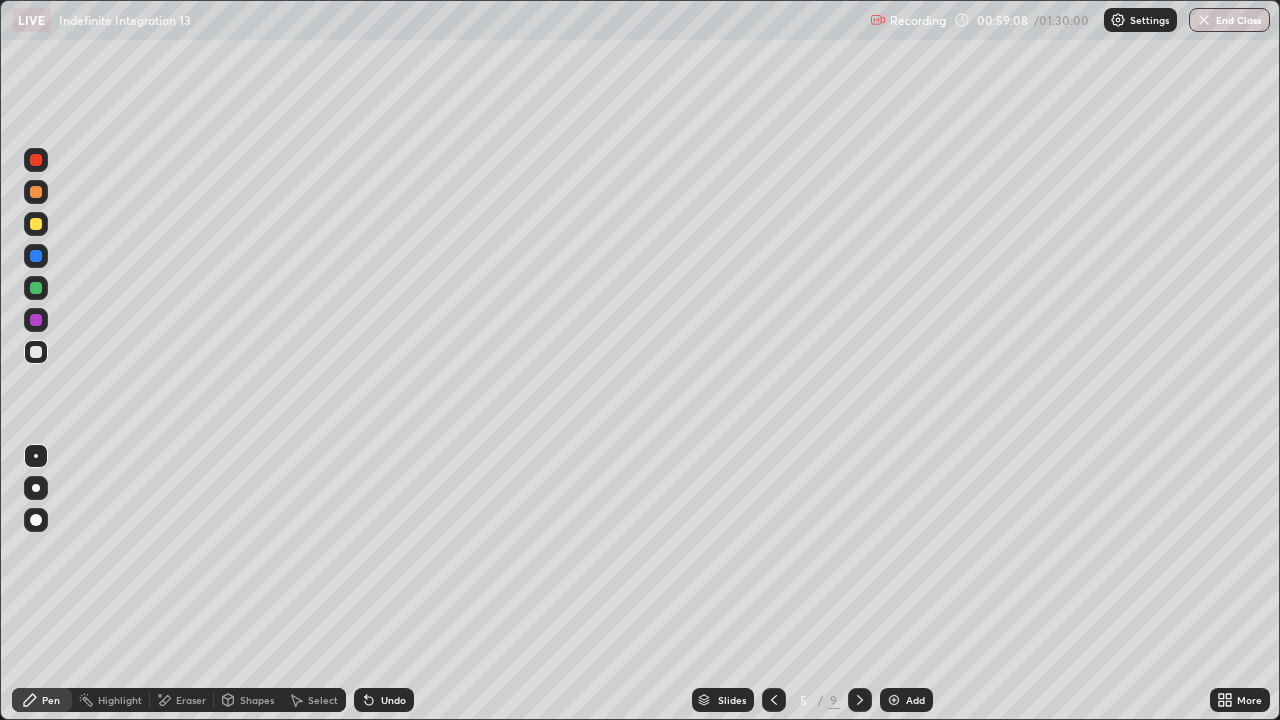 click 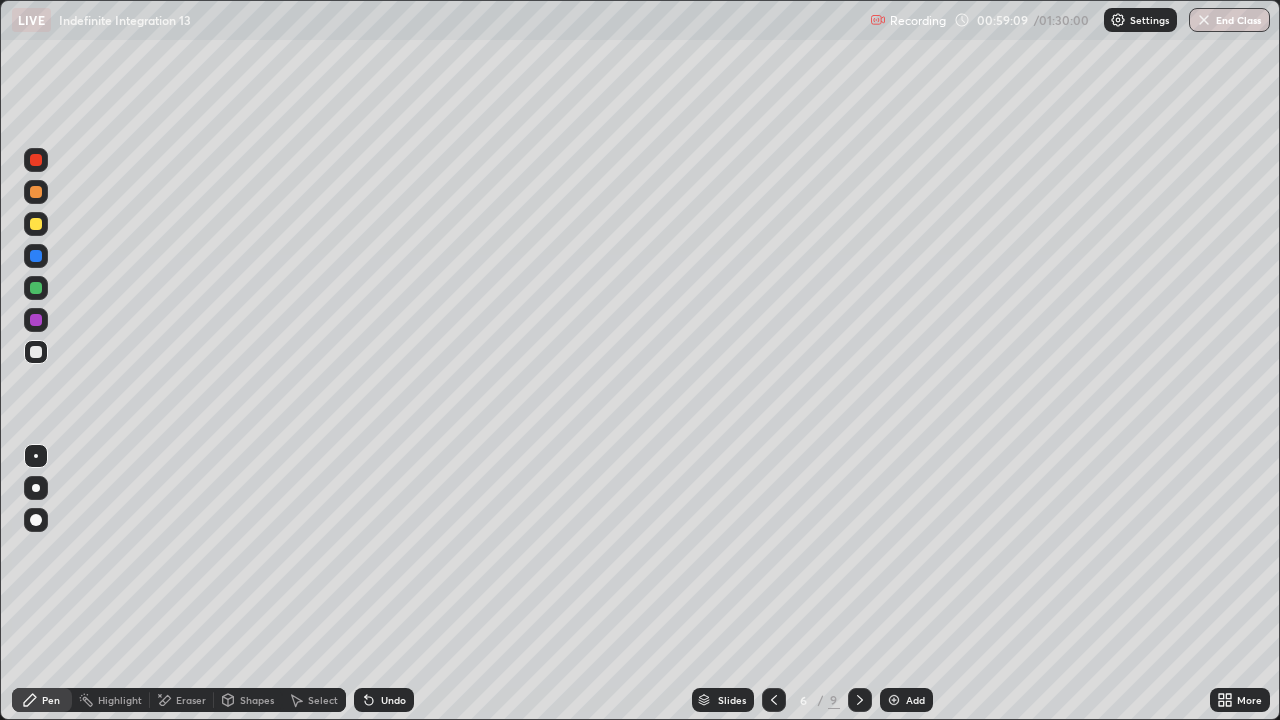 click 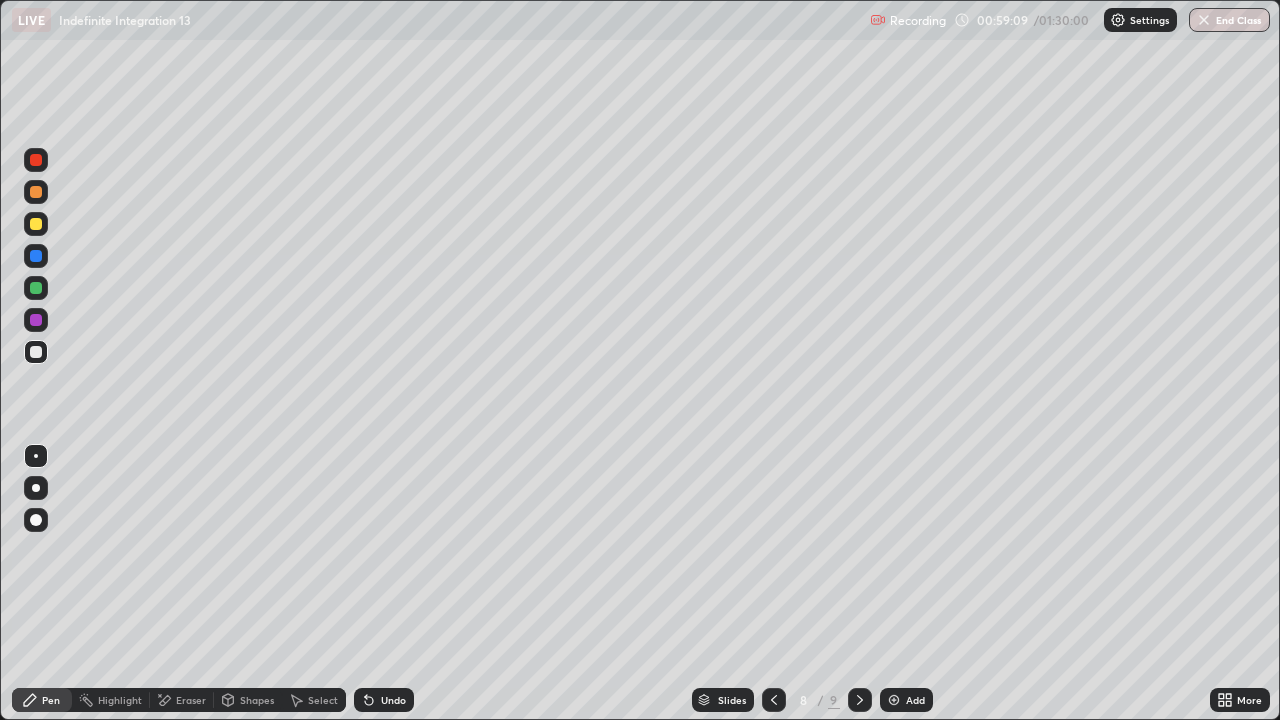 click 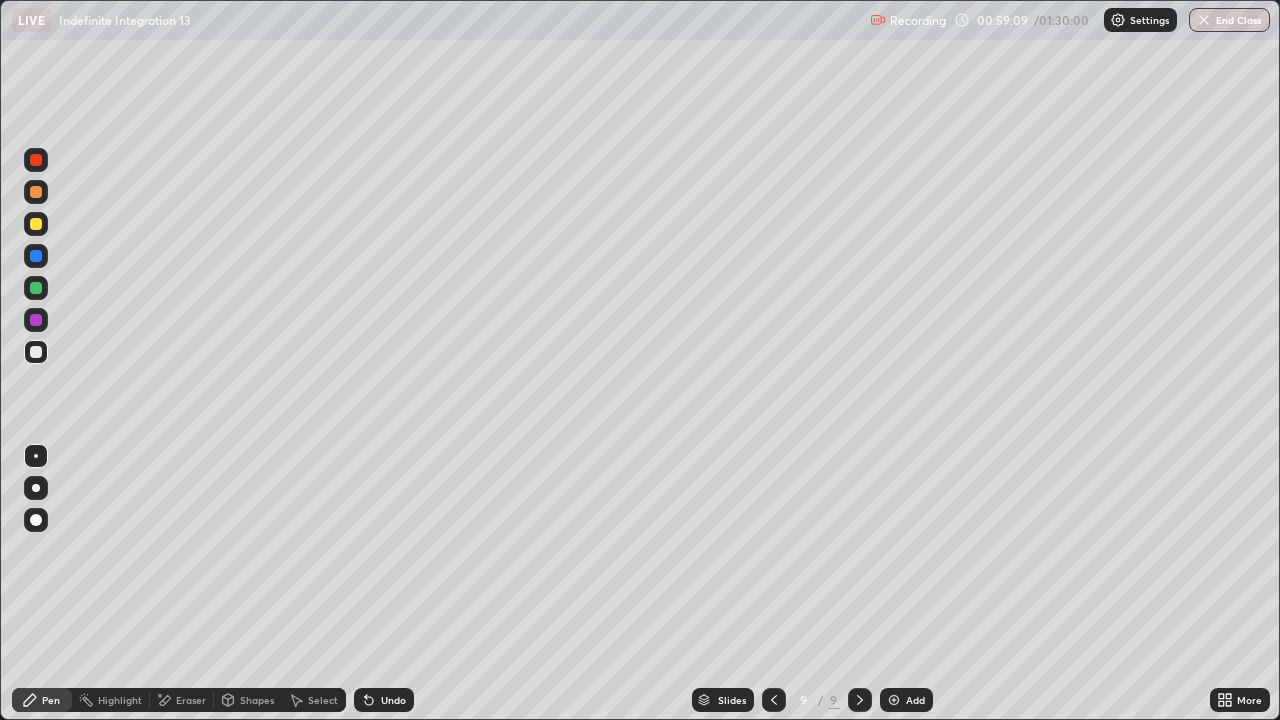 click at bounding box center [860, 700] 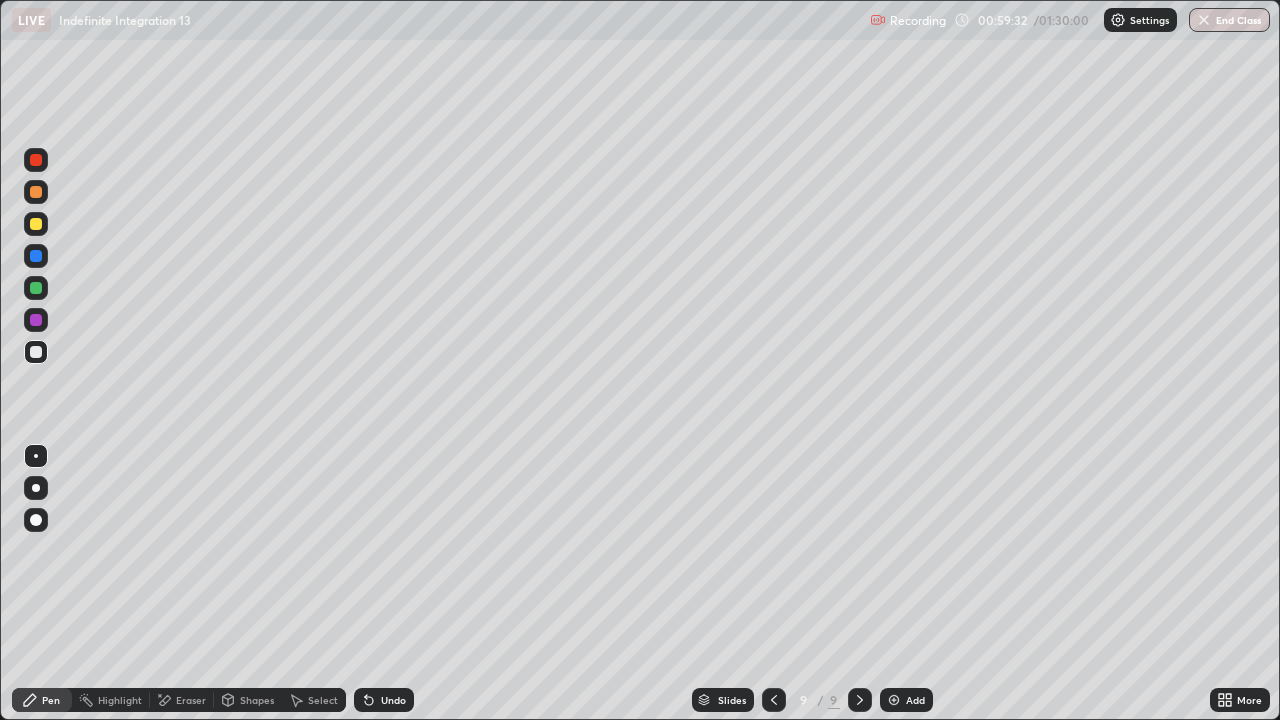 click at bounding box center [36, 224] 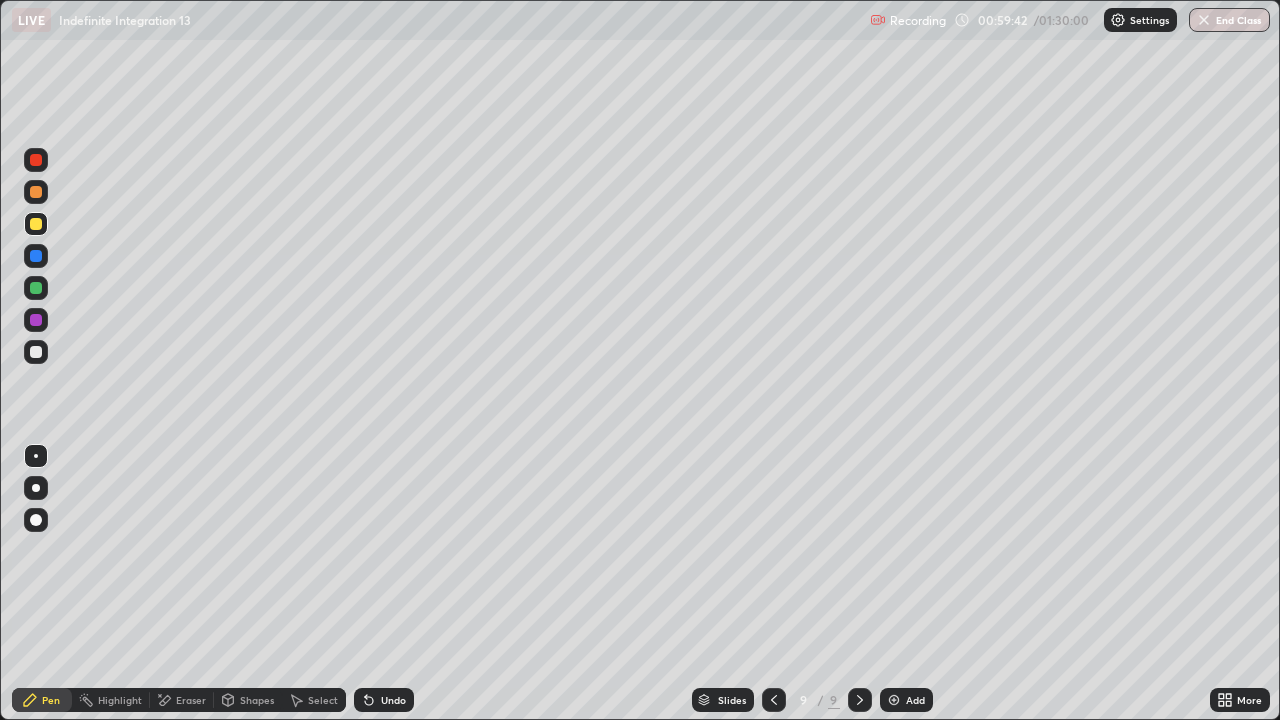 click on "Select" at bounding box center [323, 700] 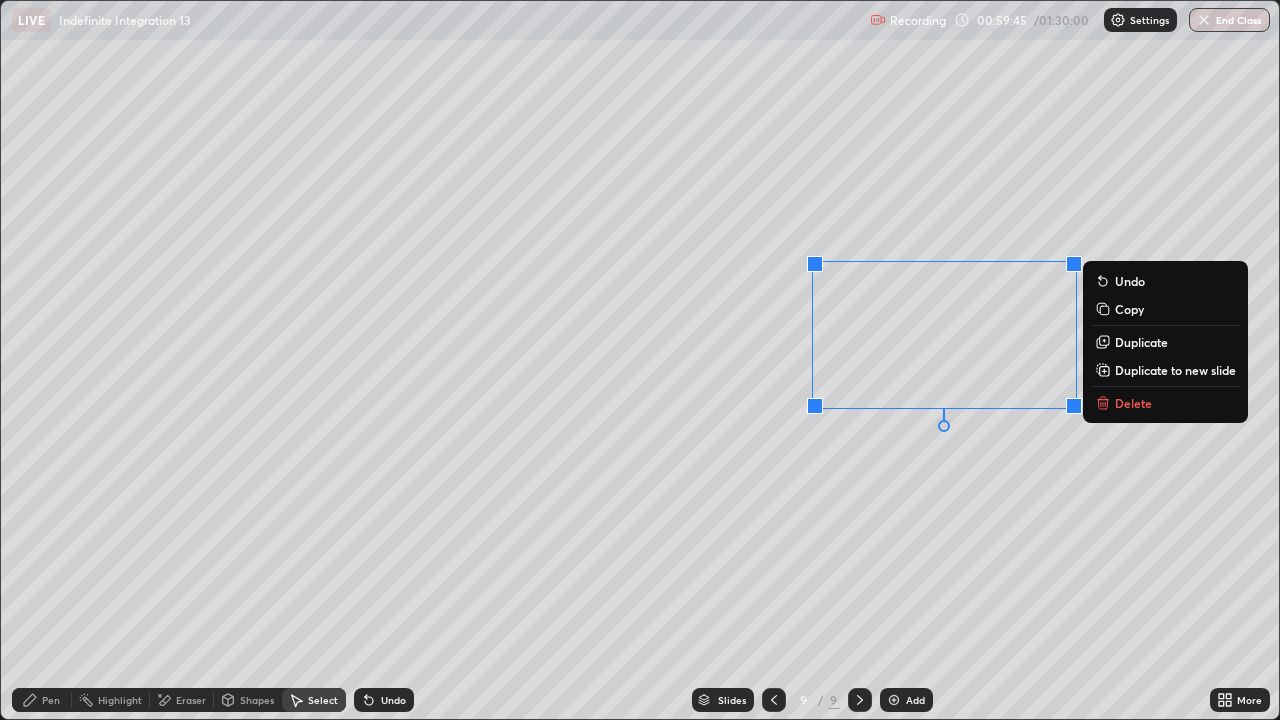 click on "Delete" at bounding box center (1133, 403) 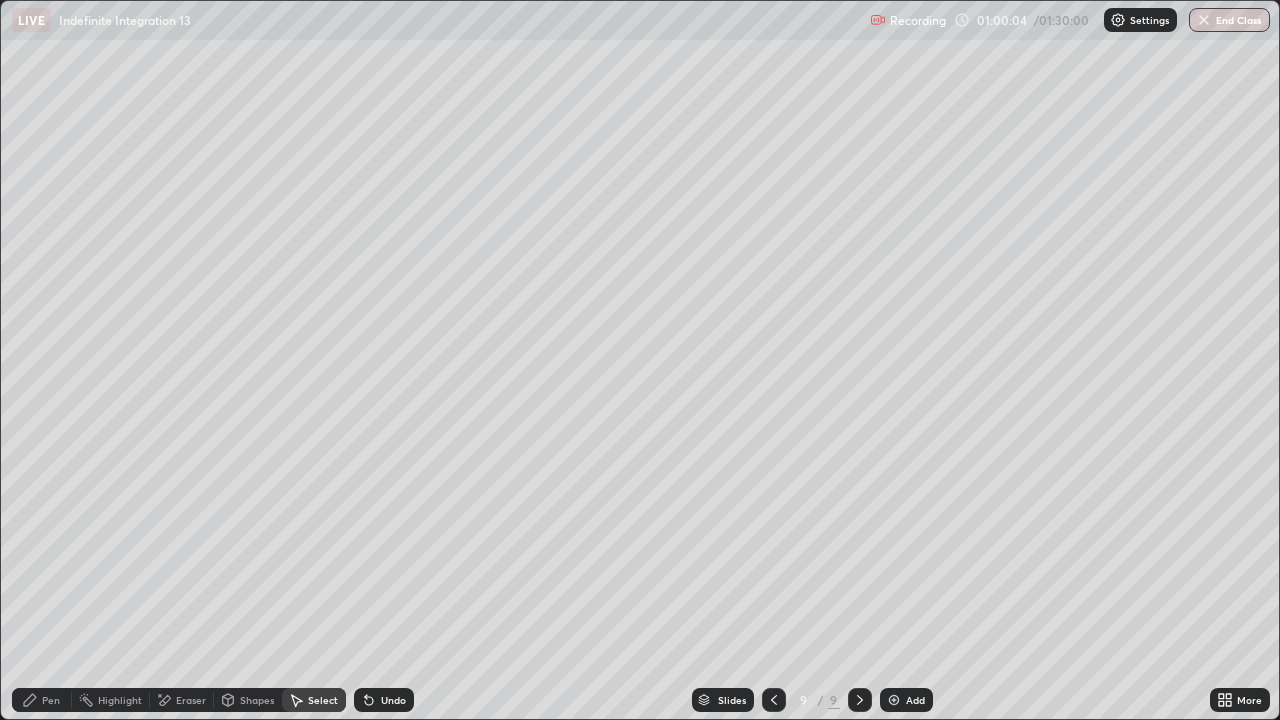 click on "Pen" at bounding box center (51, 700) 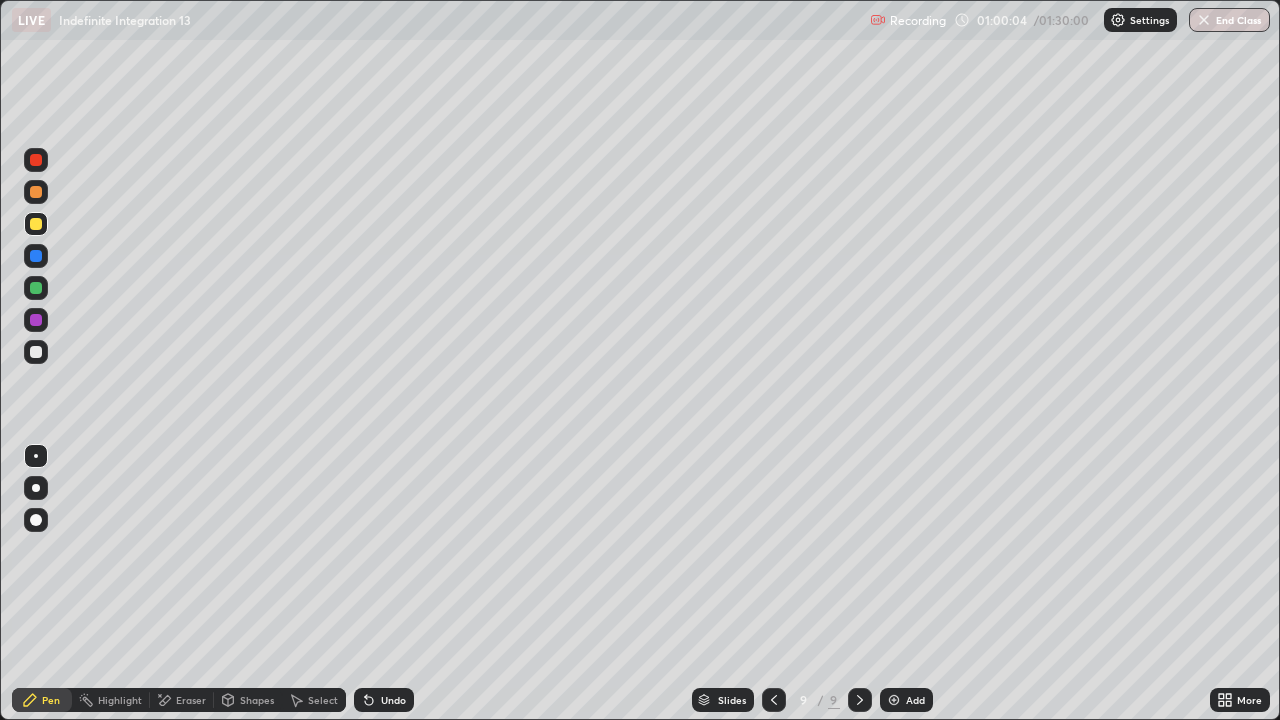 click on "Pen" at bounding box center (51, 700) 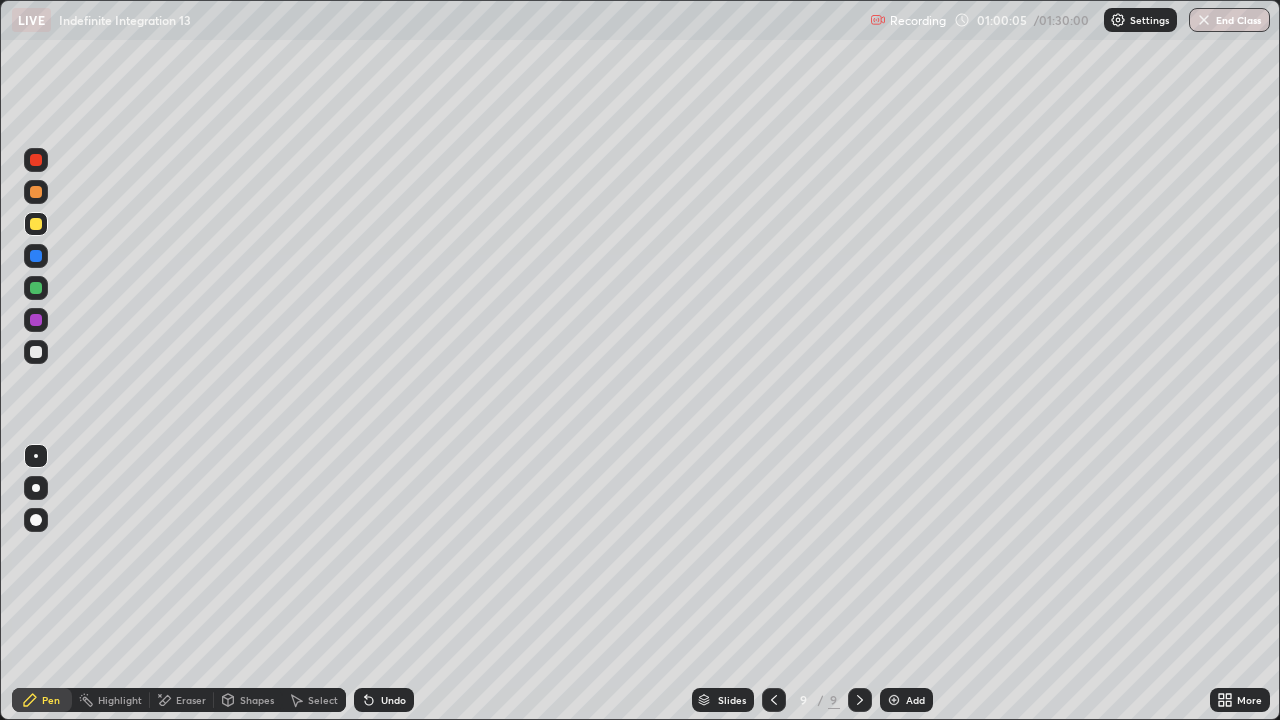 click at bounding box center (36, 352) 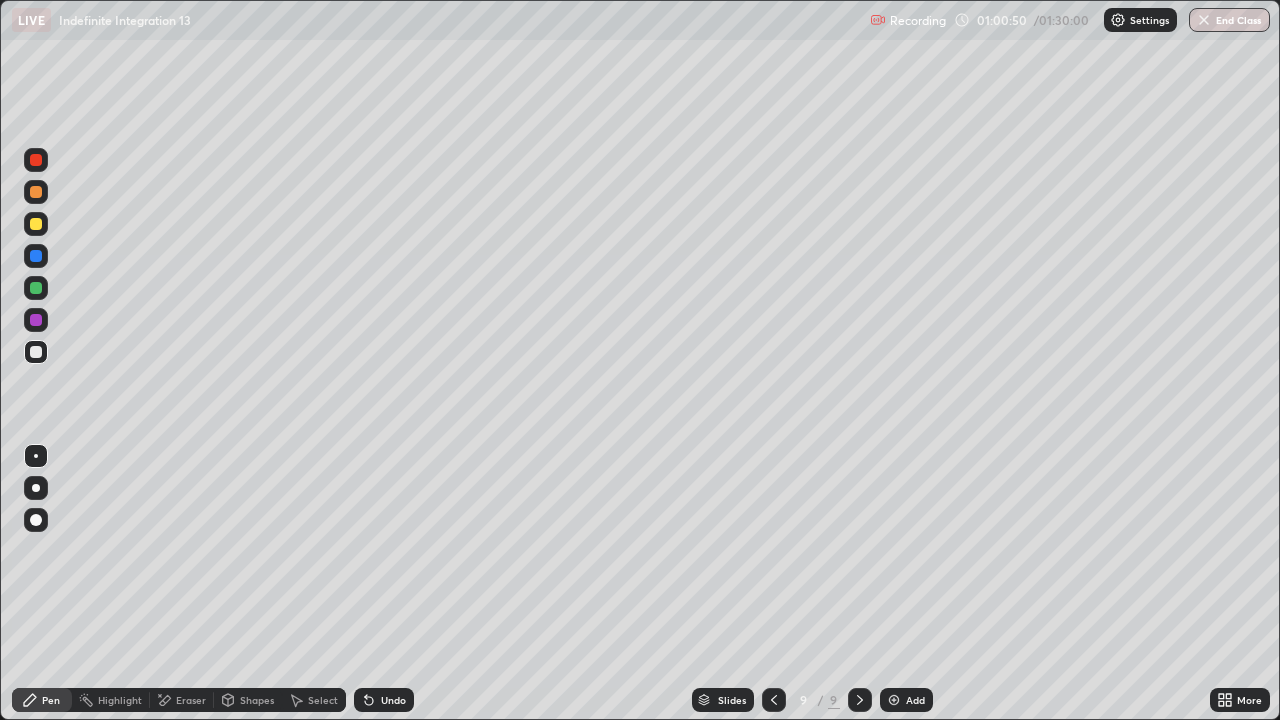 click on "Eraser" at bounding box center (191, 700) 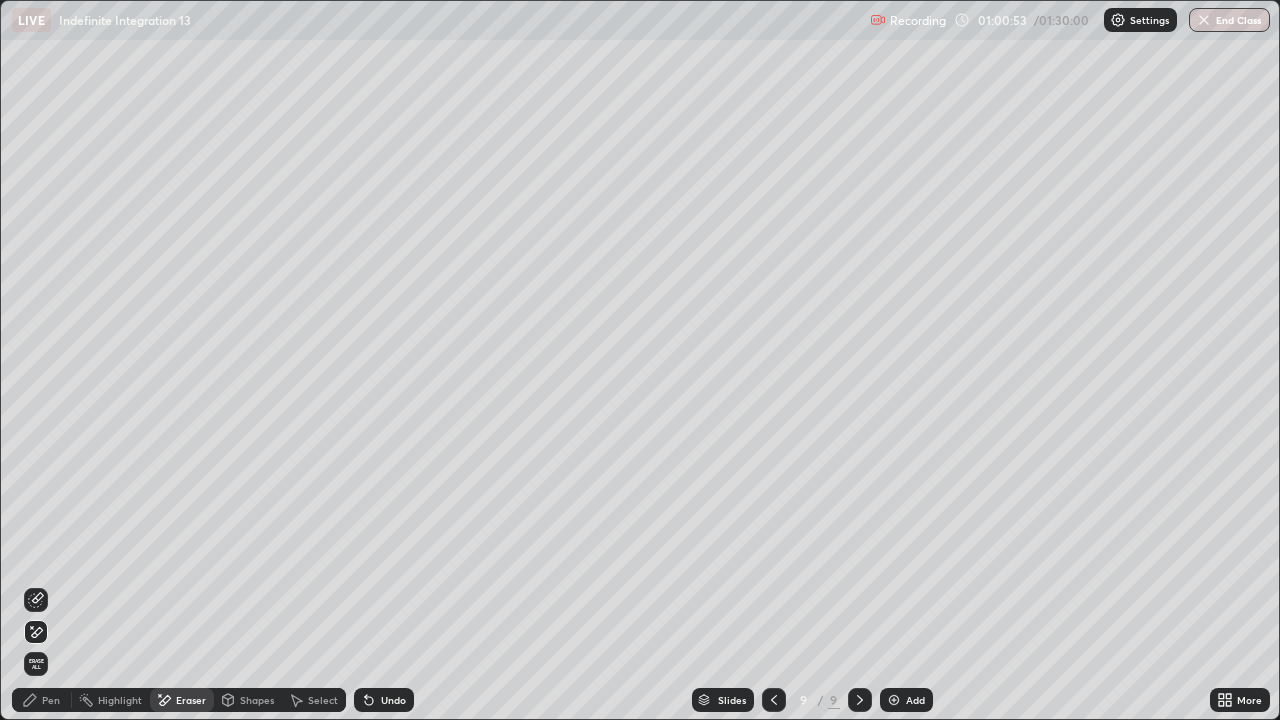 click on "Pen" at bounding box center (51, 700) 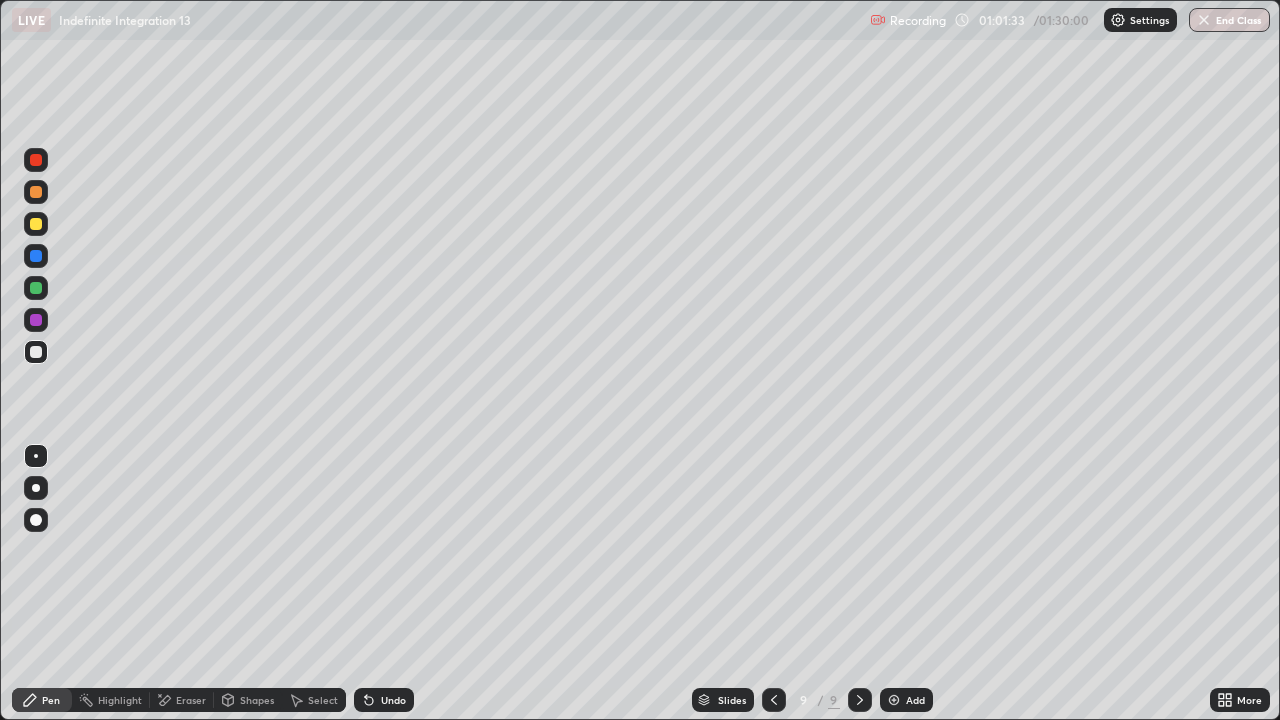 click on "Undo" at bounding box center (393, 700) 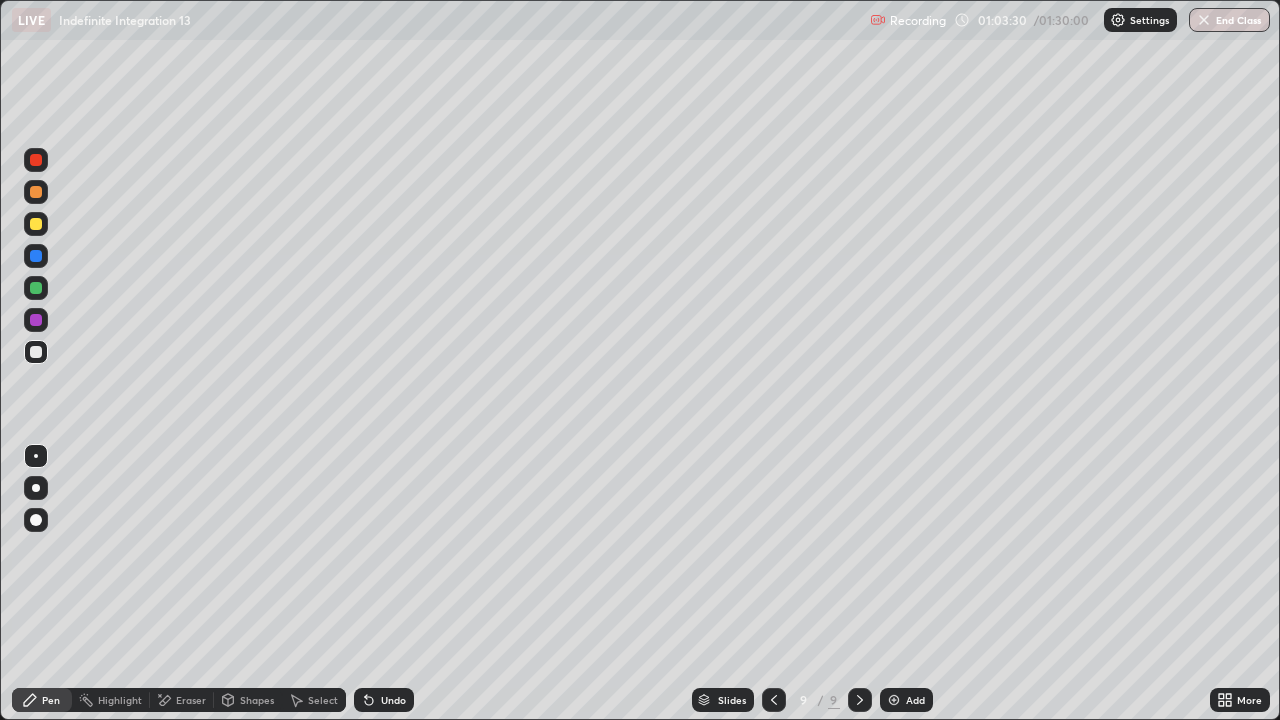 click on "Select" at bounding box center [314, 700] 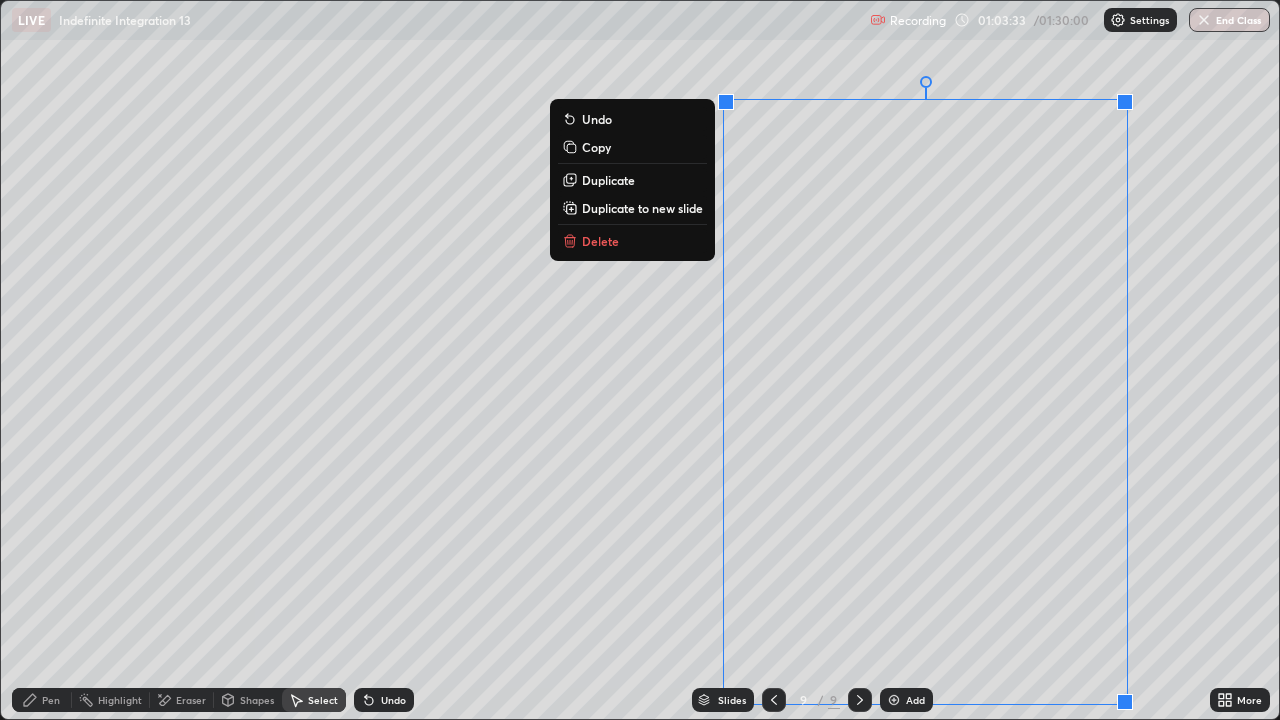click on "Duplicate to new slide" at bounding box center (642, 208) 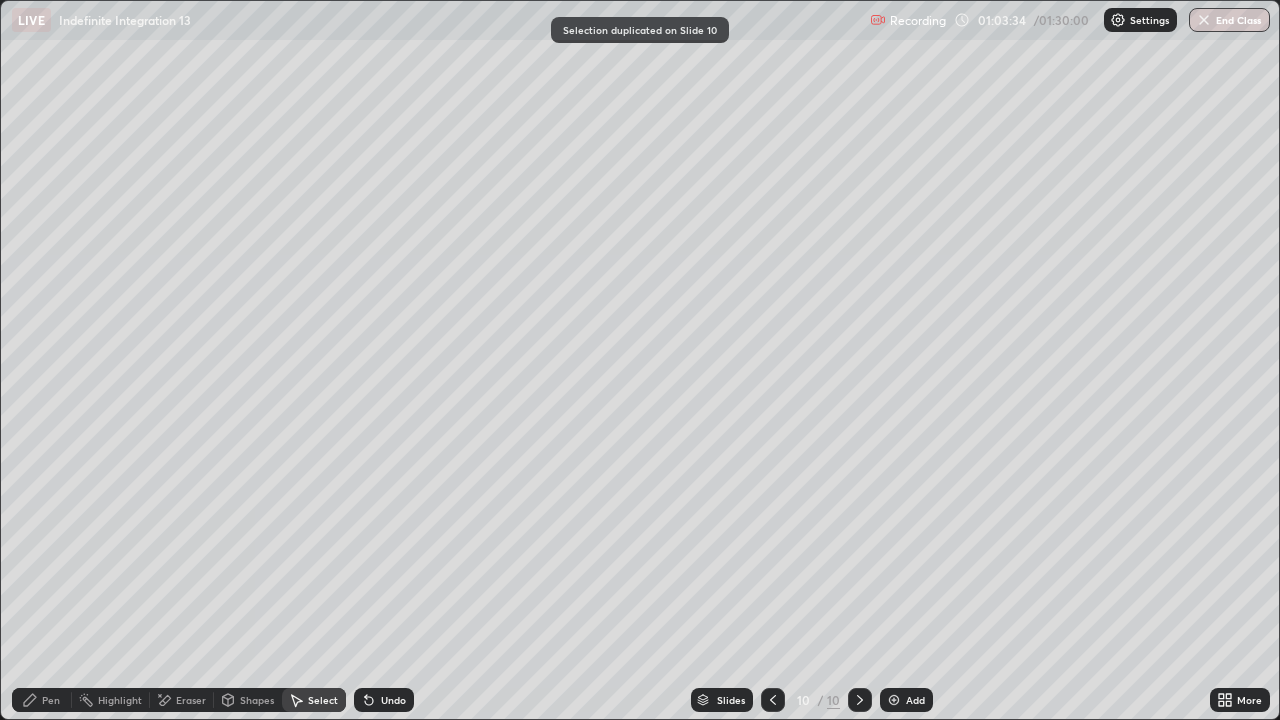 click on "Pen" at bounding box center (51, 700) 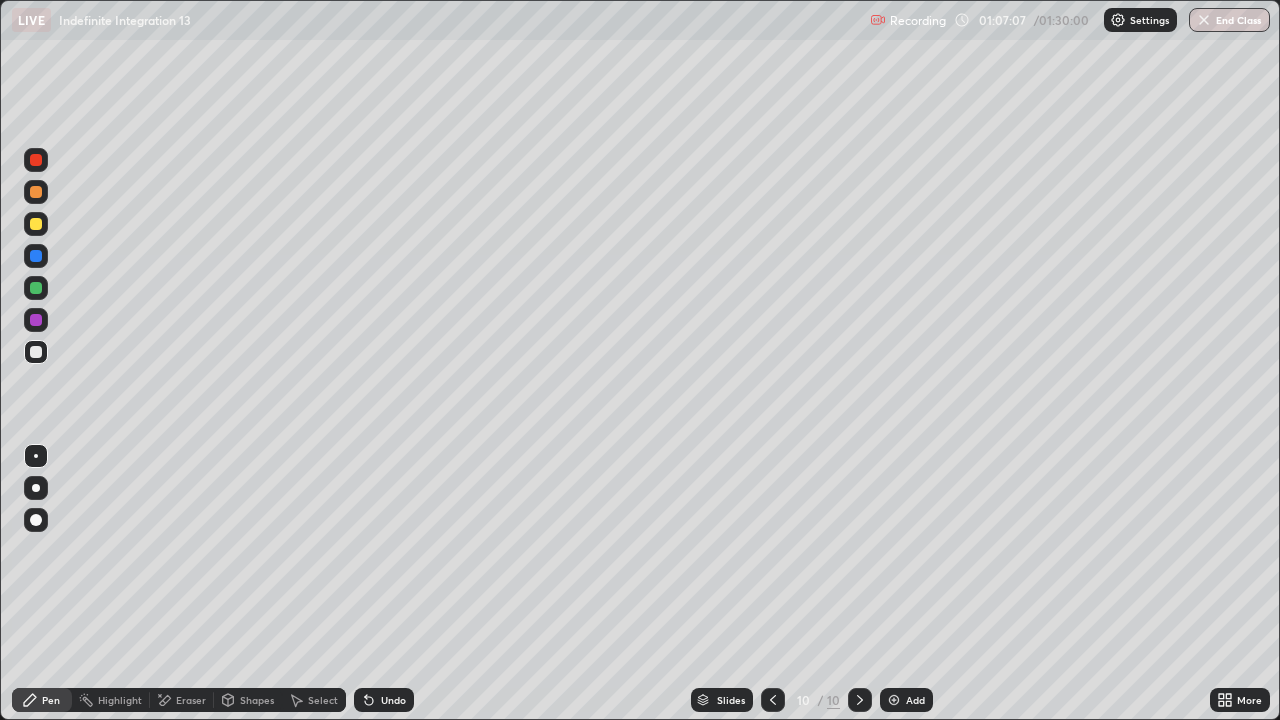 click on "Eraser" at bounding box center [191, 700] 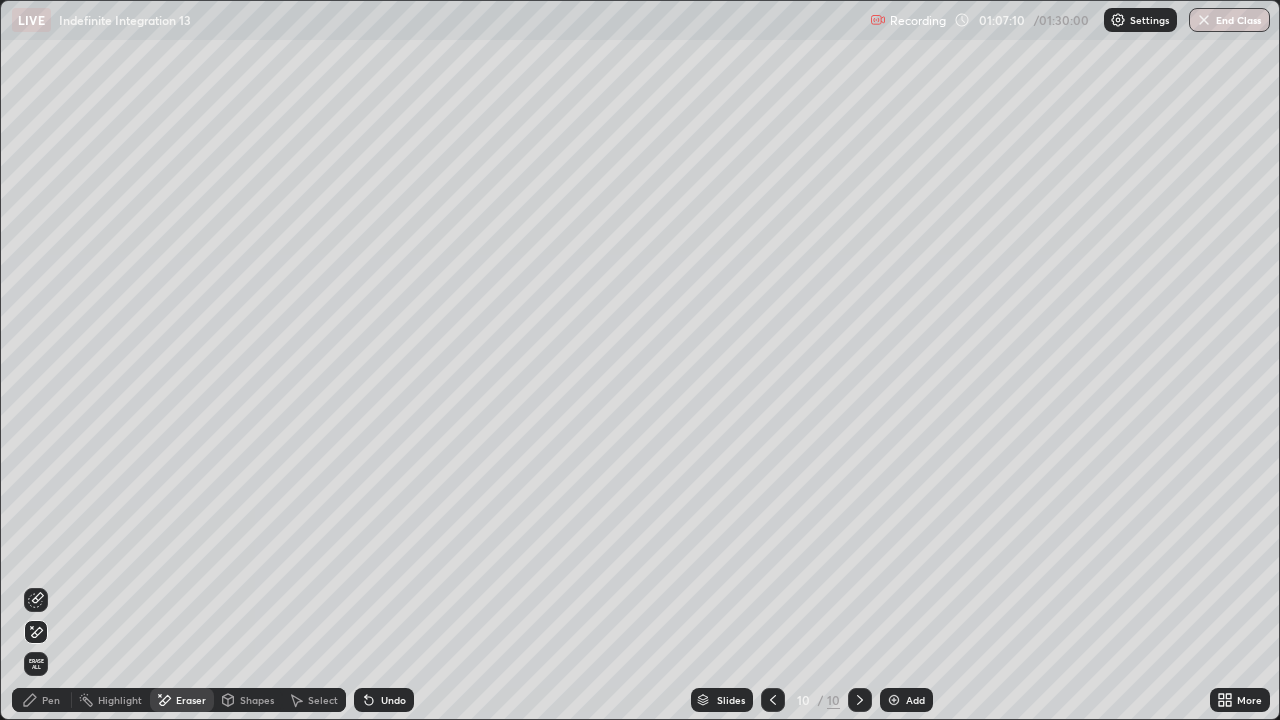 click on "Pen" at bounding box center (51, 700) 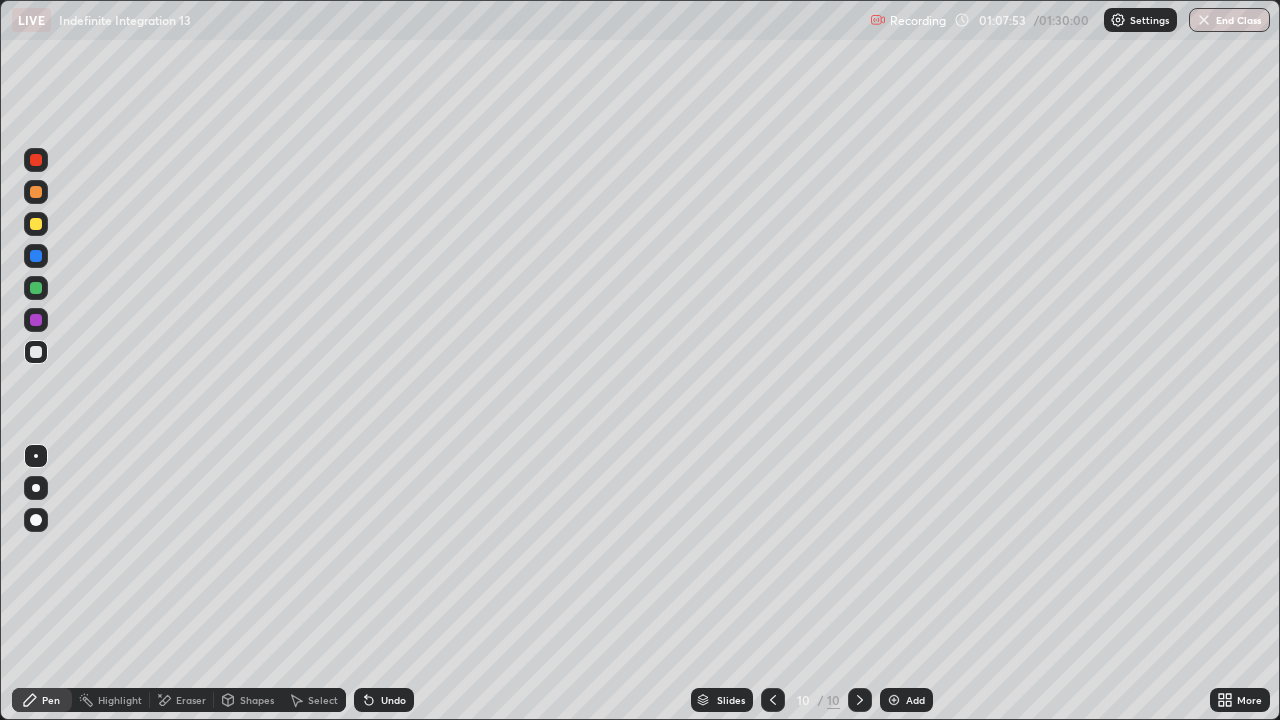 click on "Select" at bounding box center (314, 700) 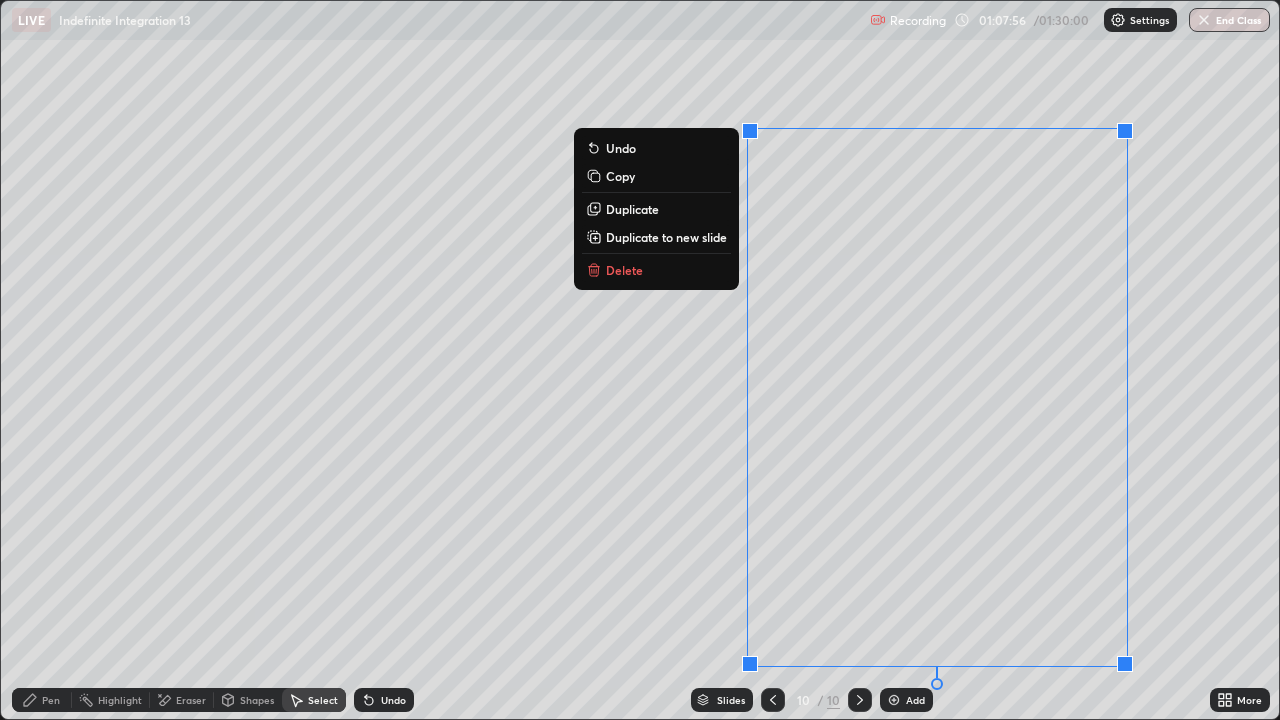 click on "Delete" at bounding box center [624, 270] 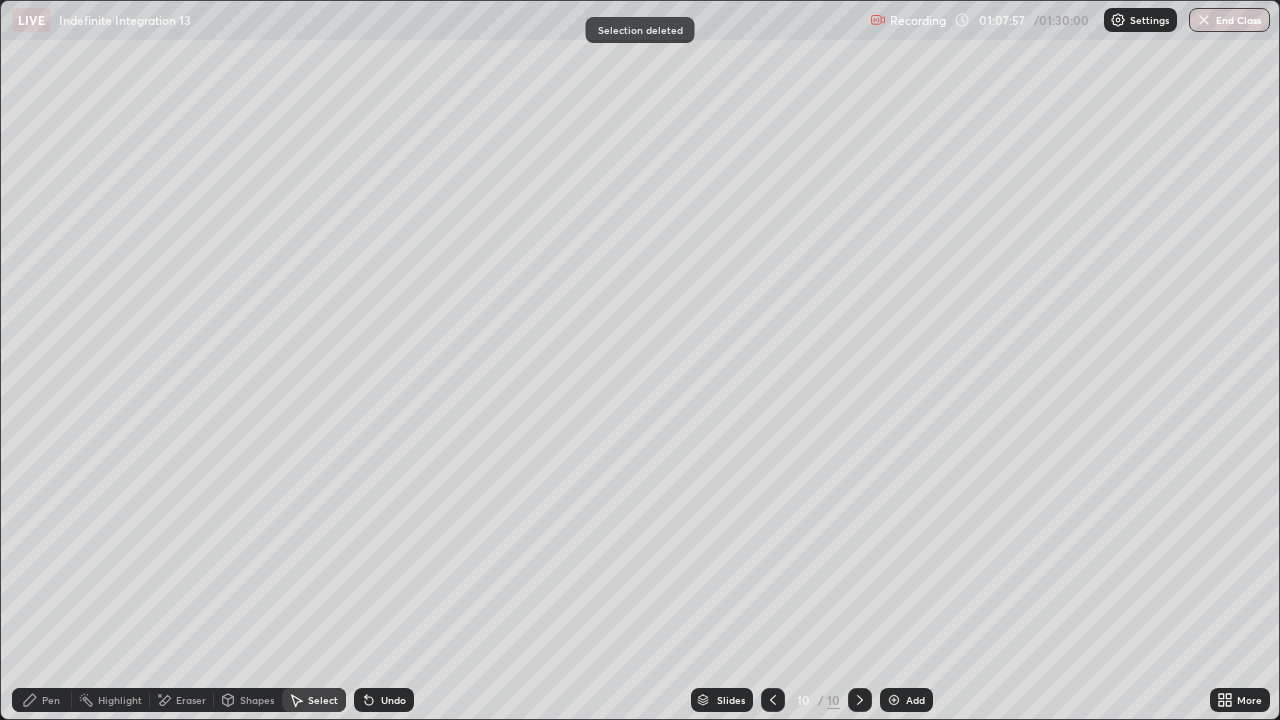 click on "Pen" at bounding box center [42, 700] 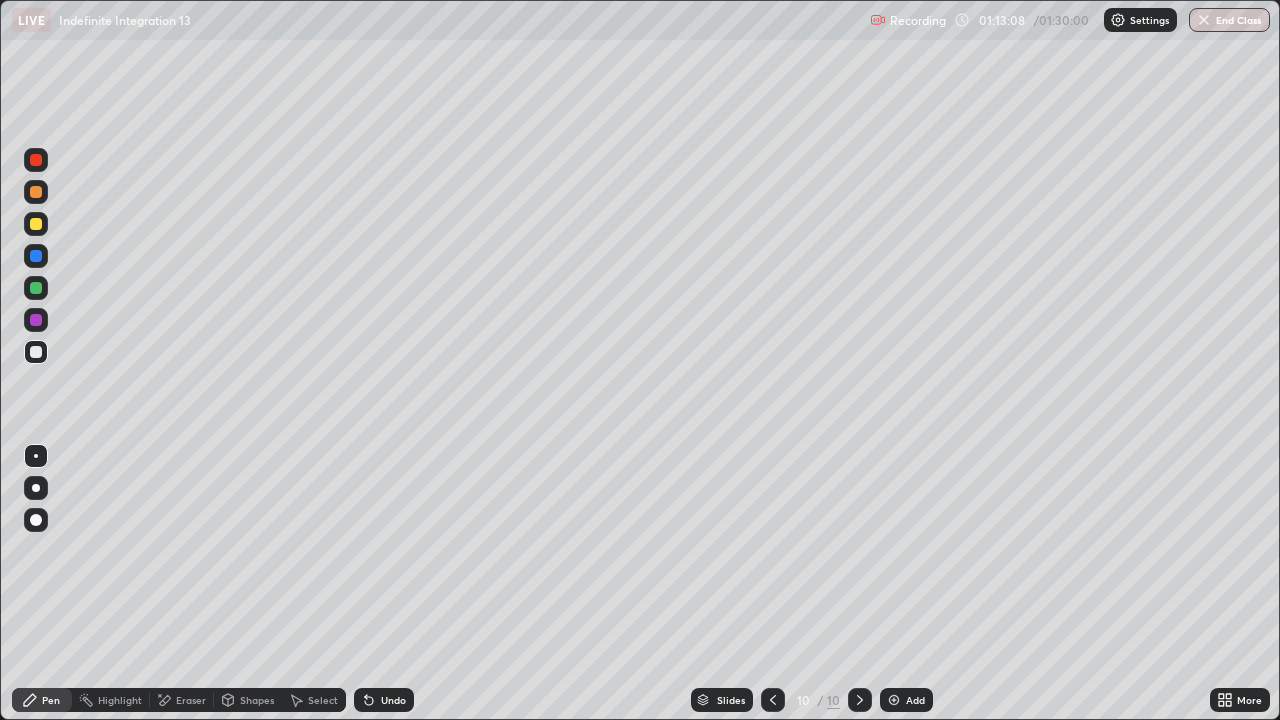 click on "Select" at bounding box center [323, 700] 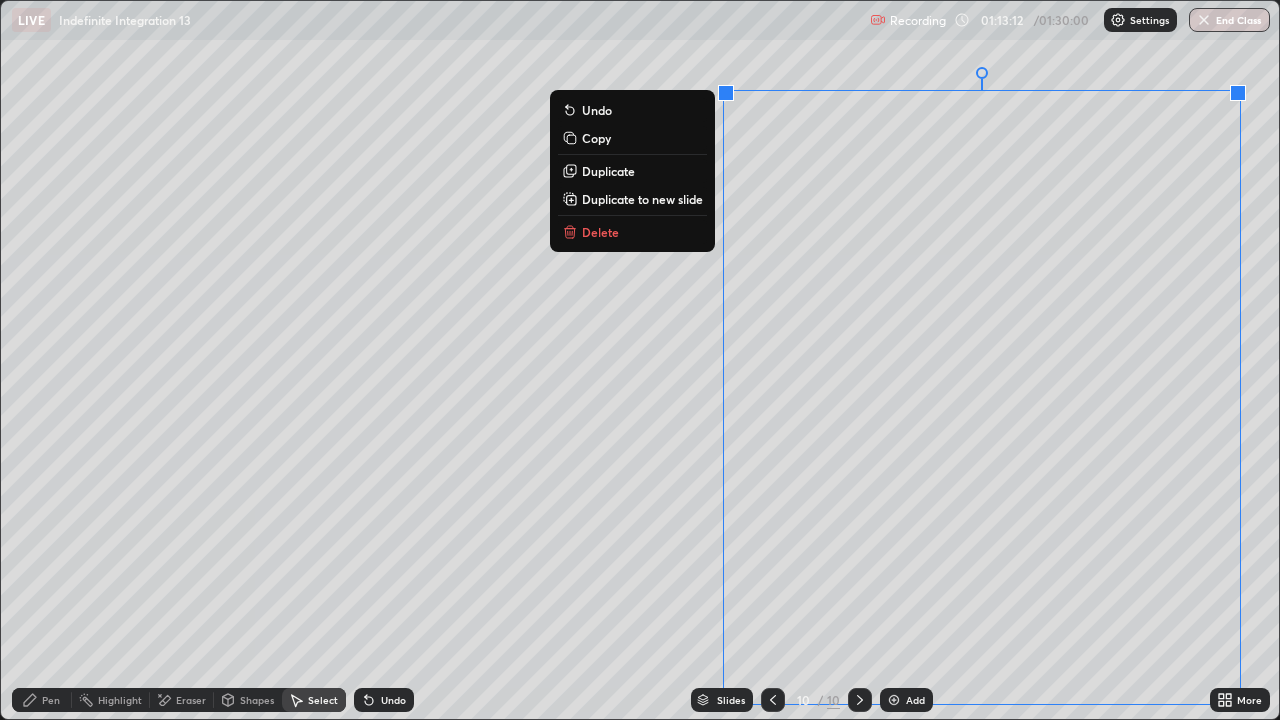 click on "Duplicate to new slide" at bounding box center (642, 199) 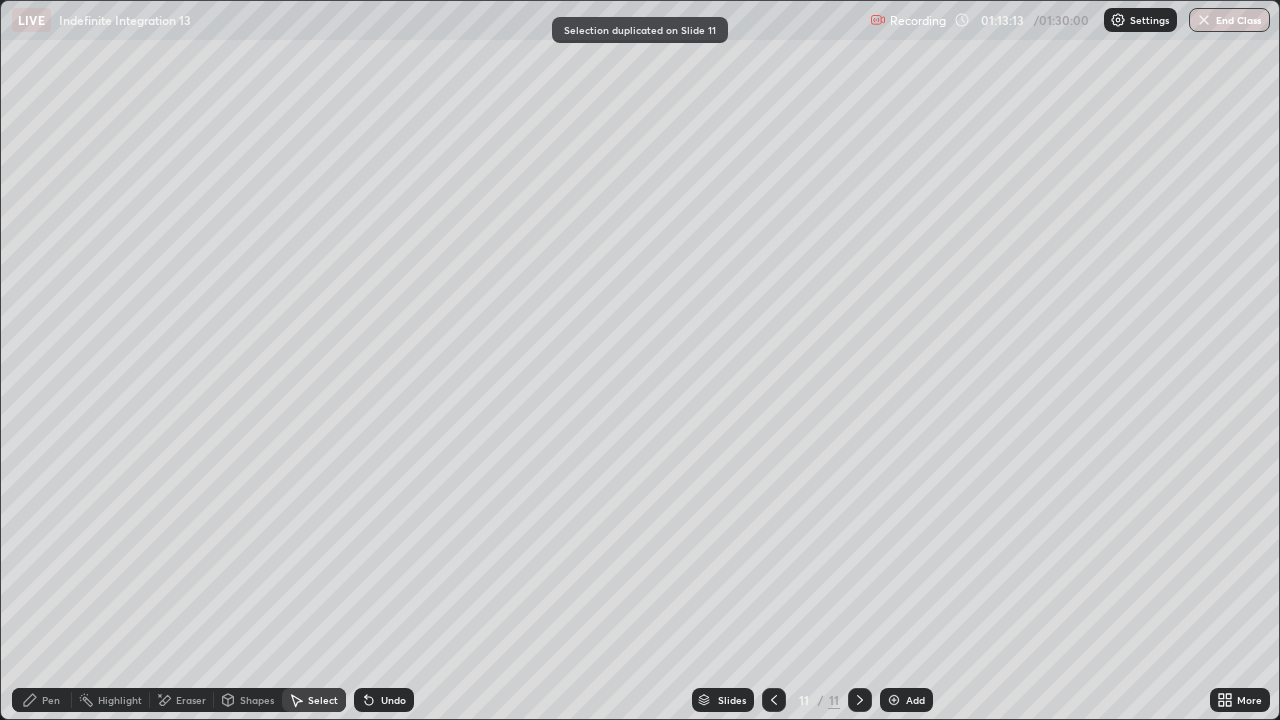click on "Pen" at bounding box center (42, 700) 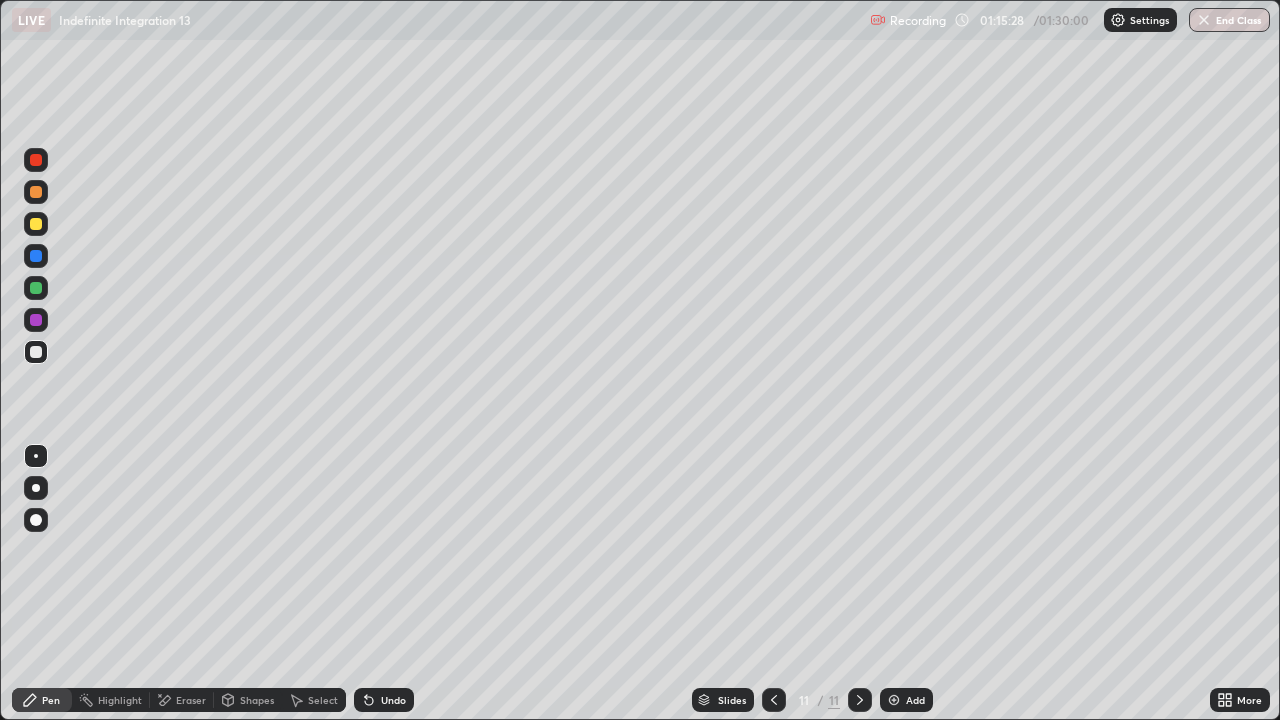 click at bounding box center [36, 224] 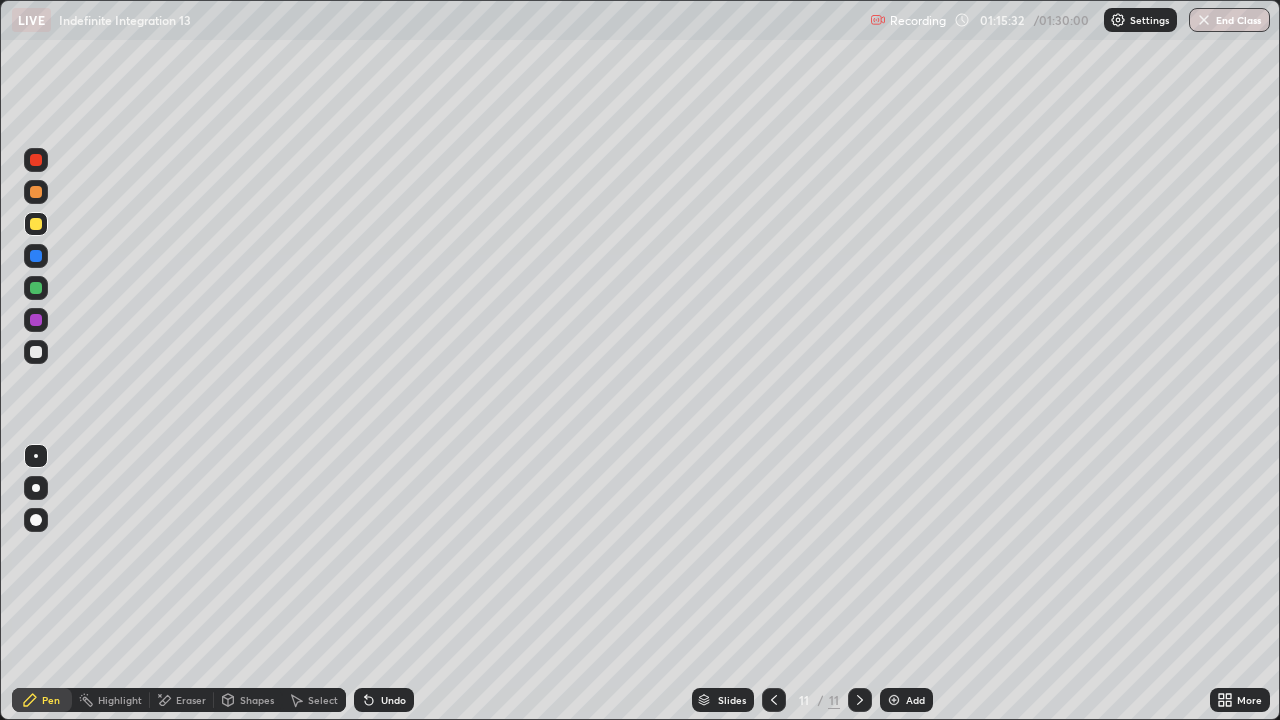 click at bounding box center [36, 352] 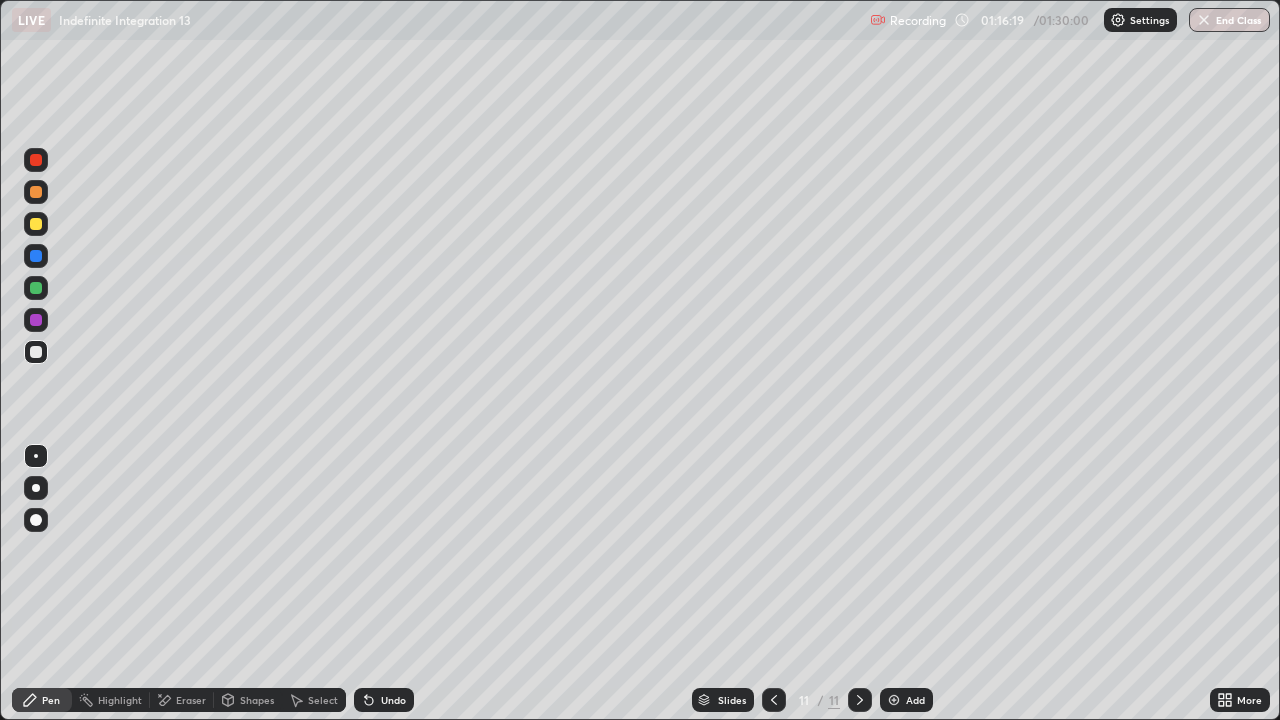click on "Select" at bounding box center (323, 700) 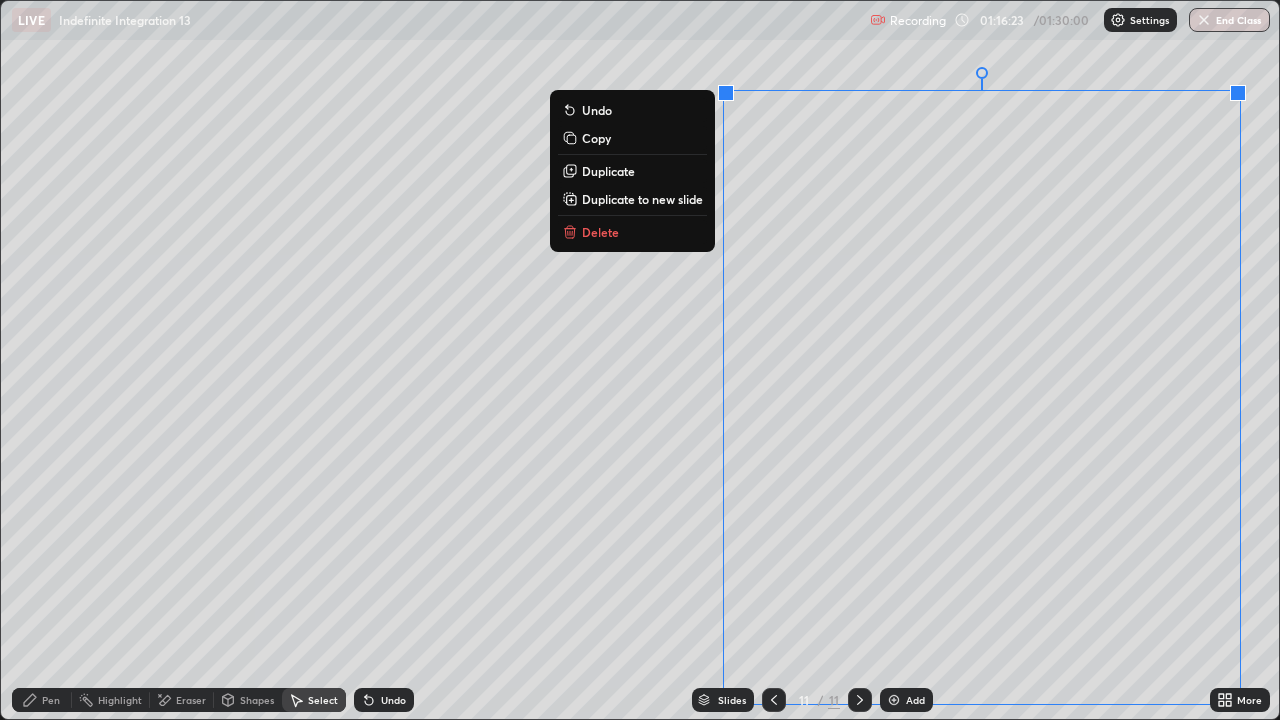 click on "Delete" at bounding box center [600, 232] 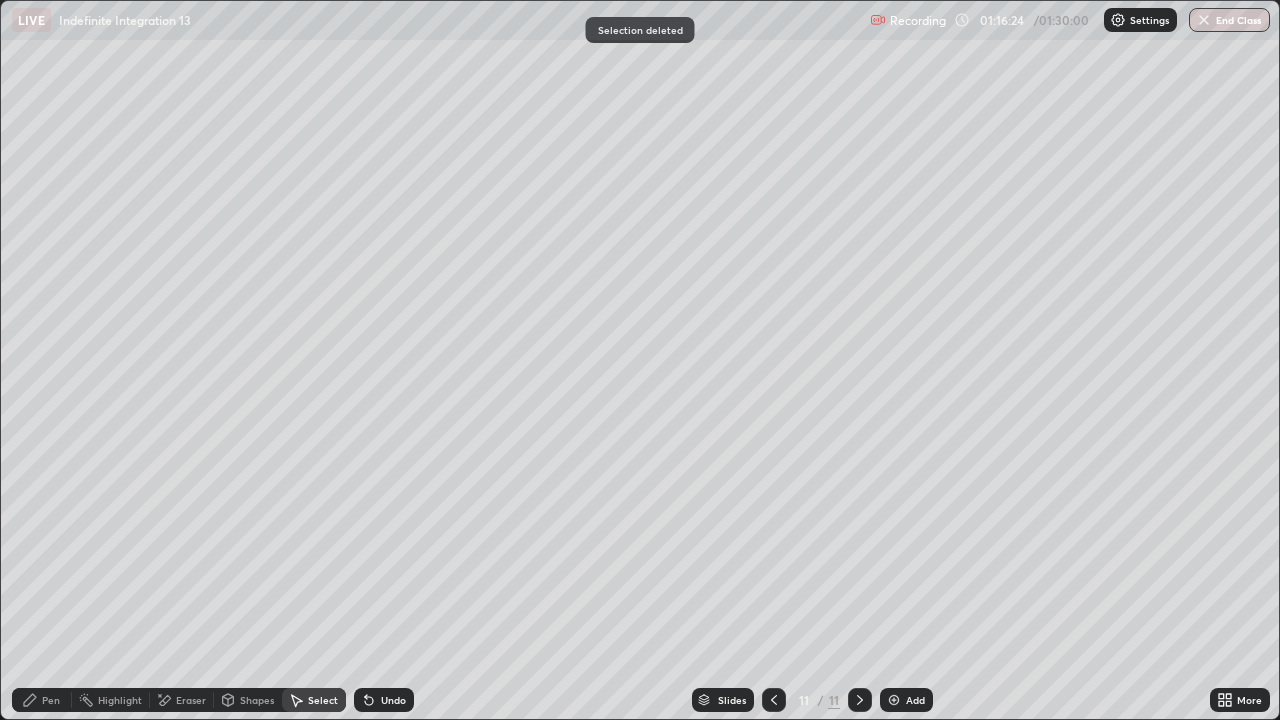 click on "Pen" at bounding box center (42, 700) 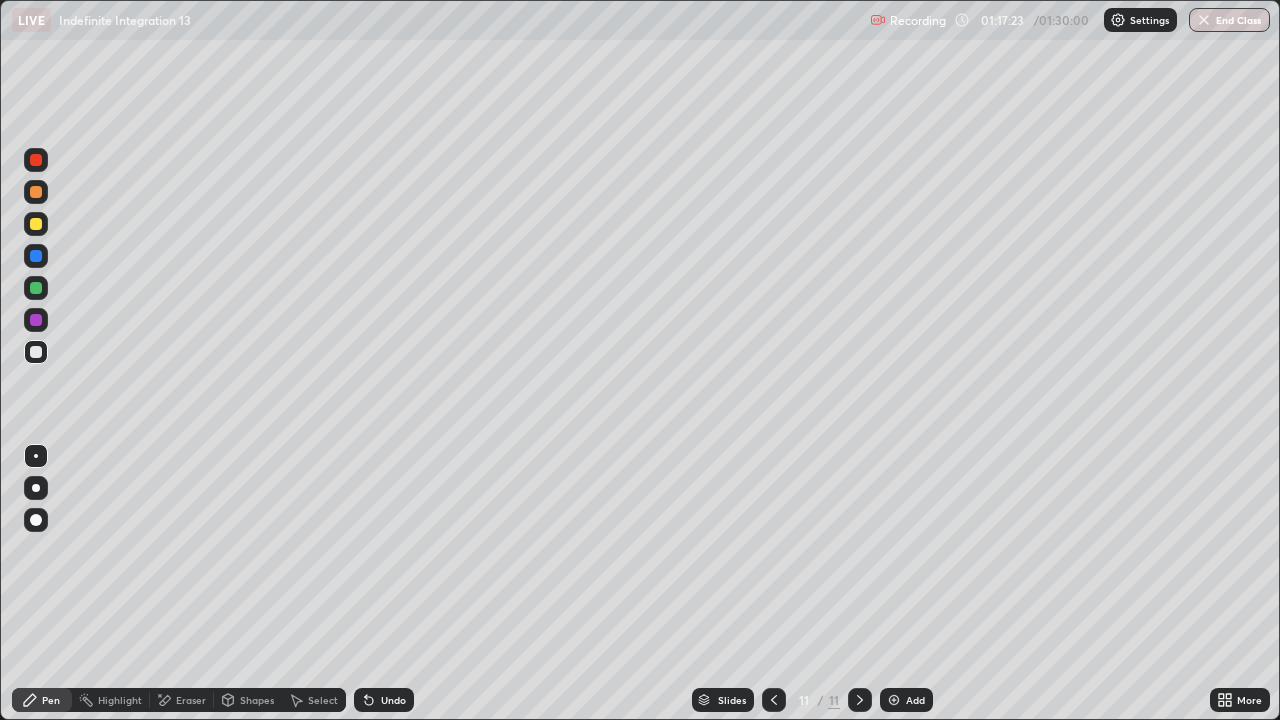 click on "Undo" at bounding box center (393, 700) 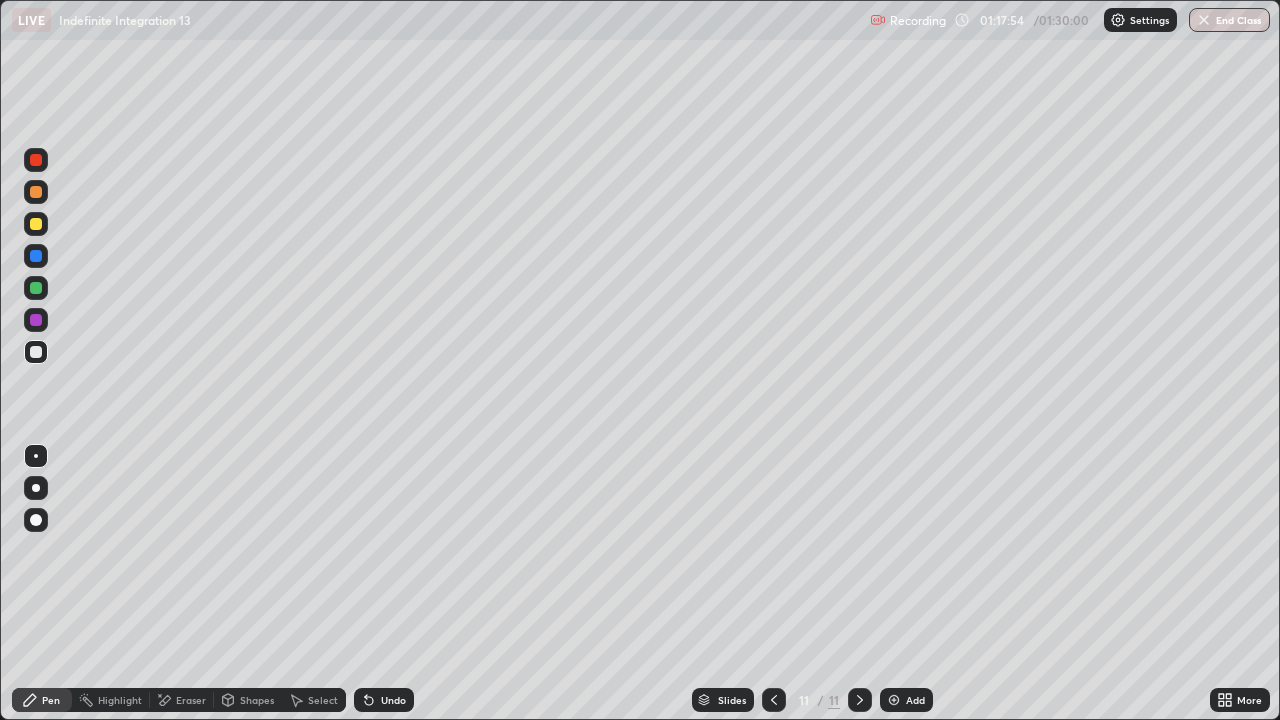 click 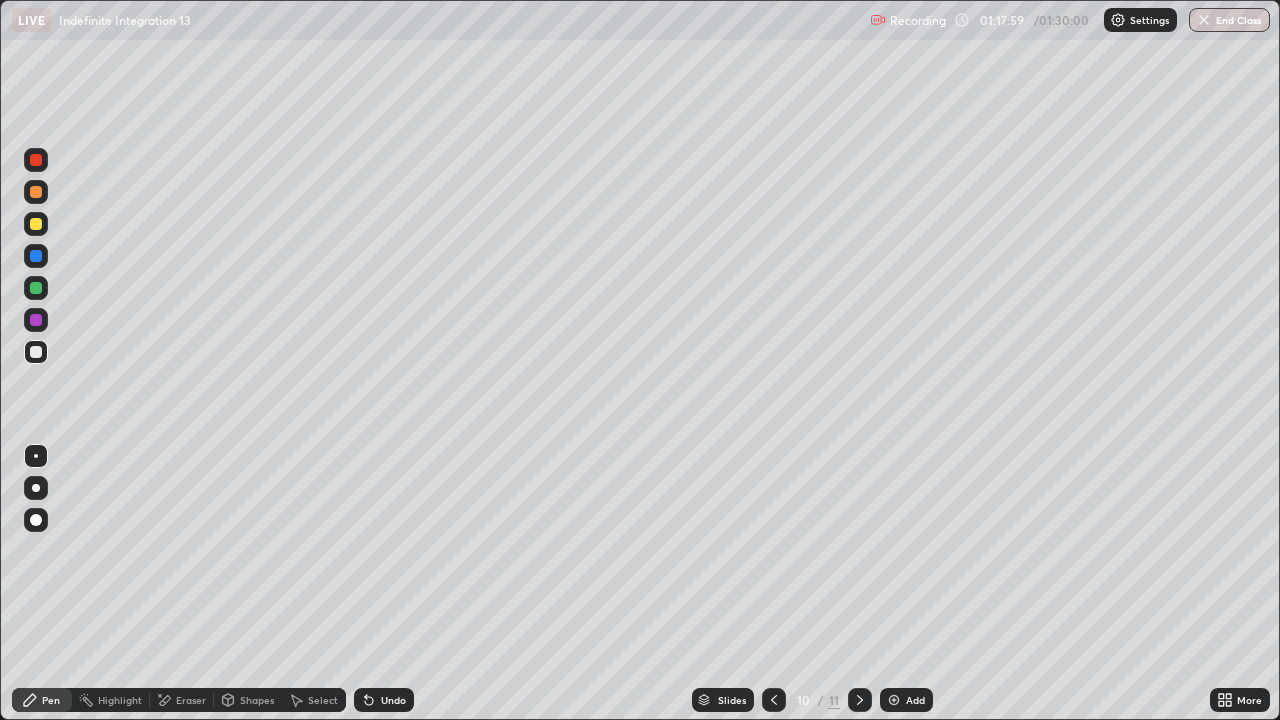 click 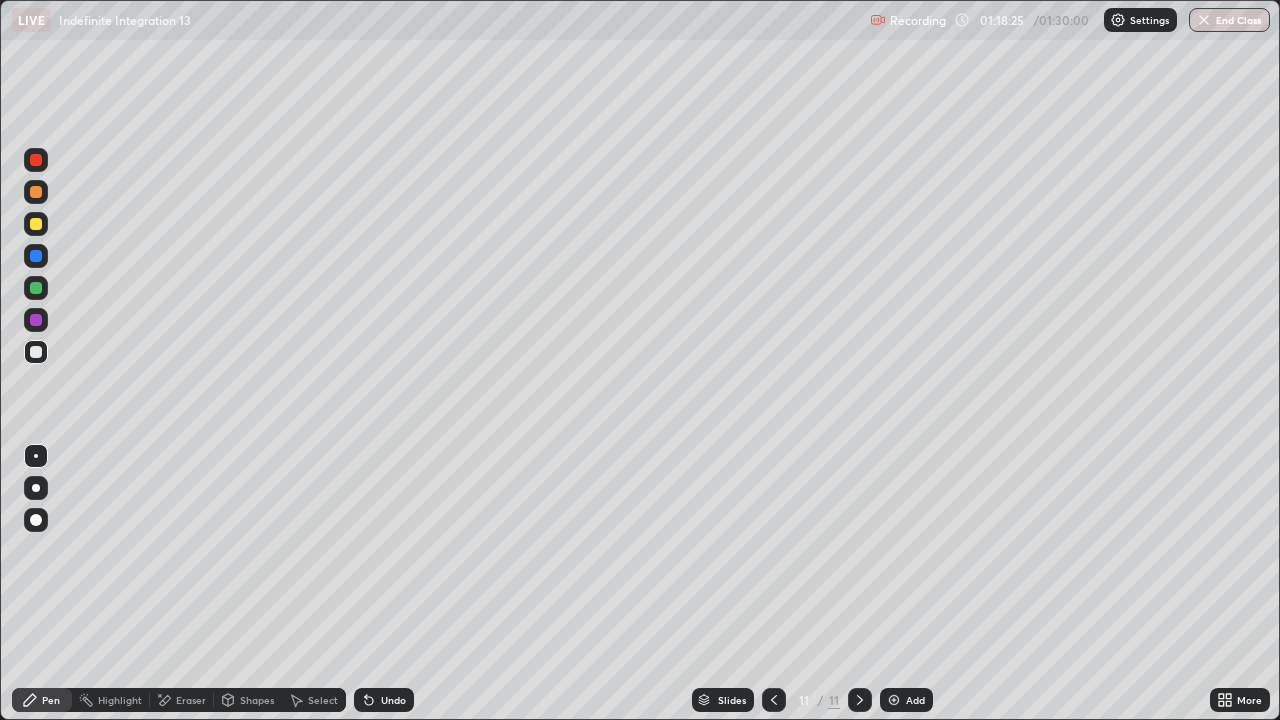 click on "Eraser" at bounding box center (182, 700) 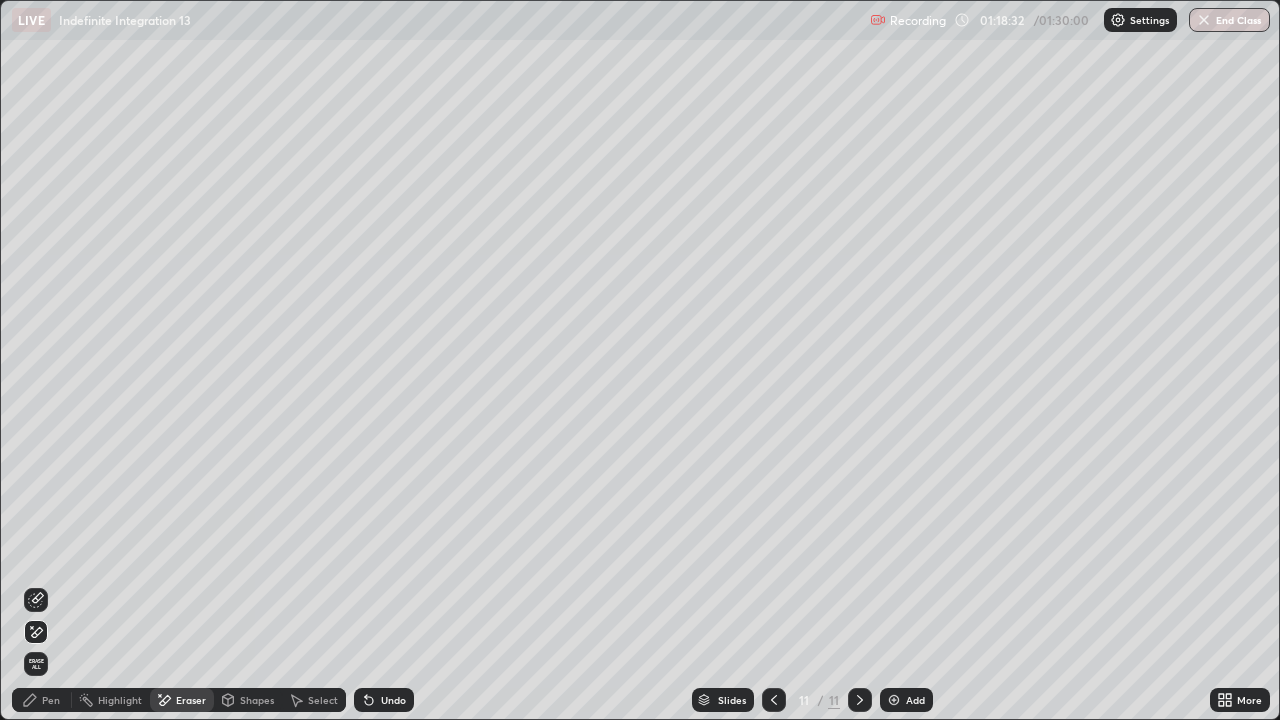 click on "Pen" at bounding box center [42, 700] 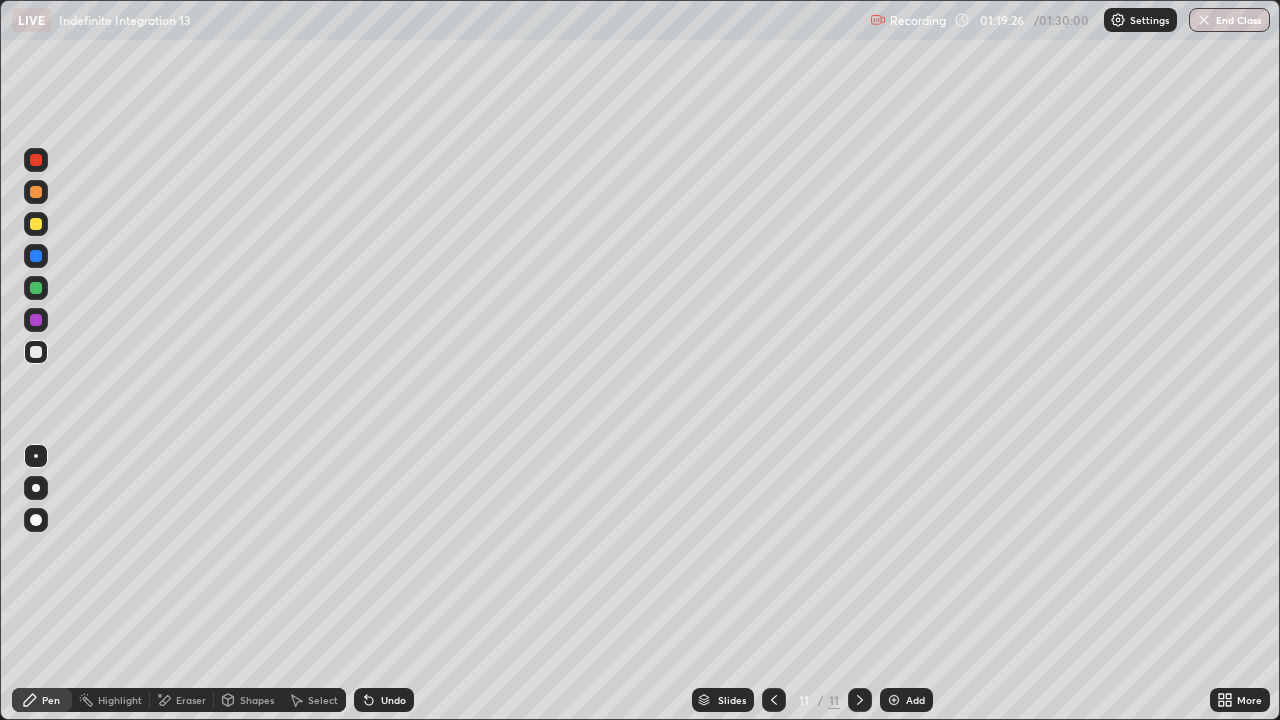 click on "Eraser" at bounding box center (191, 700) 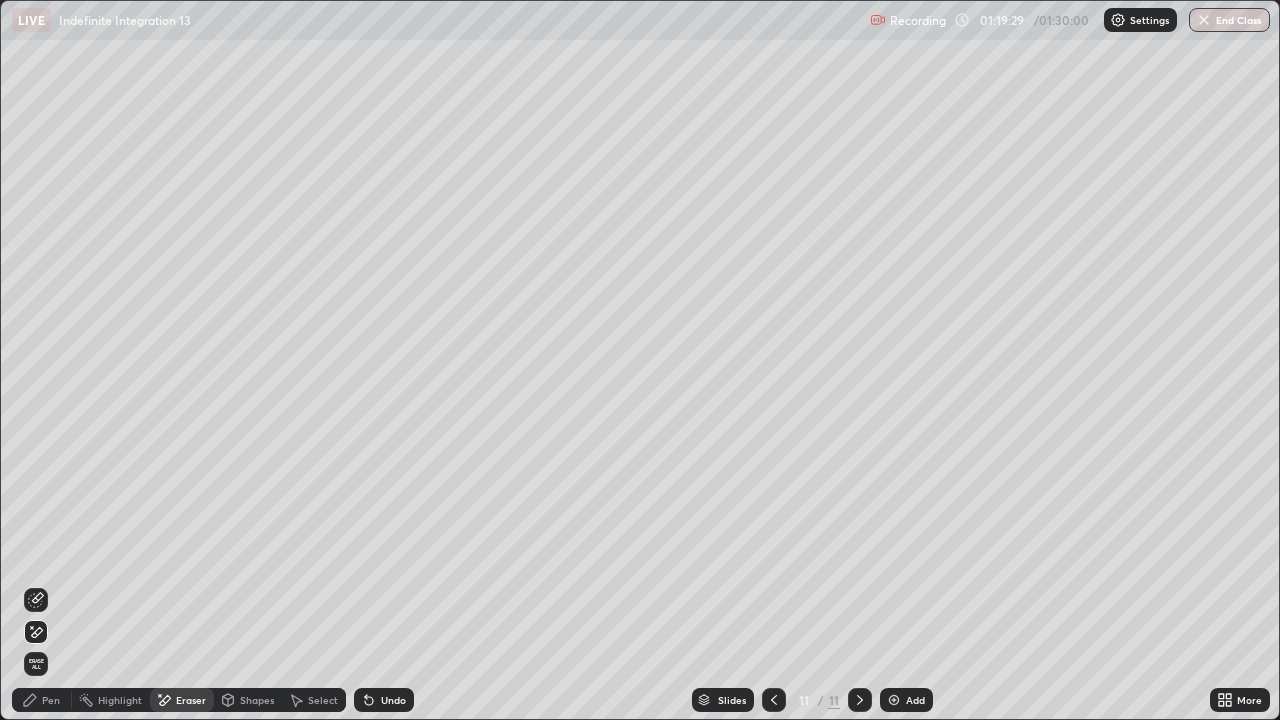 click on "Pen" at bounding box center [42, 700] 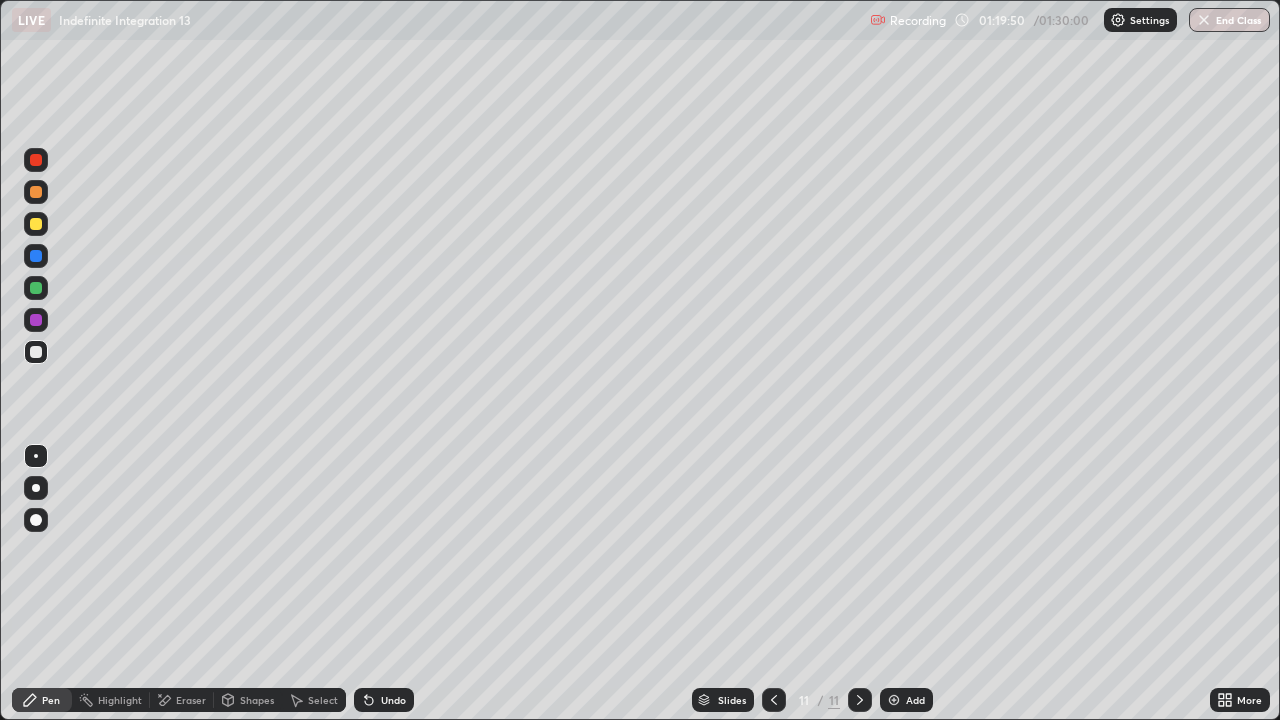 click on "Select" at bounding box center [323, 700] 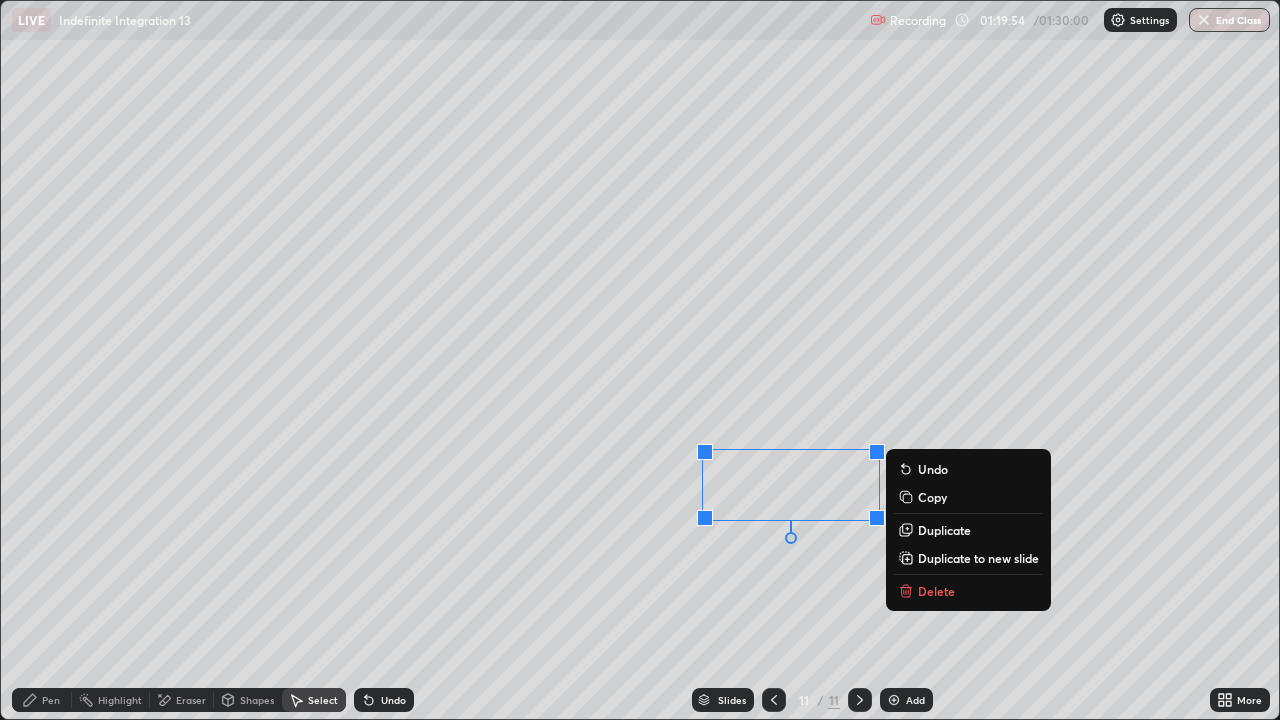 click on "0 ° Undo Copy Duplicate Duplicate to new slide Delete" at bounding box center [640, 360] 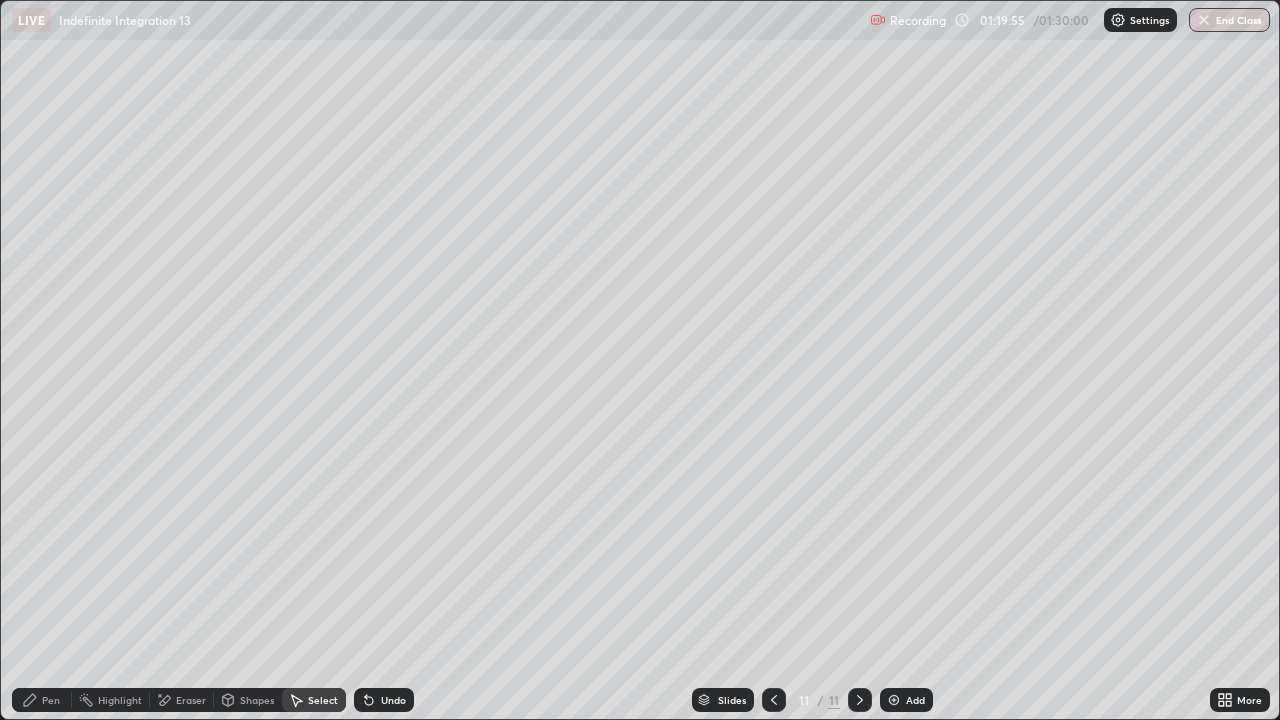 click on "Pen" at bounding box center (51, 700) 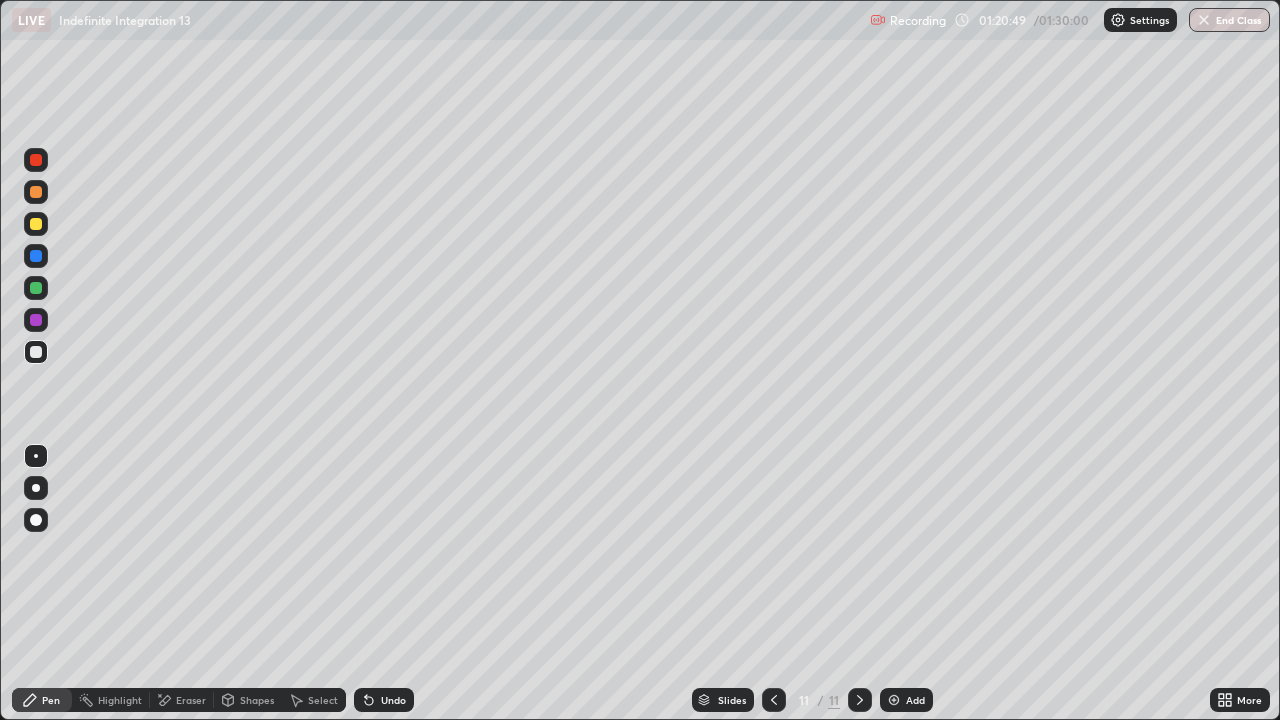 click 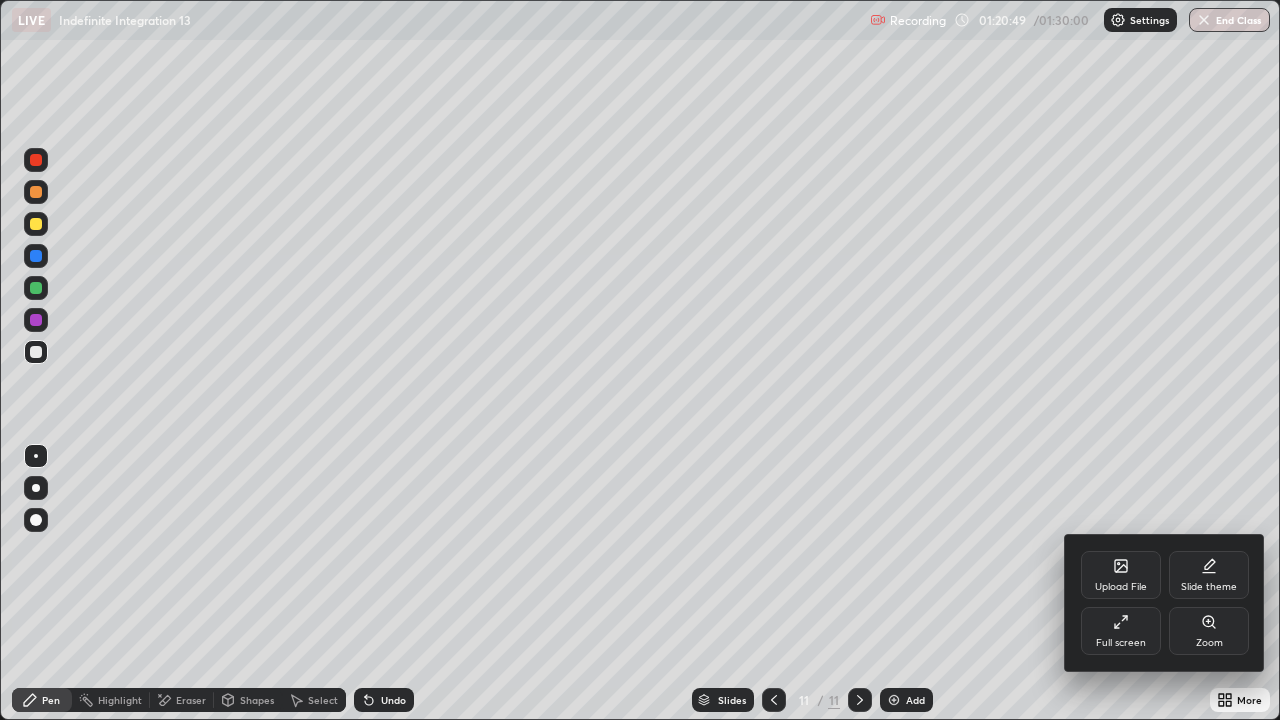 click on "Full screen" at bounding box center [1121, 643] 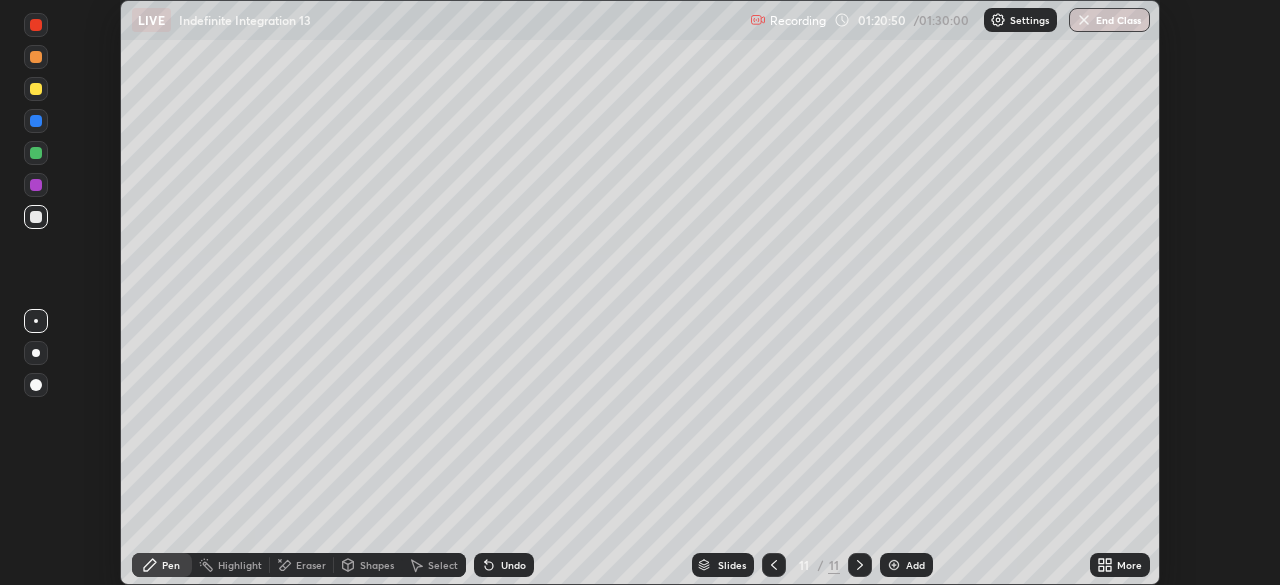 scroll, scrollTop: 585, scrollLeft: 1280, axis: both 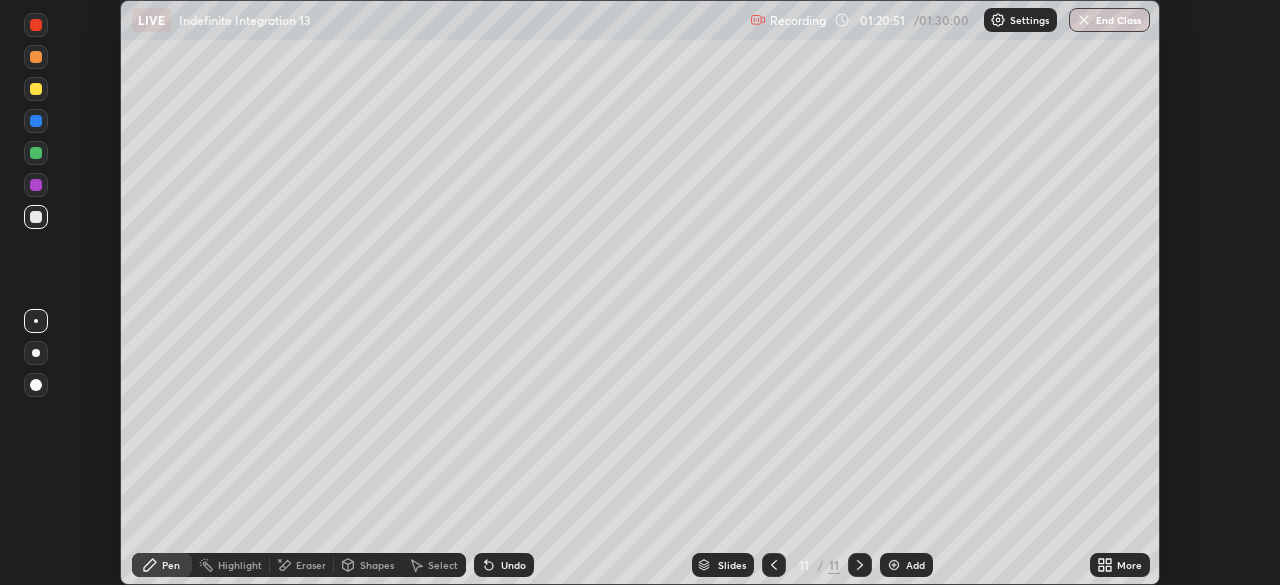 click on "More" at bounding box center (1129, 565) 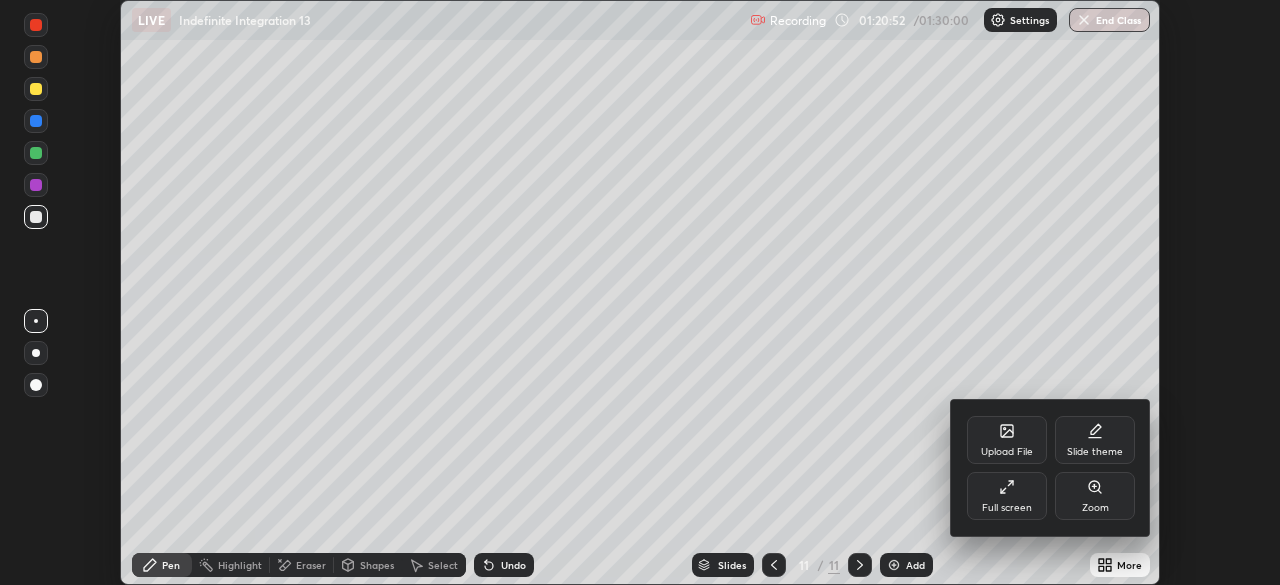 click on "Full screen" at bounding box center [1007, 508] 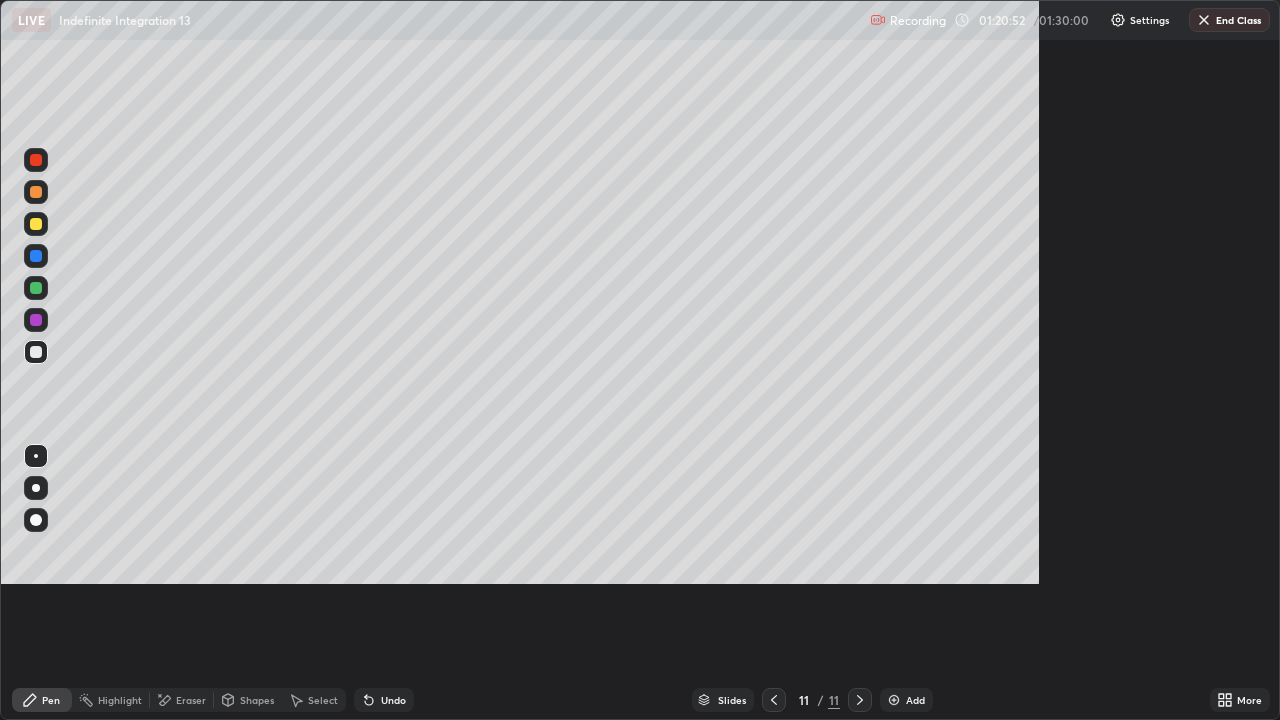 scroll, scrollTop: 99280, scrollLeft: 98720, axis: both 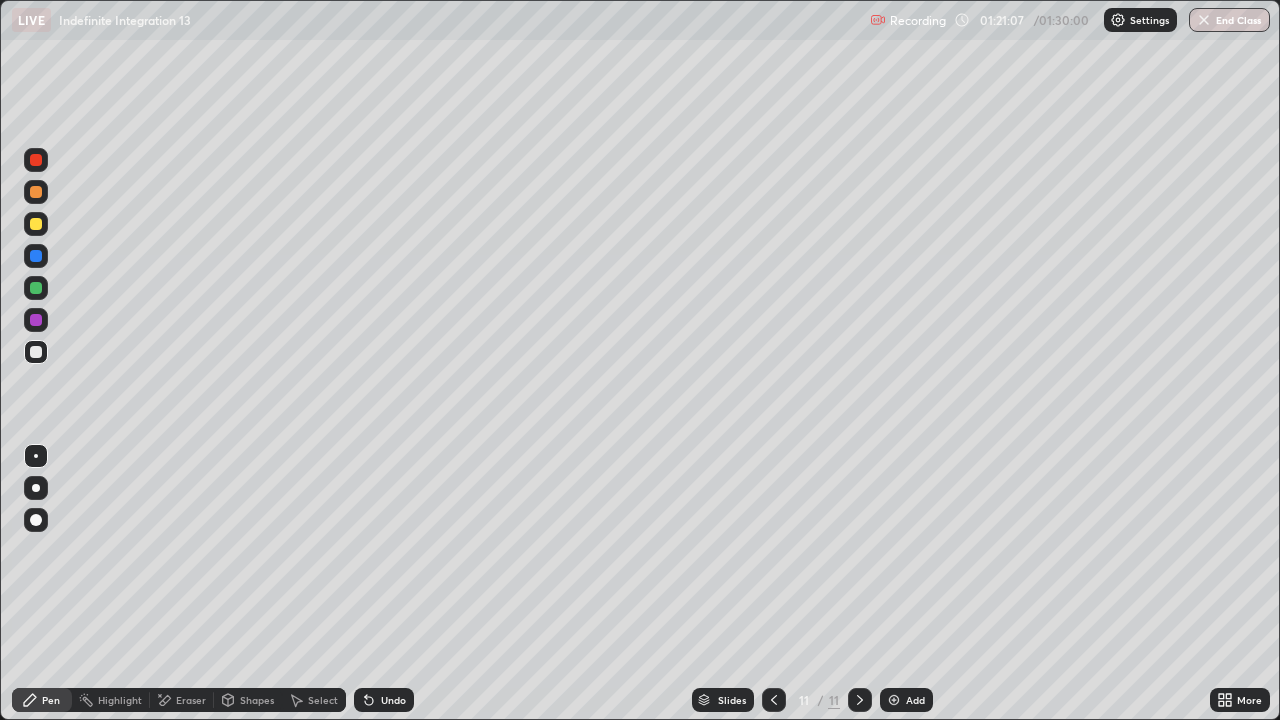 click on "Undo" at bounding box center (393, 700) 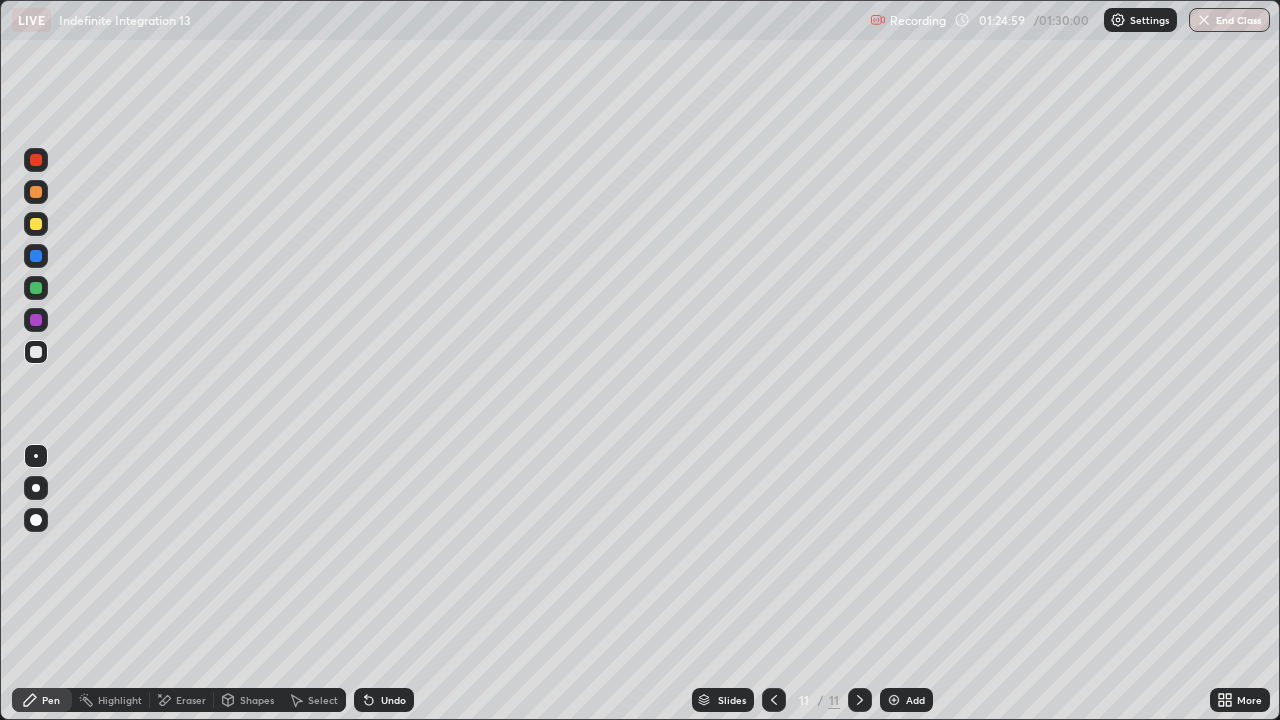 click on "End Class" at bounding box center [1229, 20] 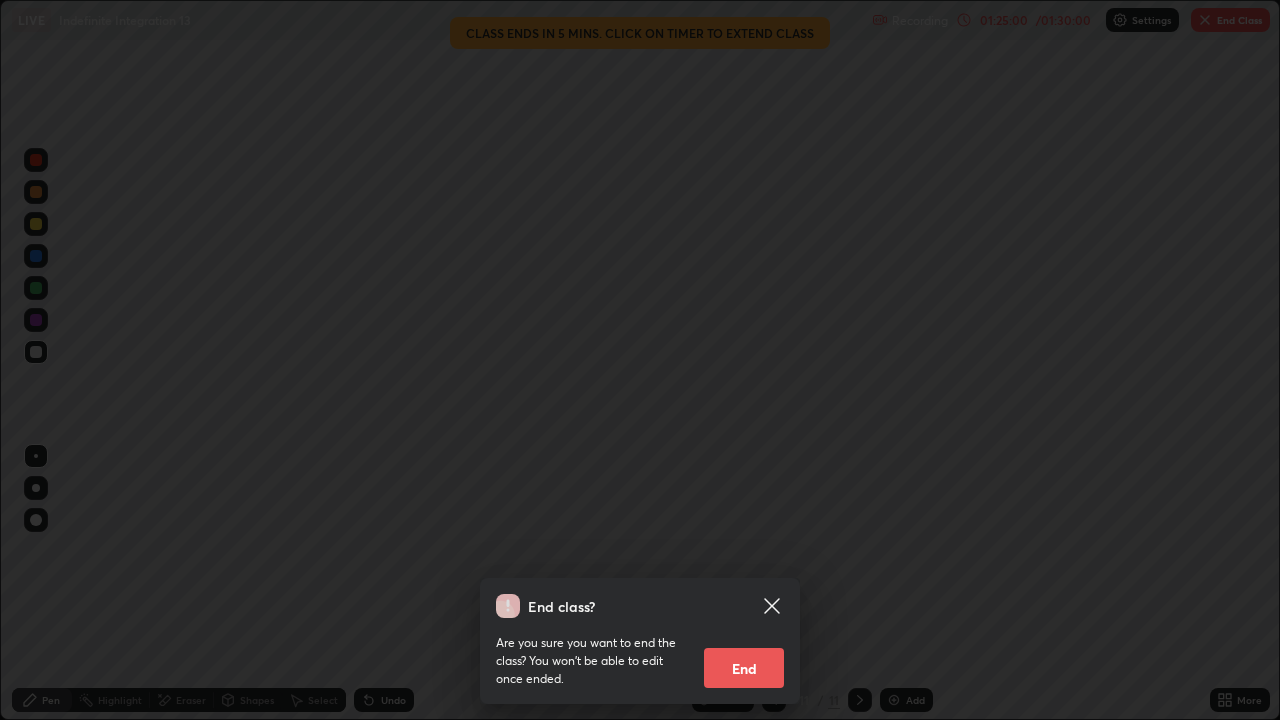click on "End" at bounding box center [744, 668] 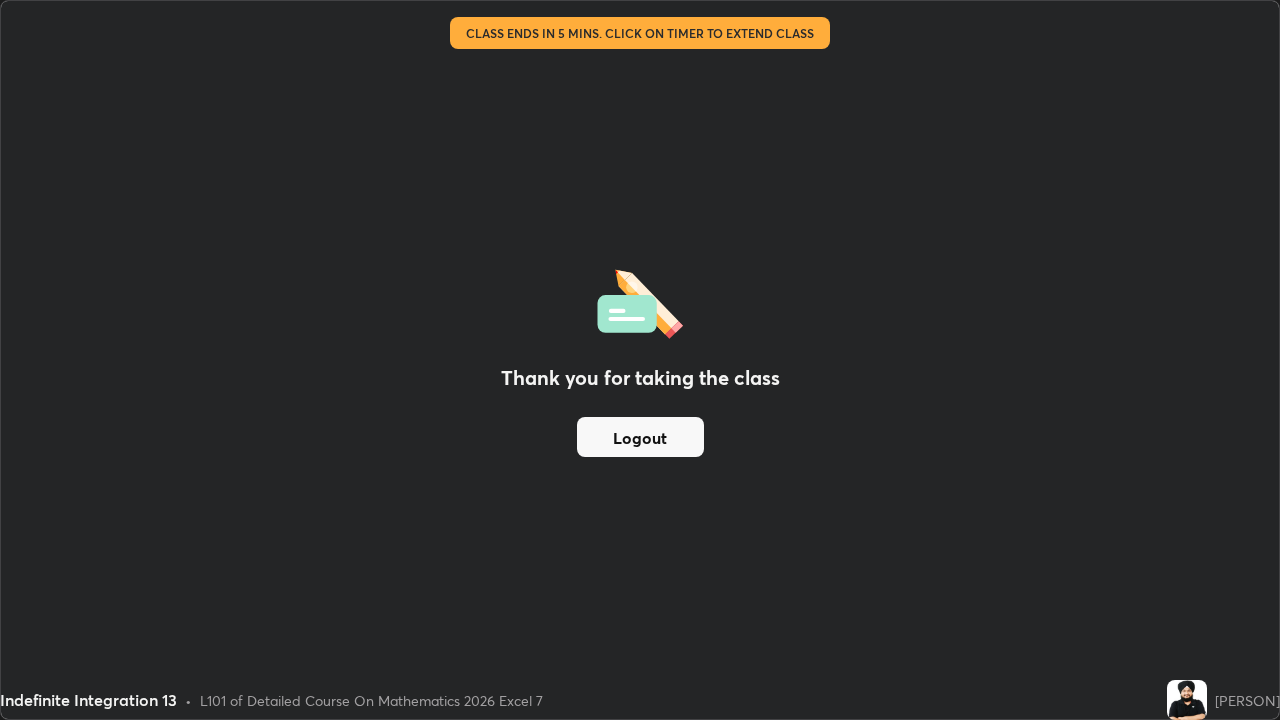 click on "Logout" at bounding box center (640, 437) 